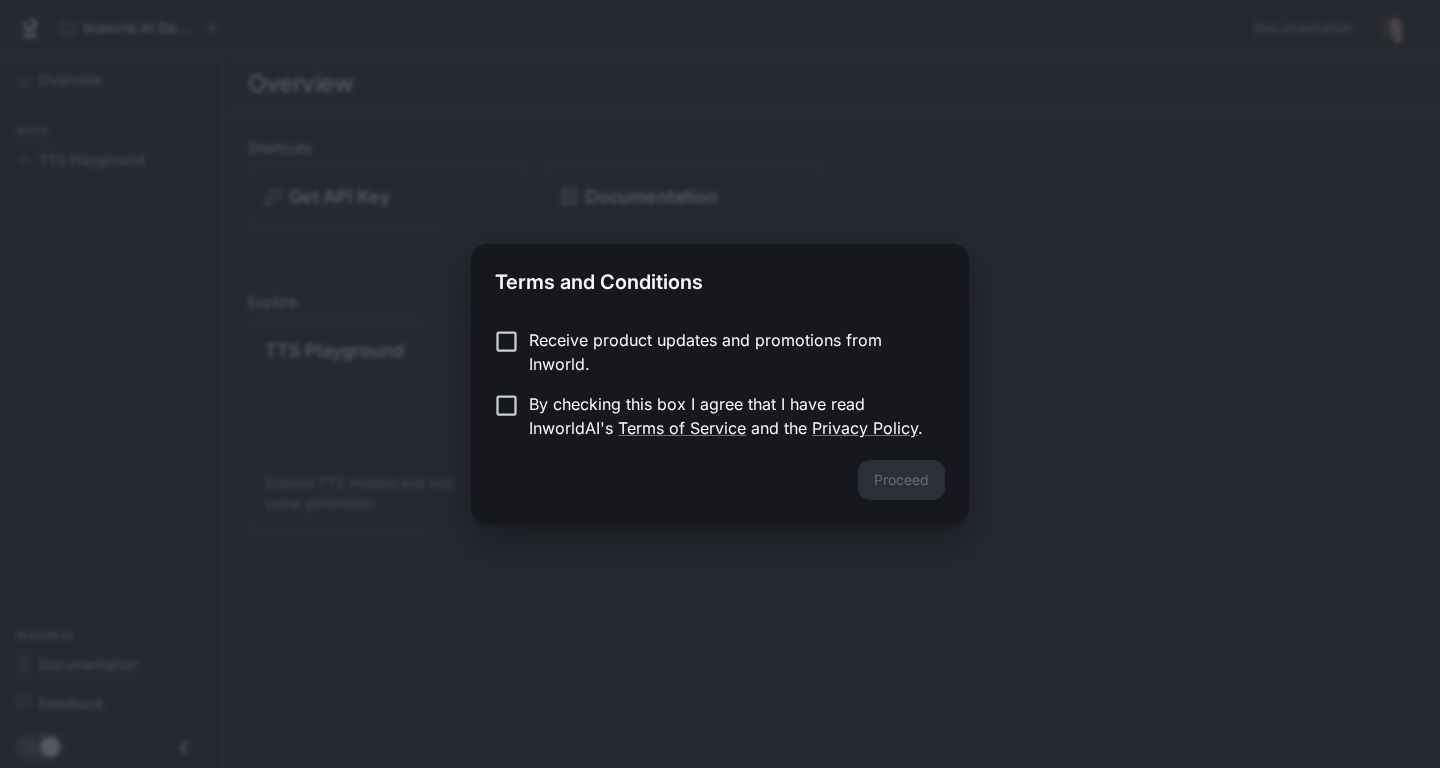 scroll, scrollTop: 0, scrollLeft: 0, axis: both 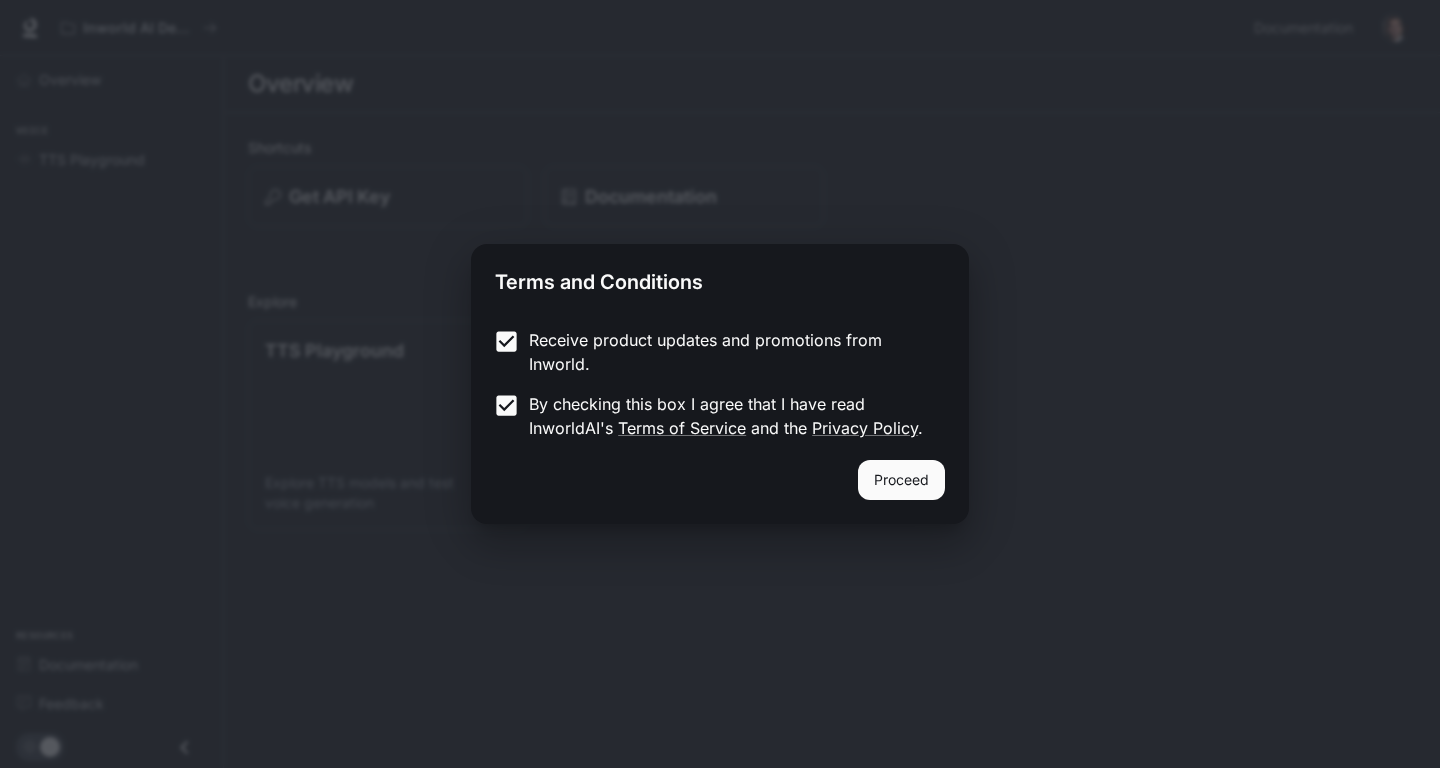 click on "Proceed" at bounding box center (901, 480) 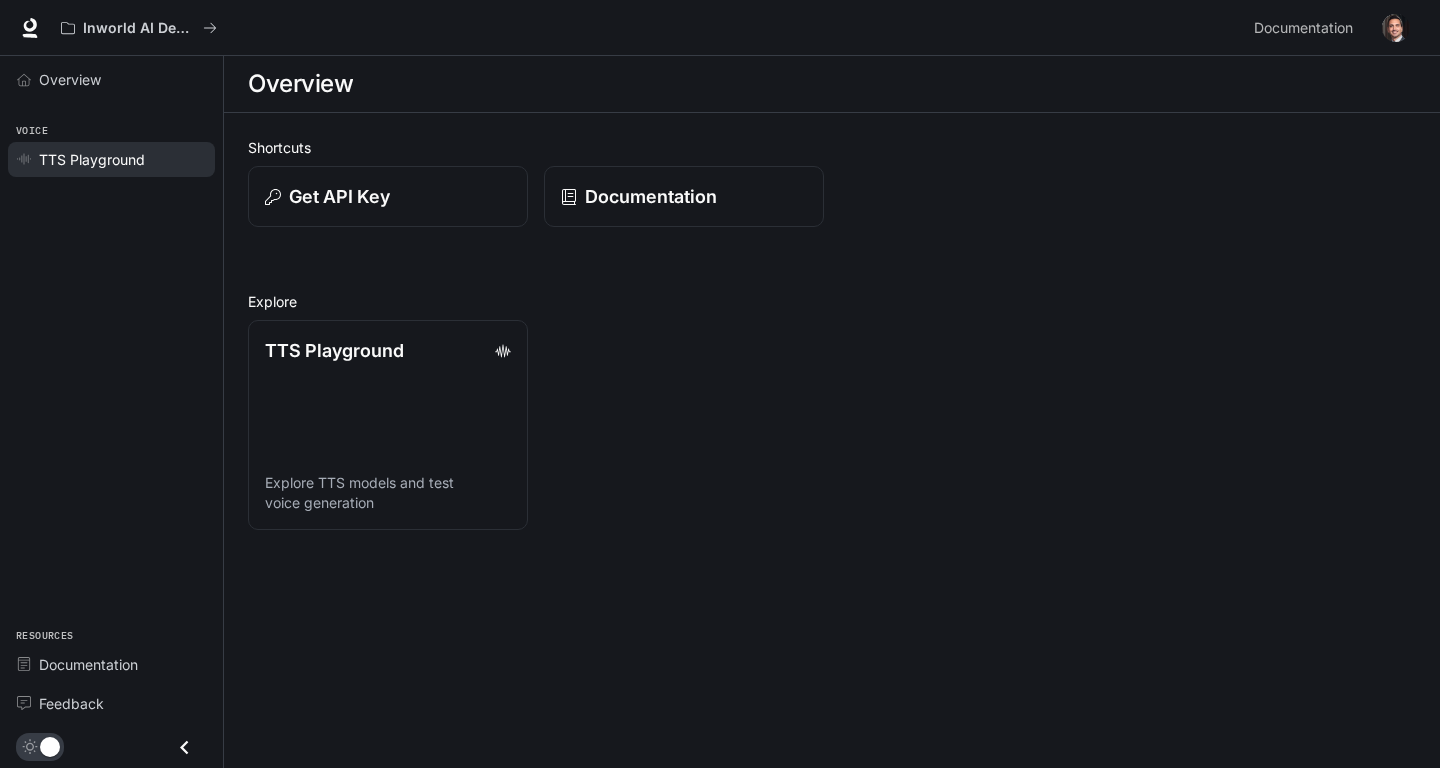 click on "TTS Playground" at bounding box center [92, 159] 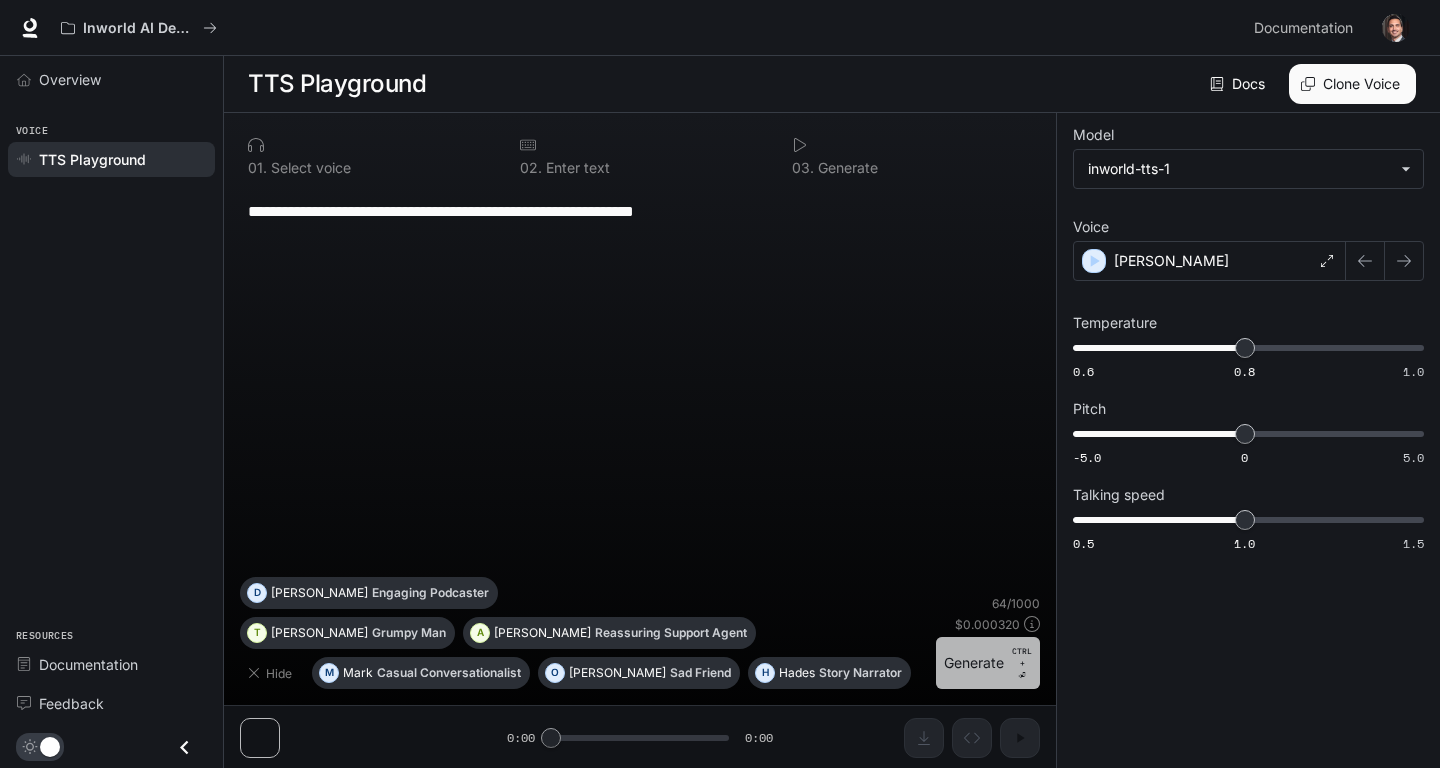click on "Generate CTRL +  ⏎" at bounding box center (988, 663) 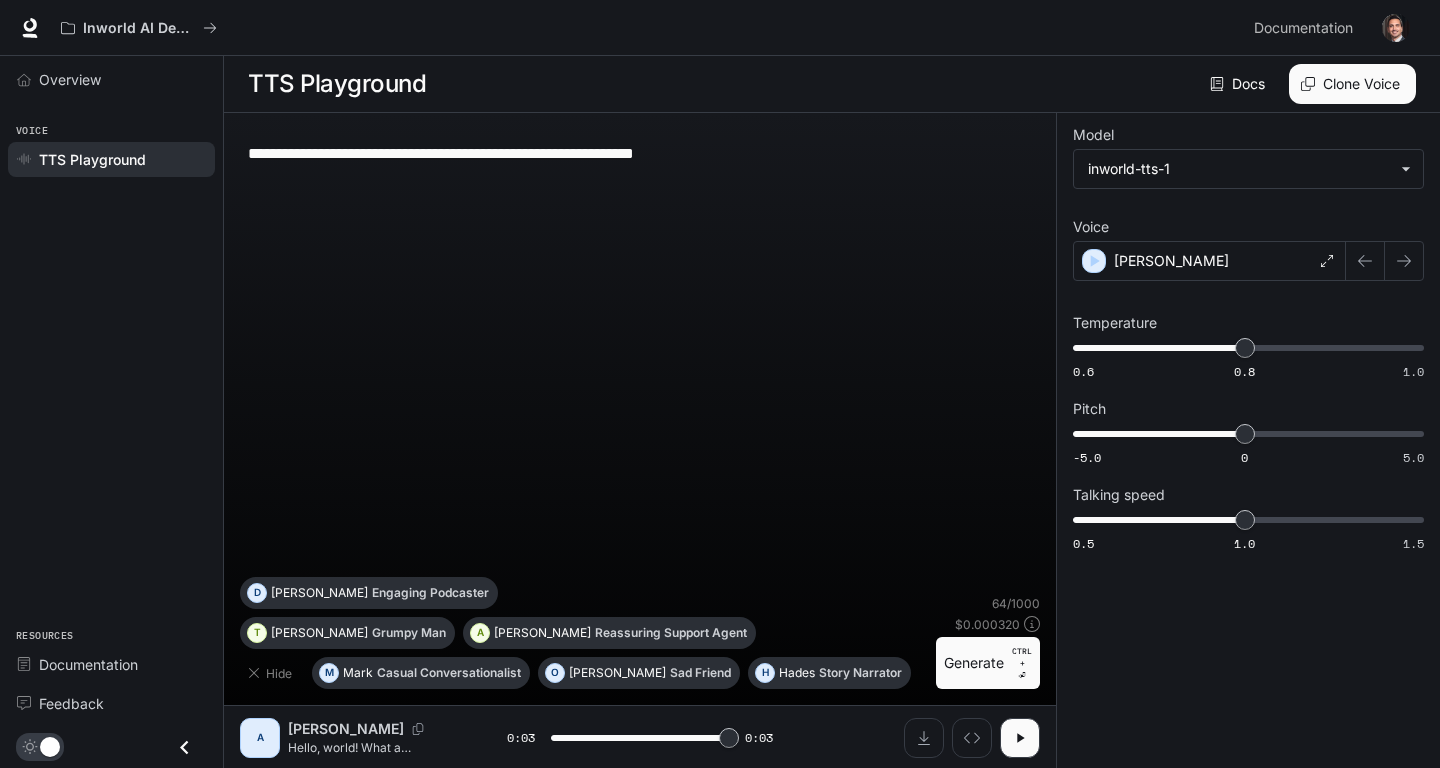 type on "*" 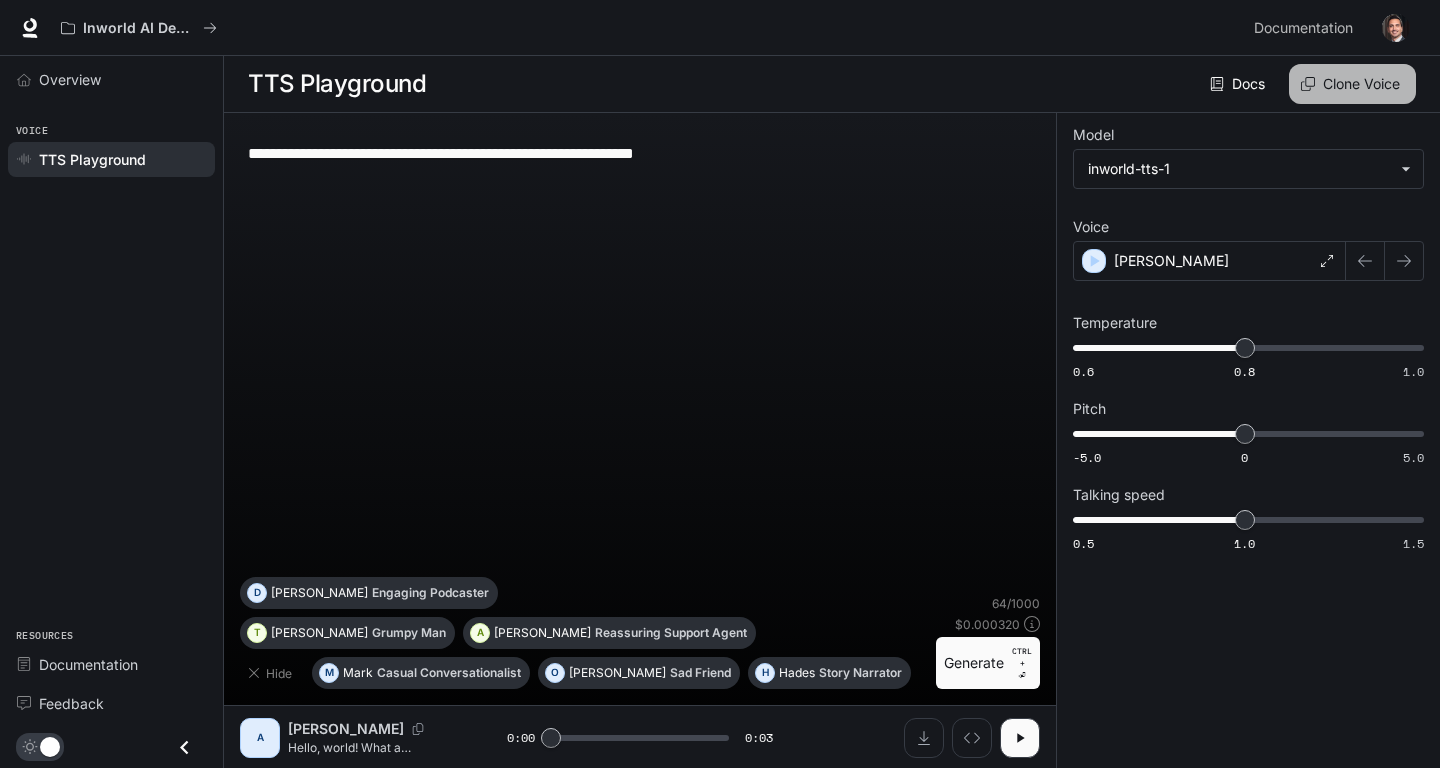 click on "Clone Voice" at bounding box center [1352, 84] 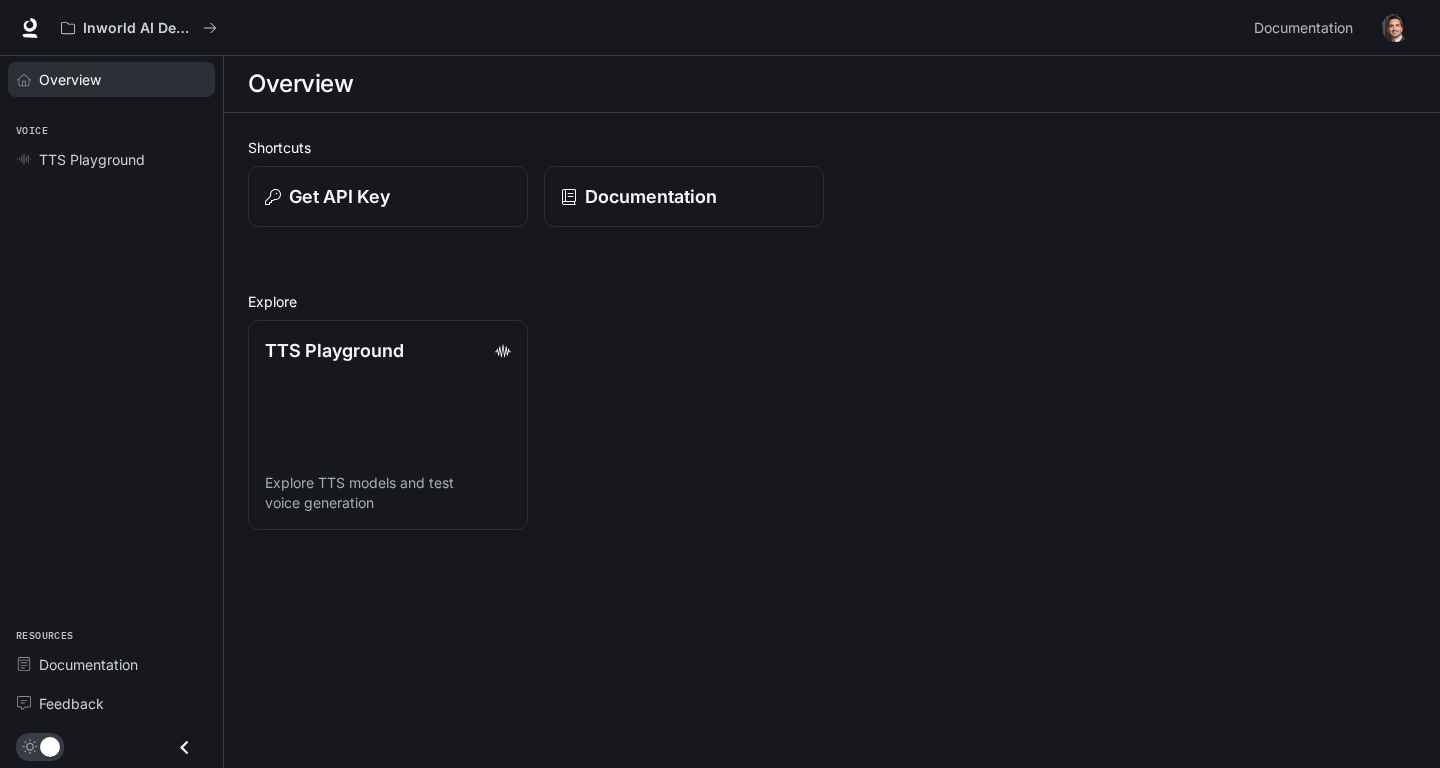 click on "Overview" at bounding box center [122, 79] 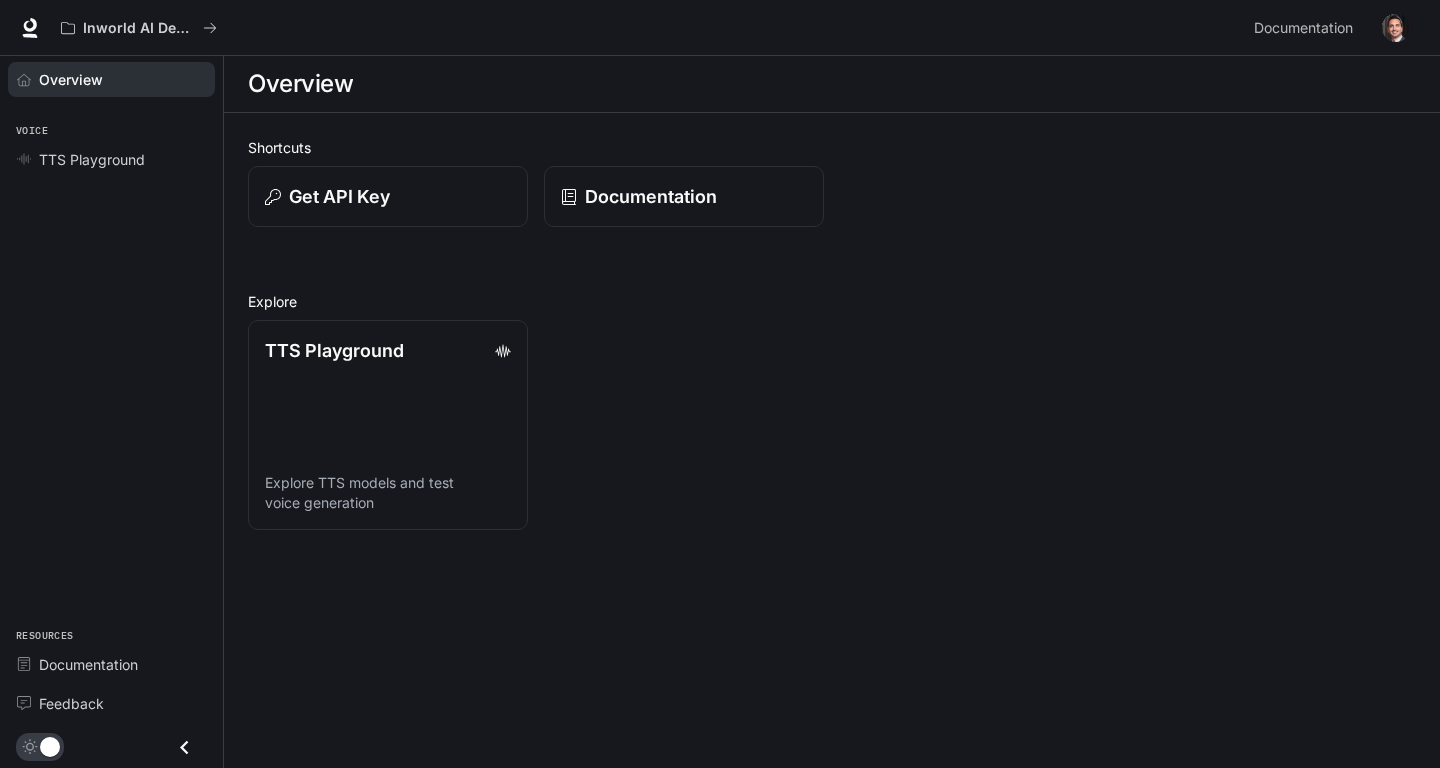 click on "Overview" at bounding box center [122, 79] 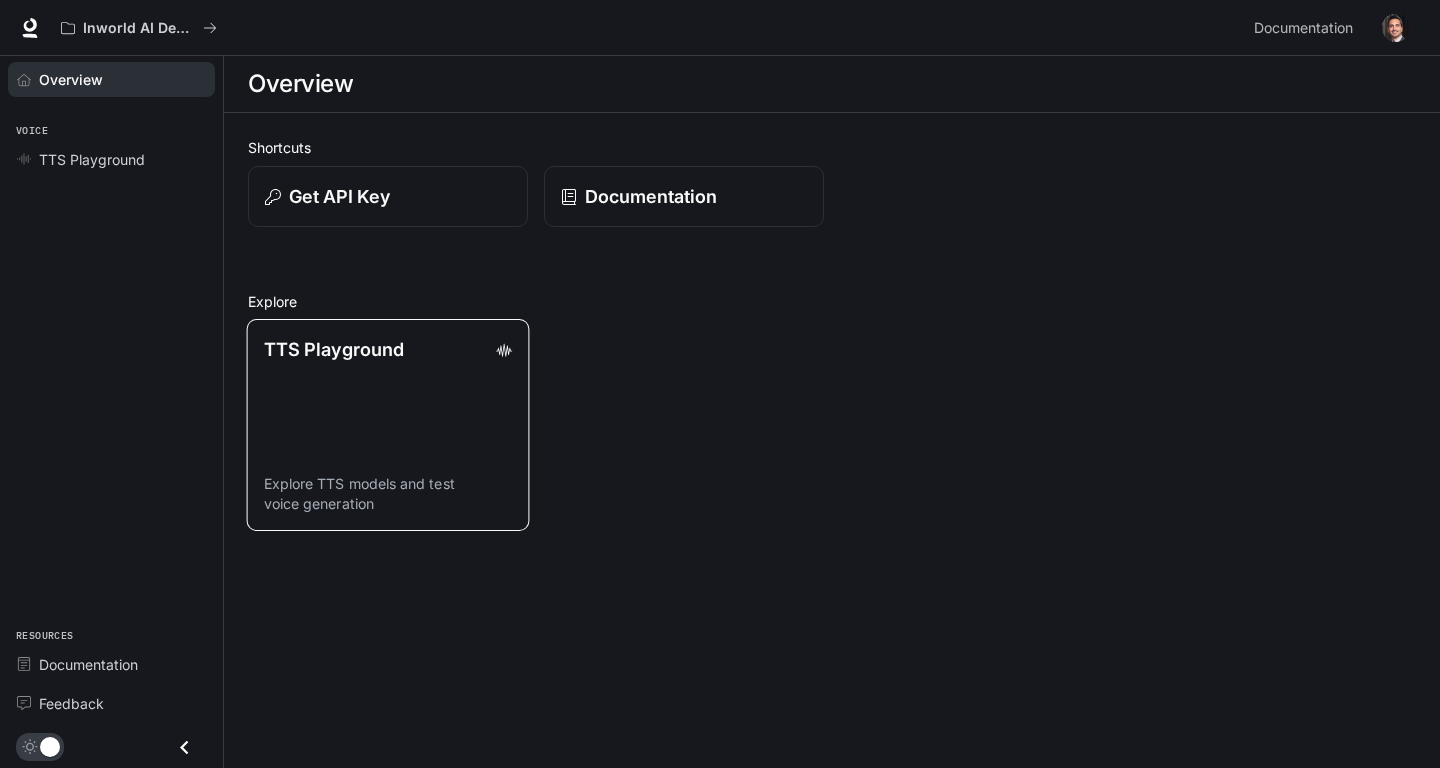 click on "TTS Playground Explore TTS models and test voice generation" at bounding box center (388, 425) 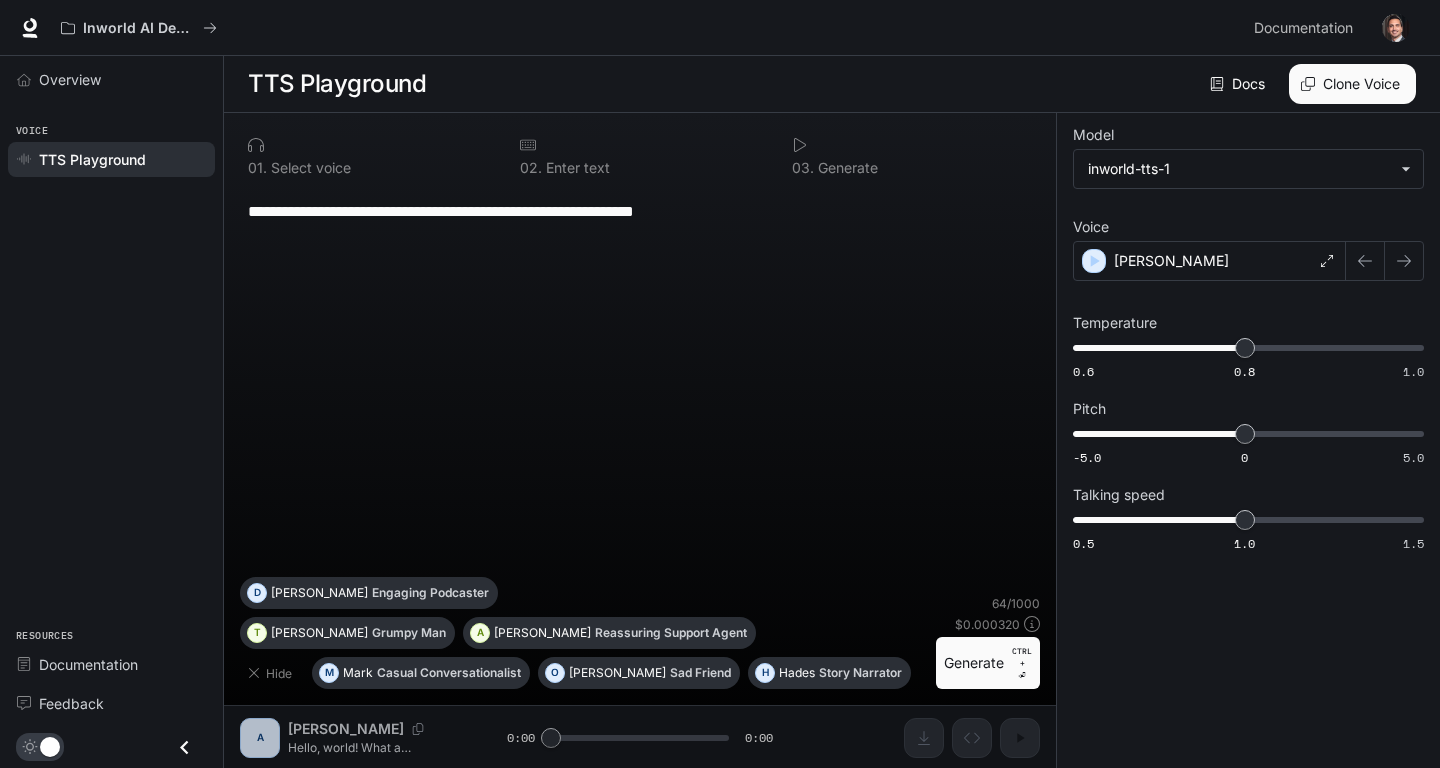 click on "Generate CTRL +  ⏎" at bounding box center (988, 663) 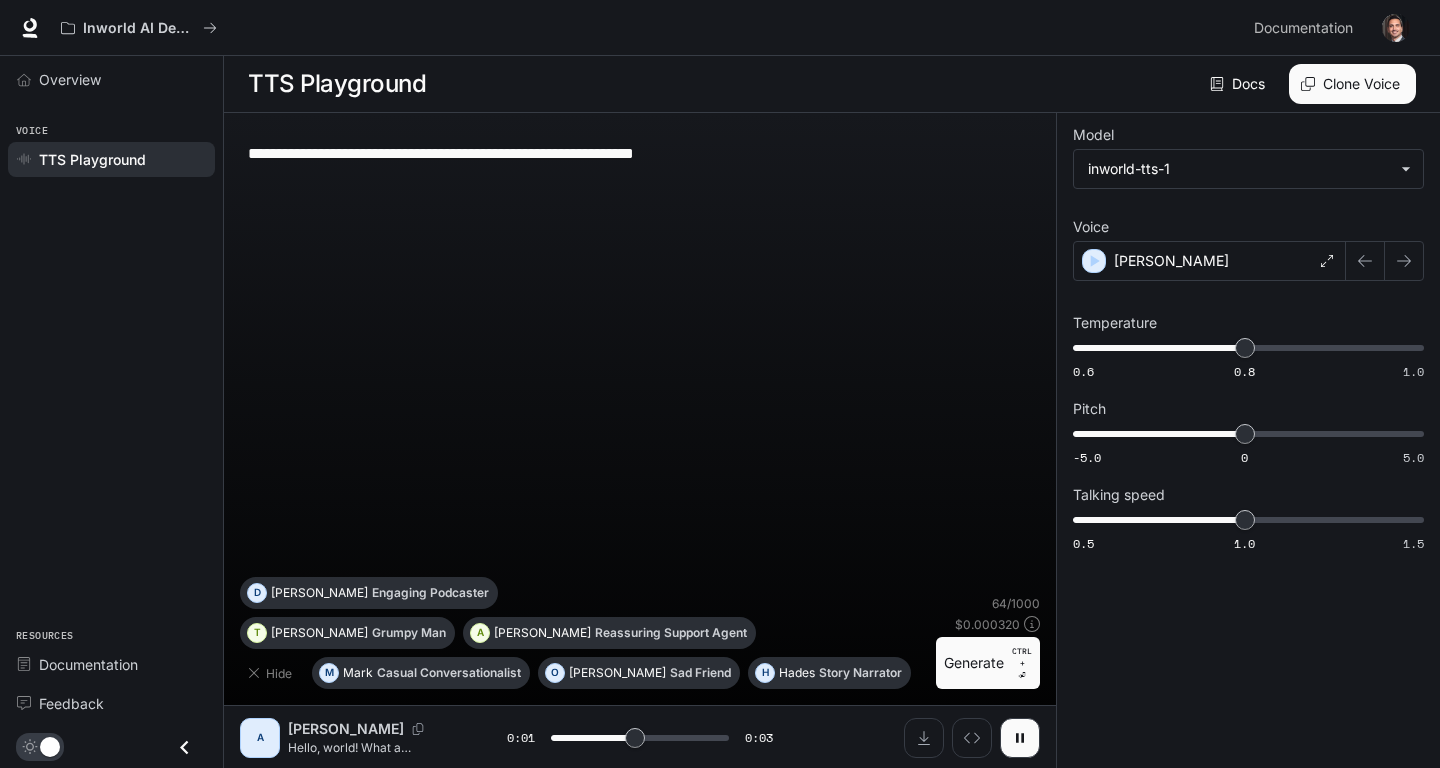 click on "Generate CTRL +  ⏎" at bounding box center (988, 663) 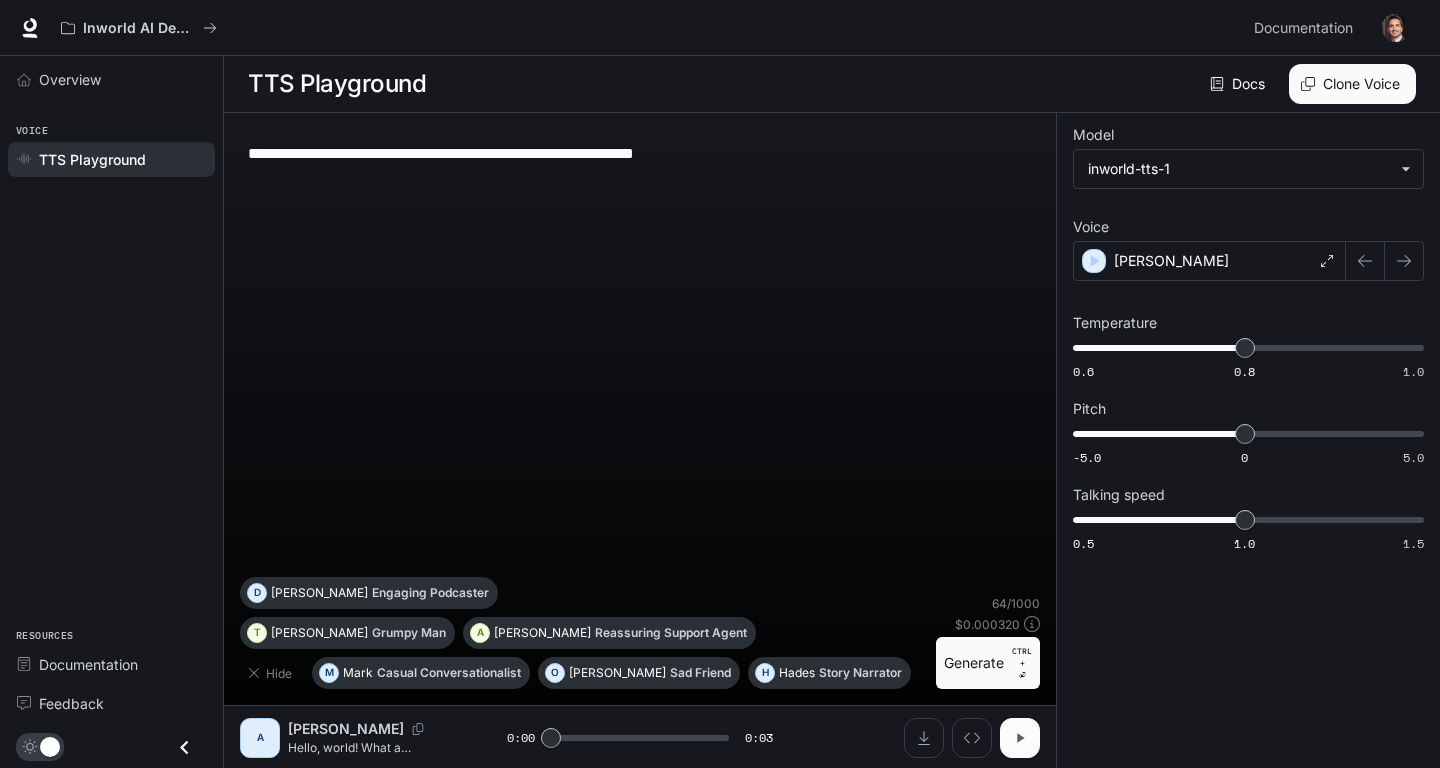 click 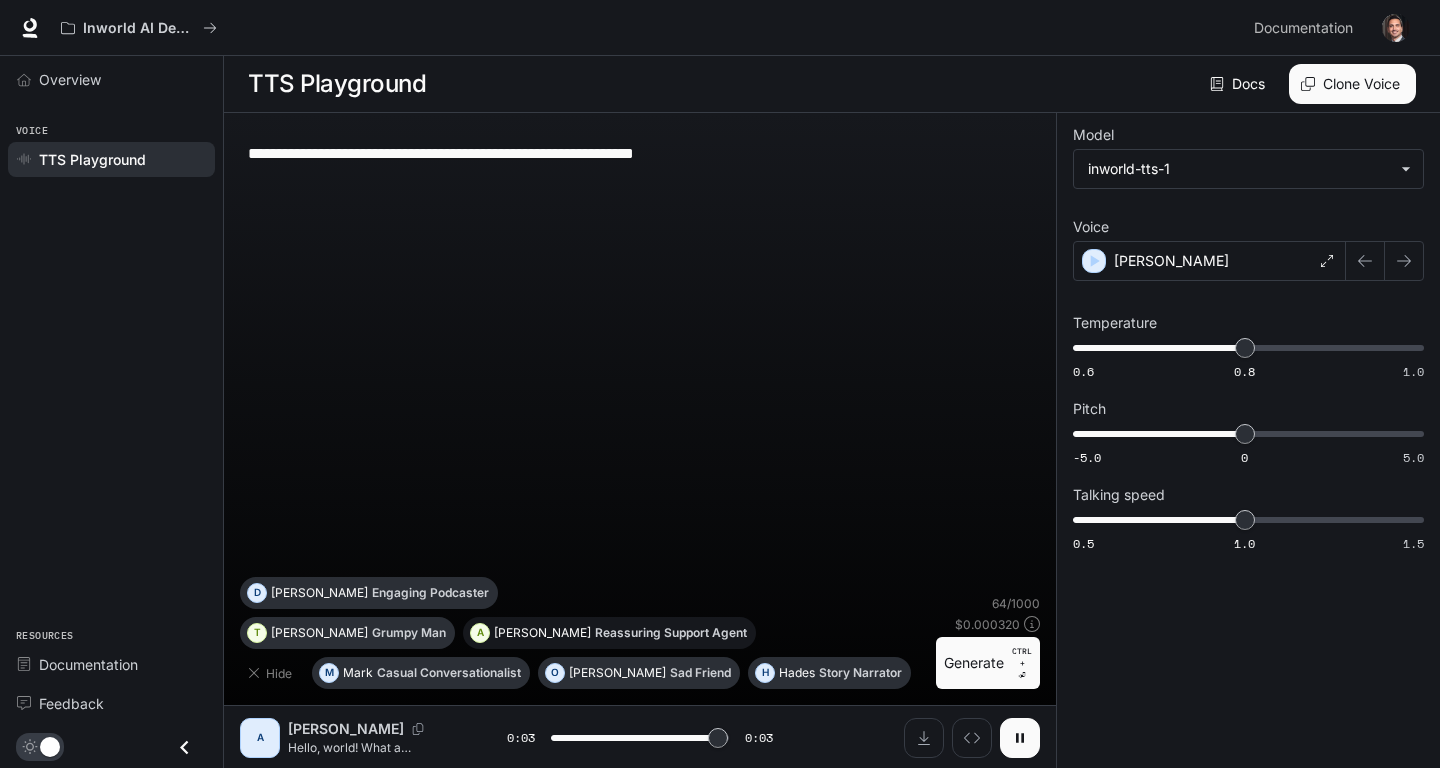 type on "***" 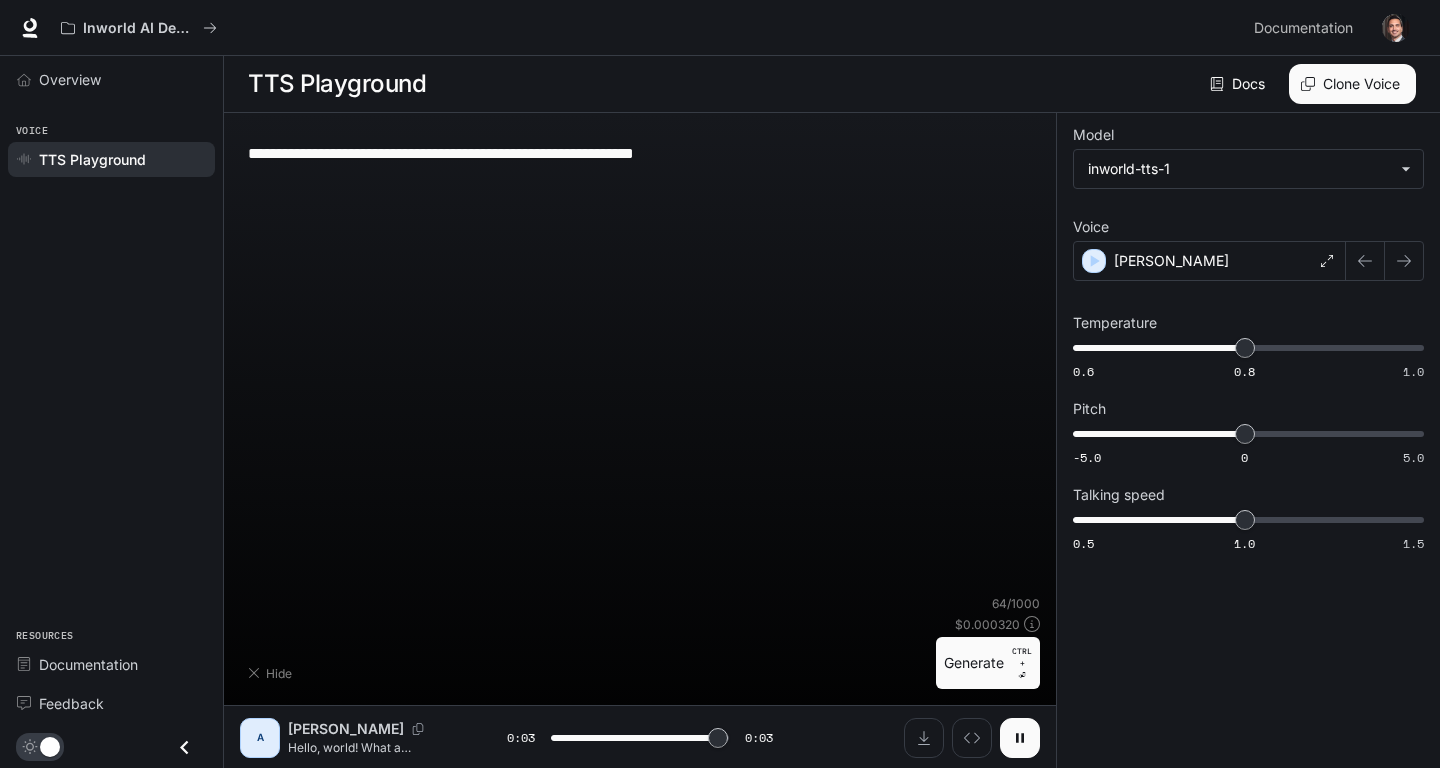 type on "**********" 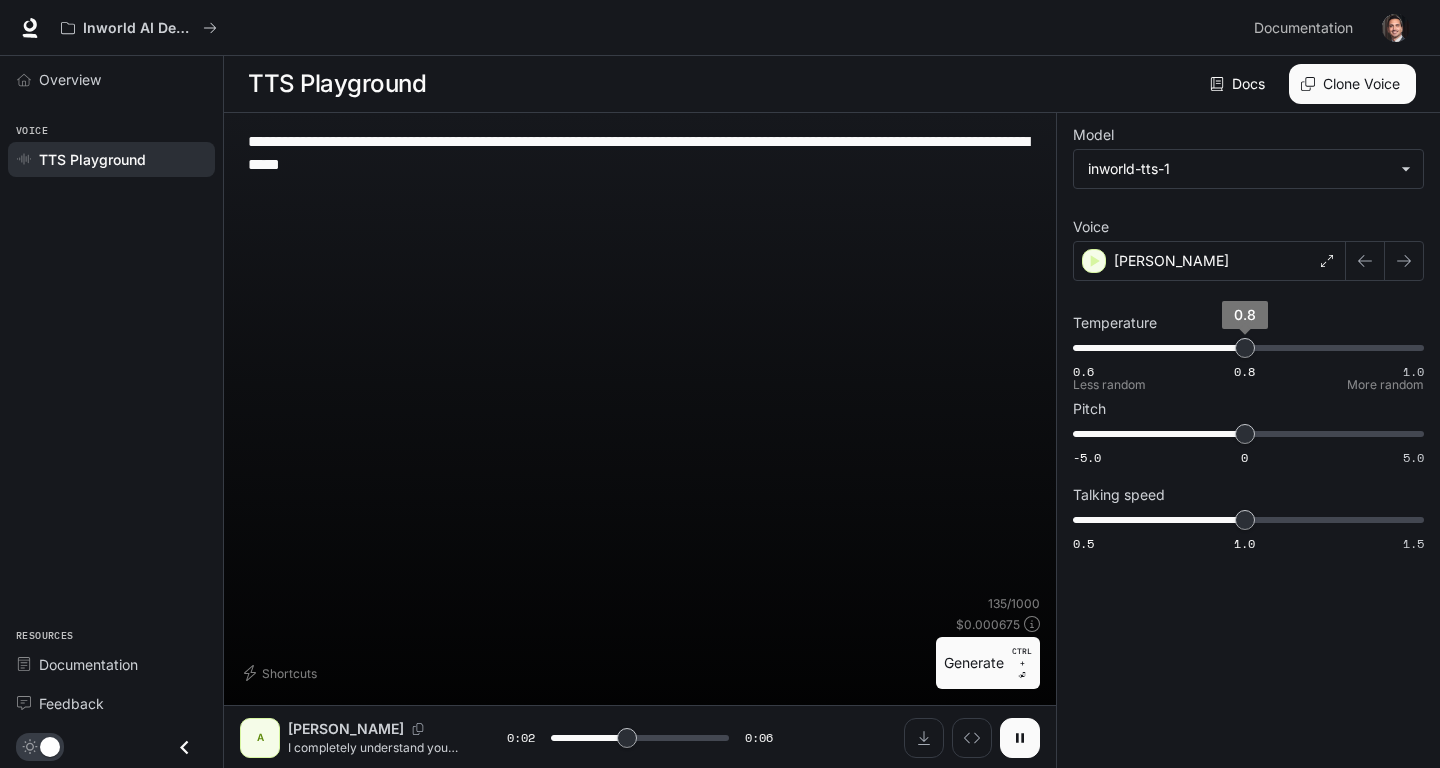 type on "***" 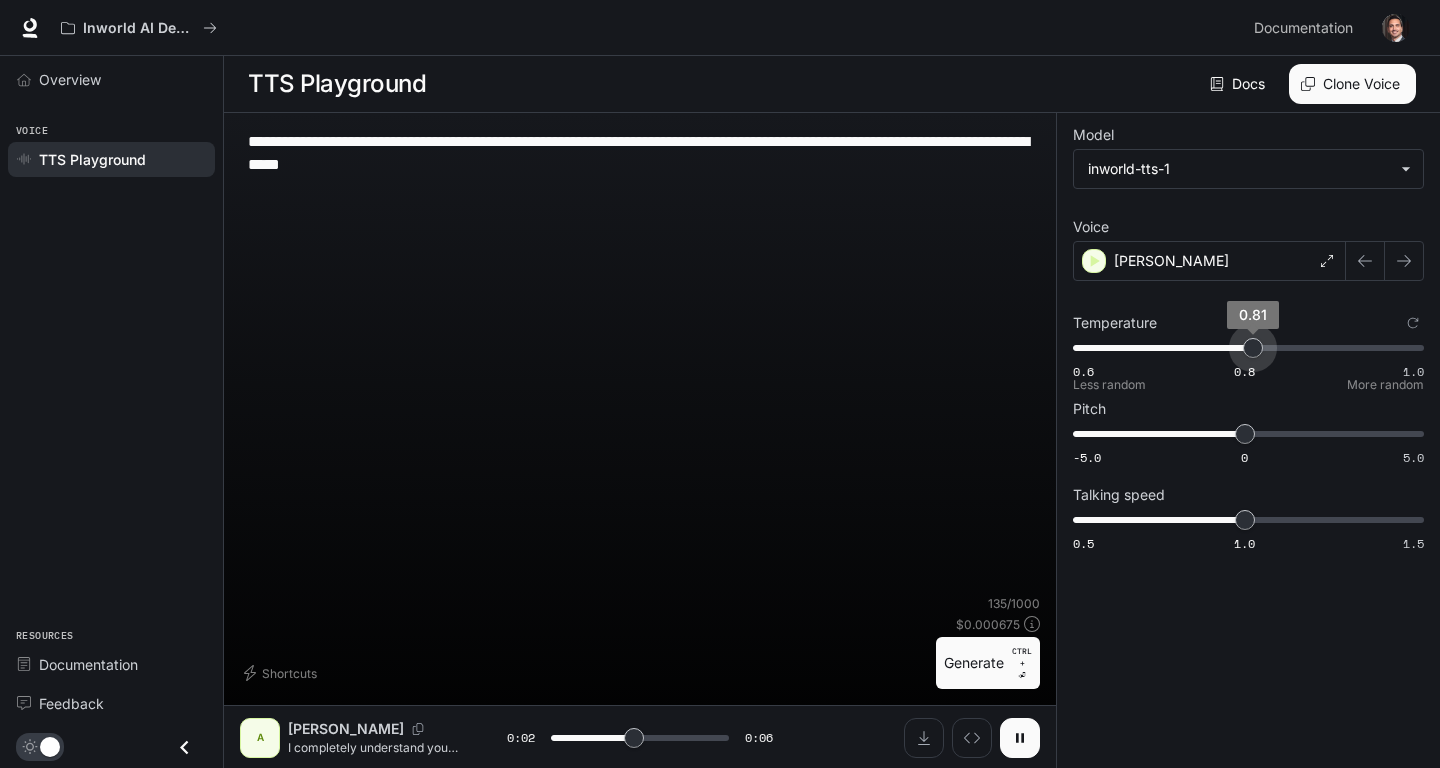 type on "***" 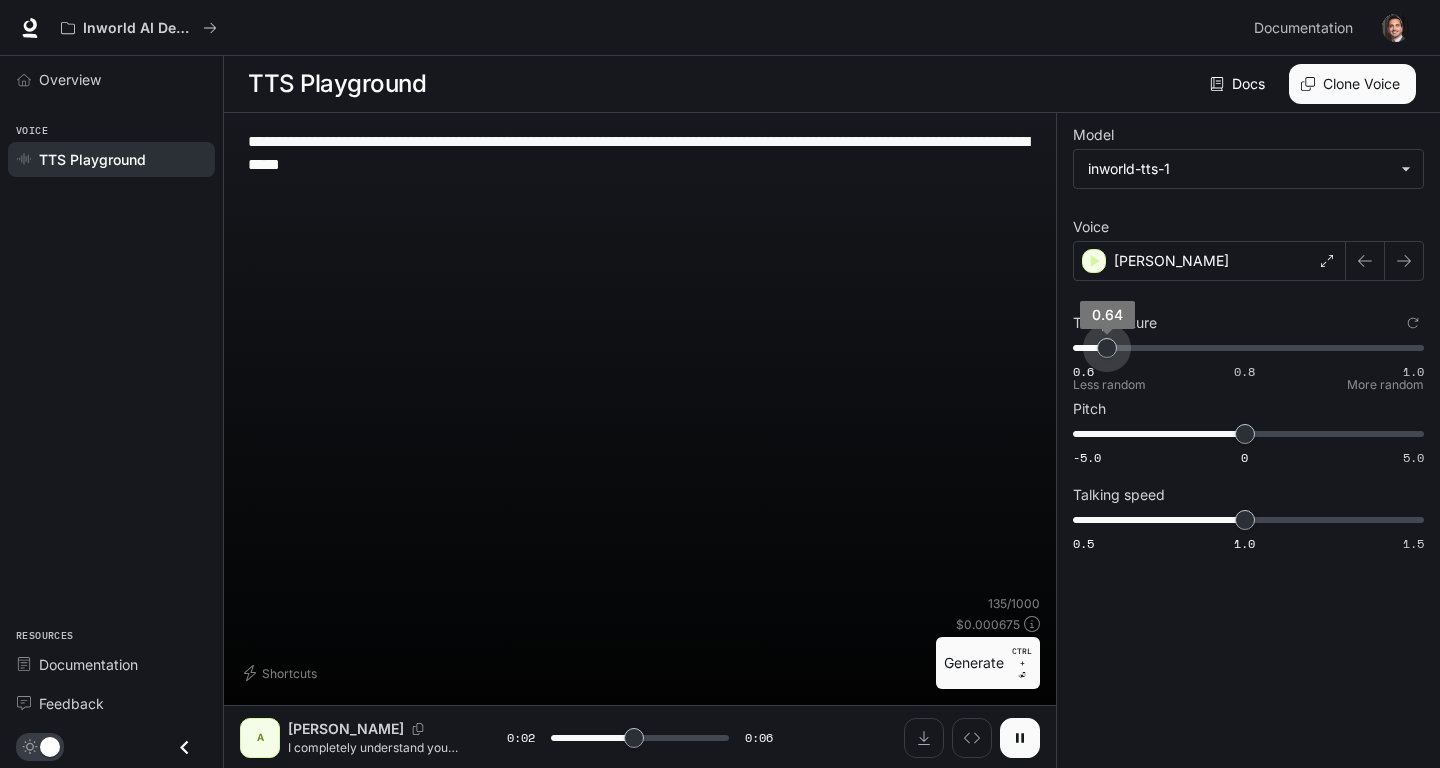 drag, startPoint x: 1253, startPoint y: 353, endPoint x: 1107, endPoint y: 385, distance: 149.46571 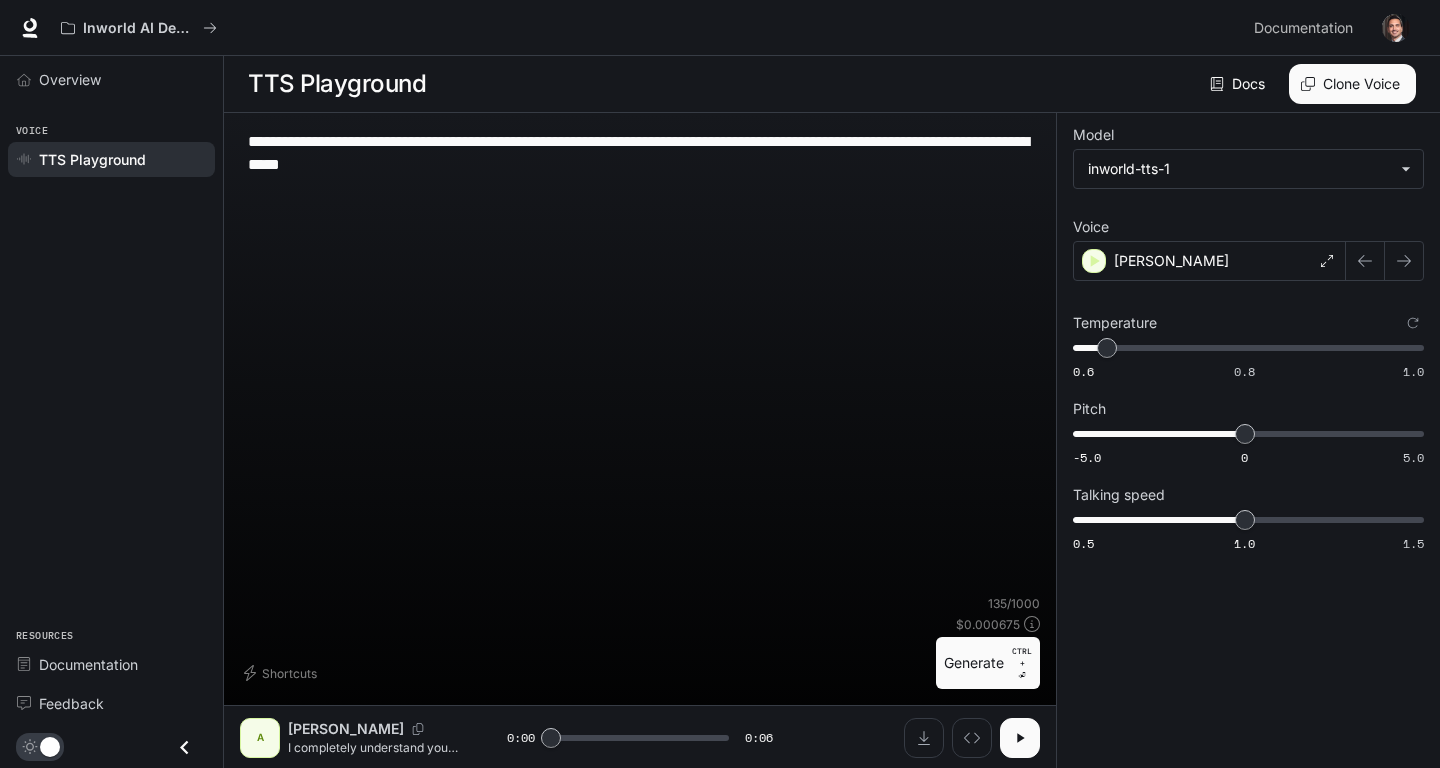 click at bounding box center [1020, 738] 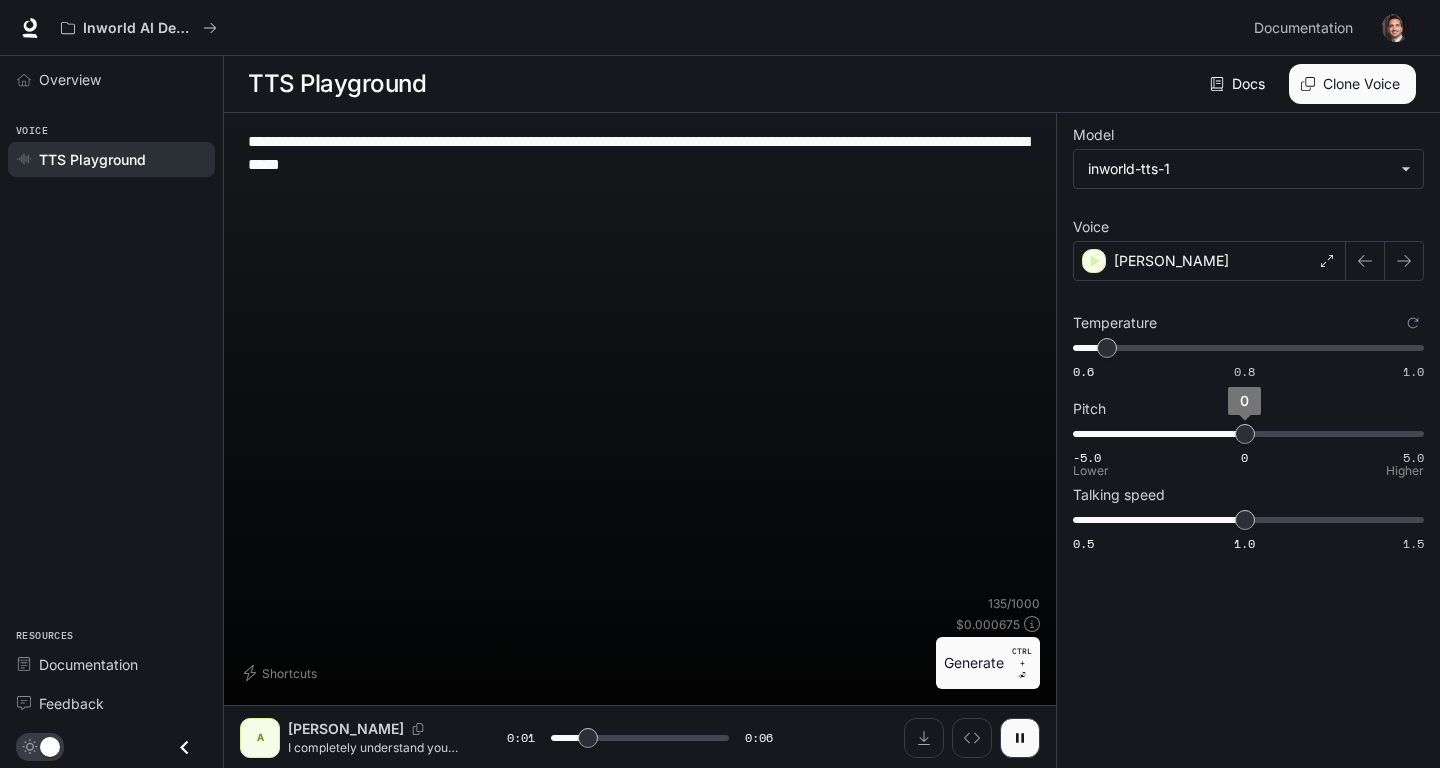 type on "***" 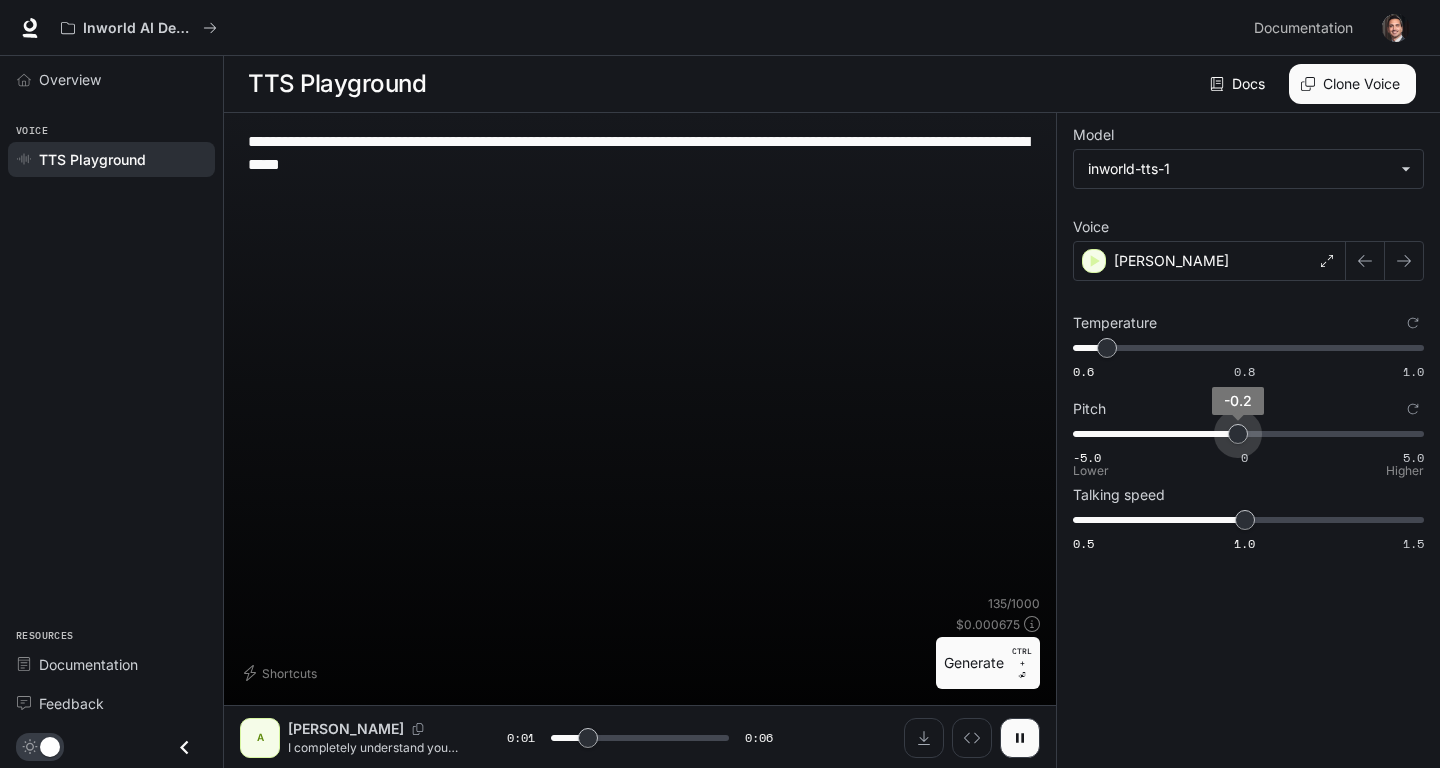 type on "***" 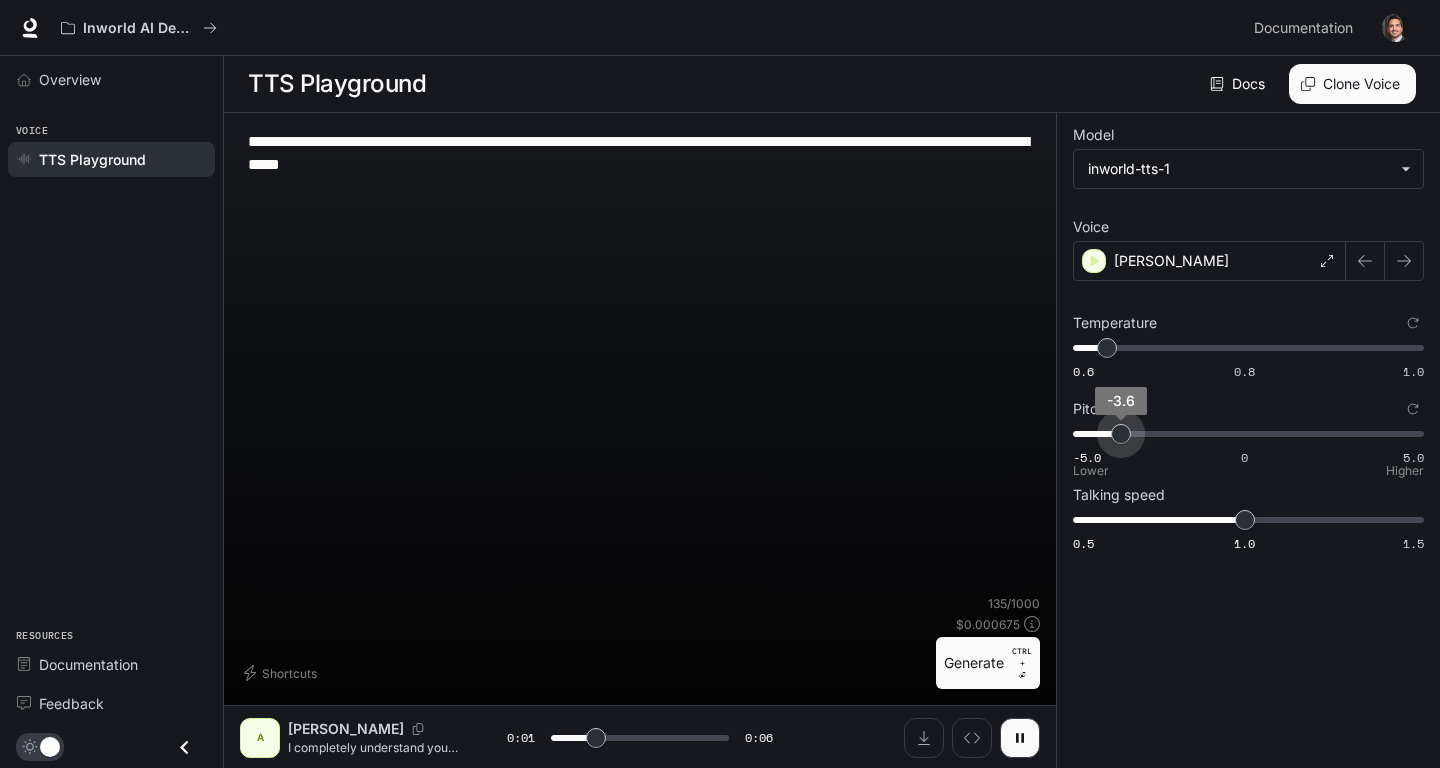 drag, startPoint x: 1254, startPoint y: 443, endPoint x: 1121, endPoint y: 460, distance: 134.08206 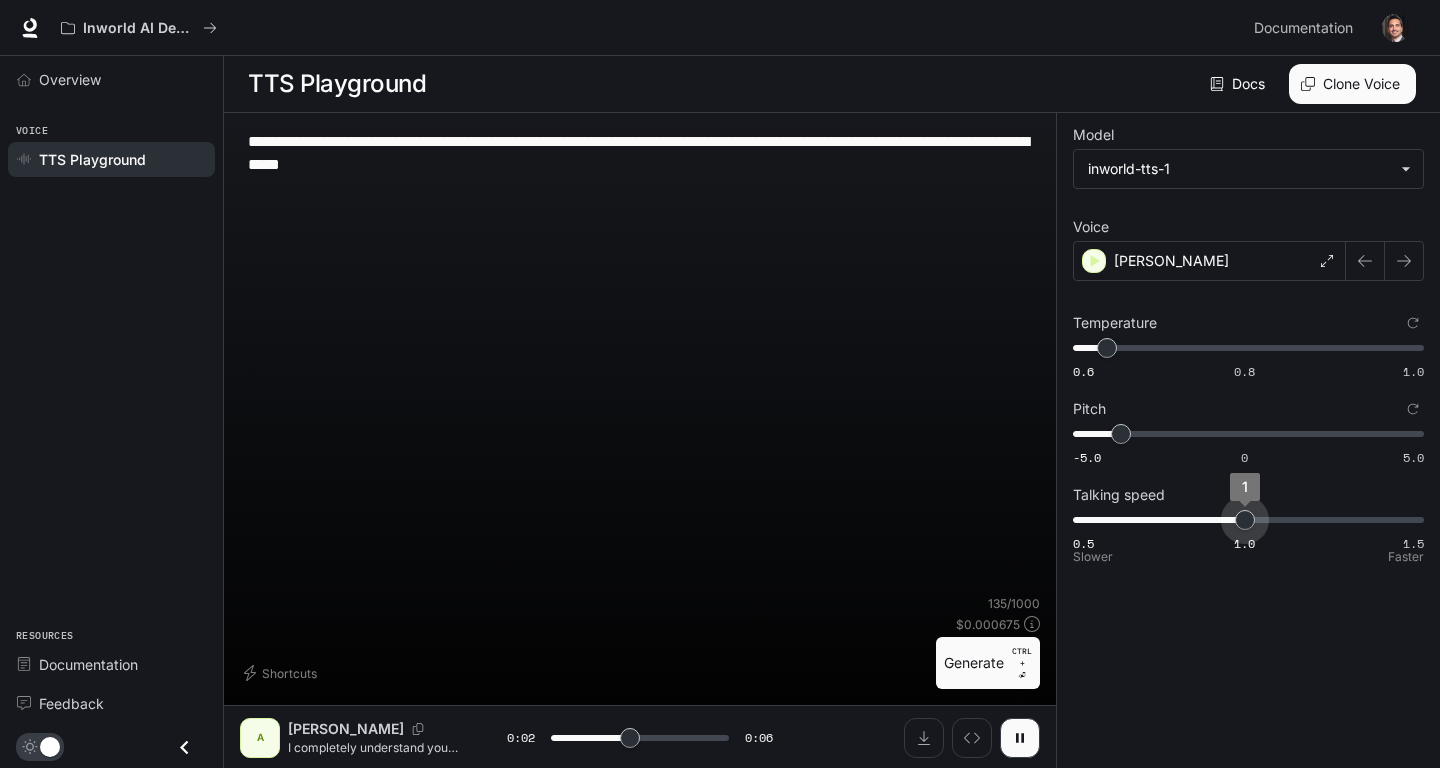 type on "***" 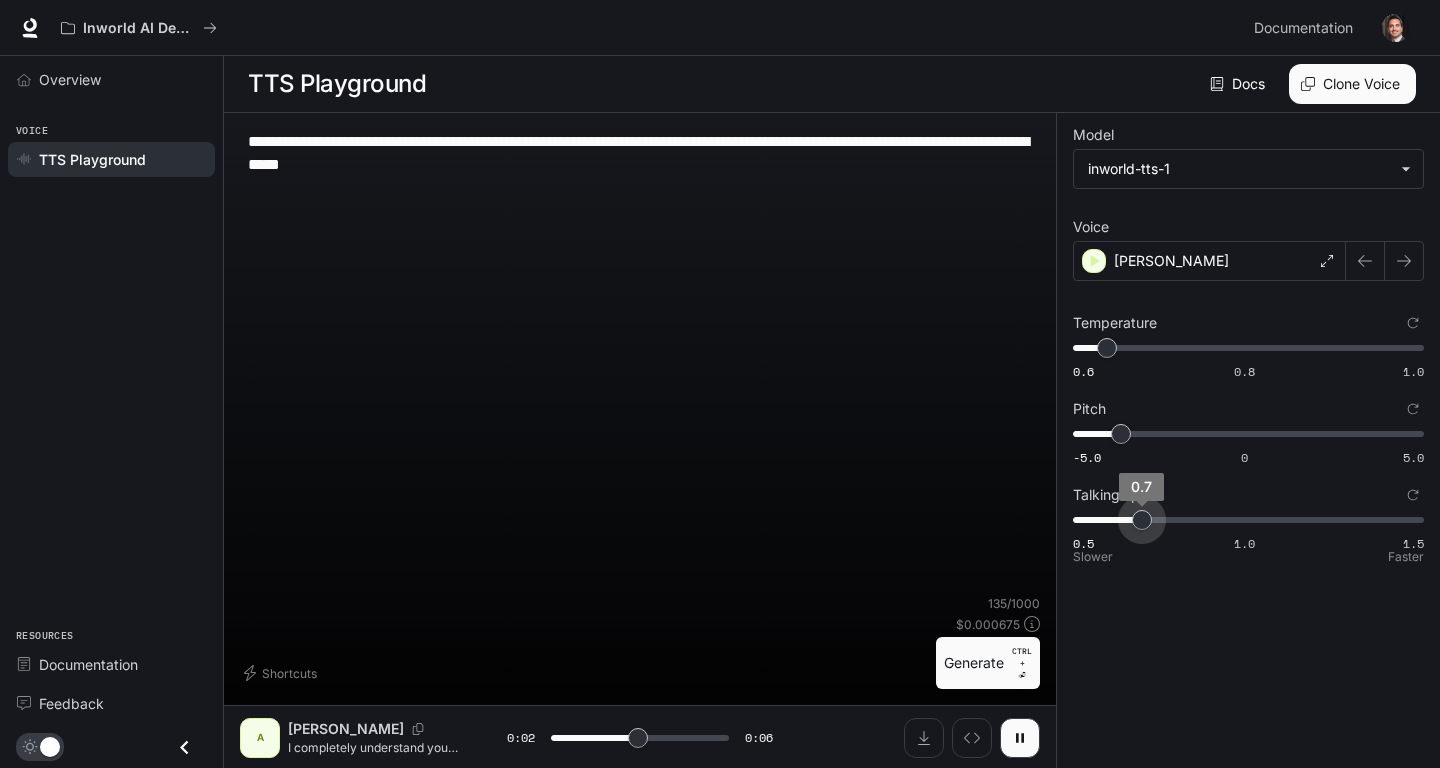 type on "***" 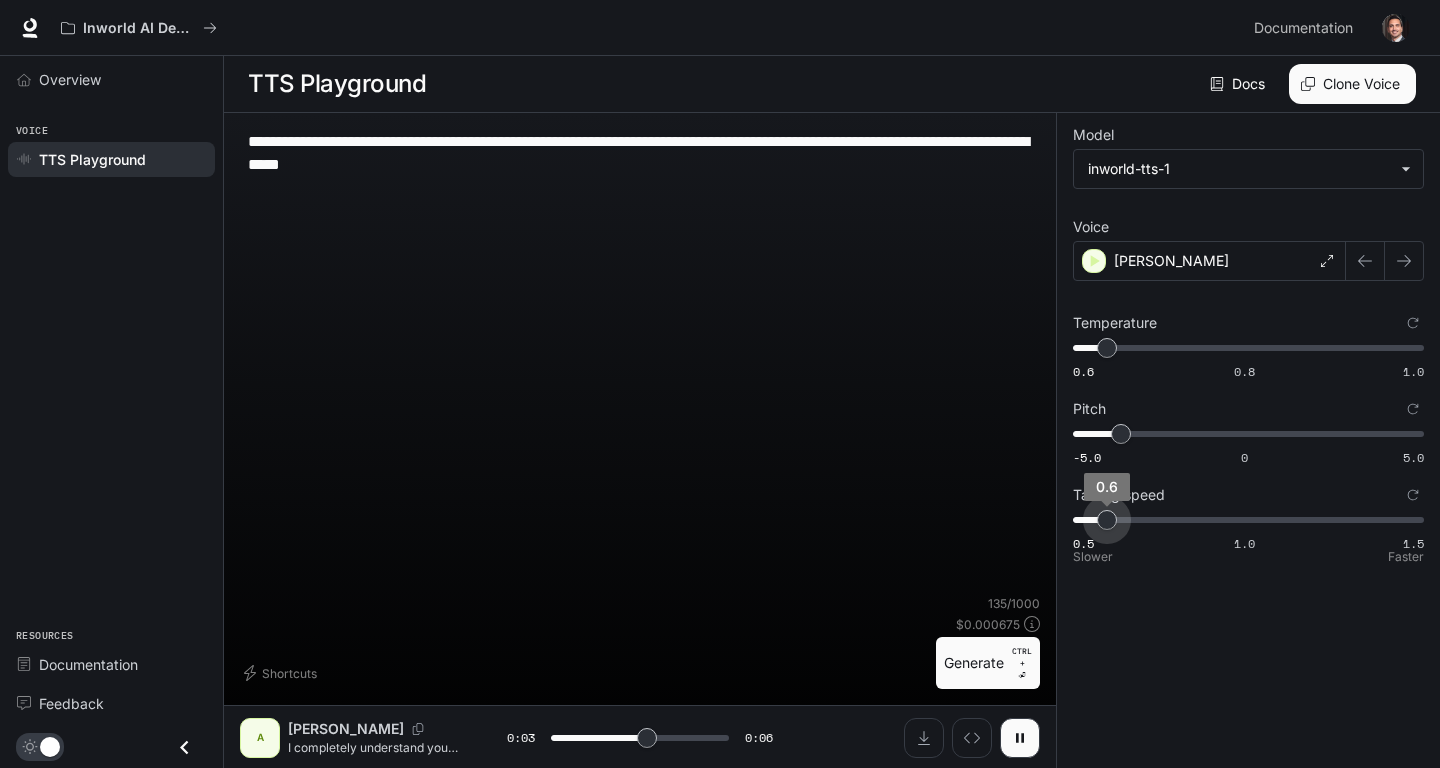 drag, startPoint x: 1238, startPoint y: 522, endPoint x: 1098, endPoint y: 555, distance: 143.83672 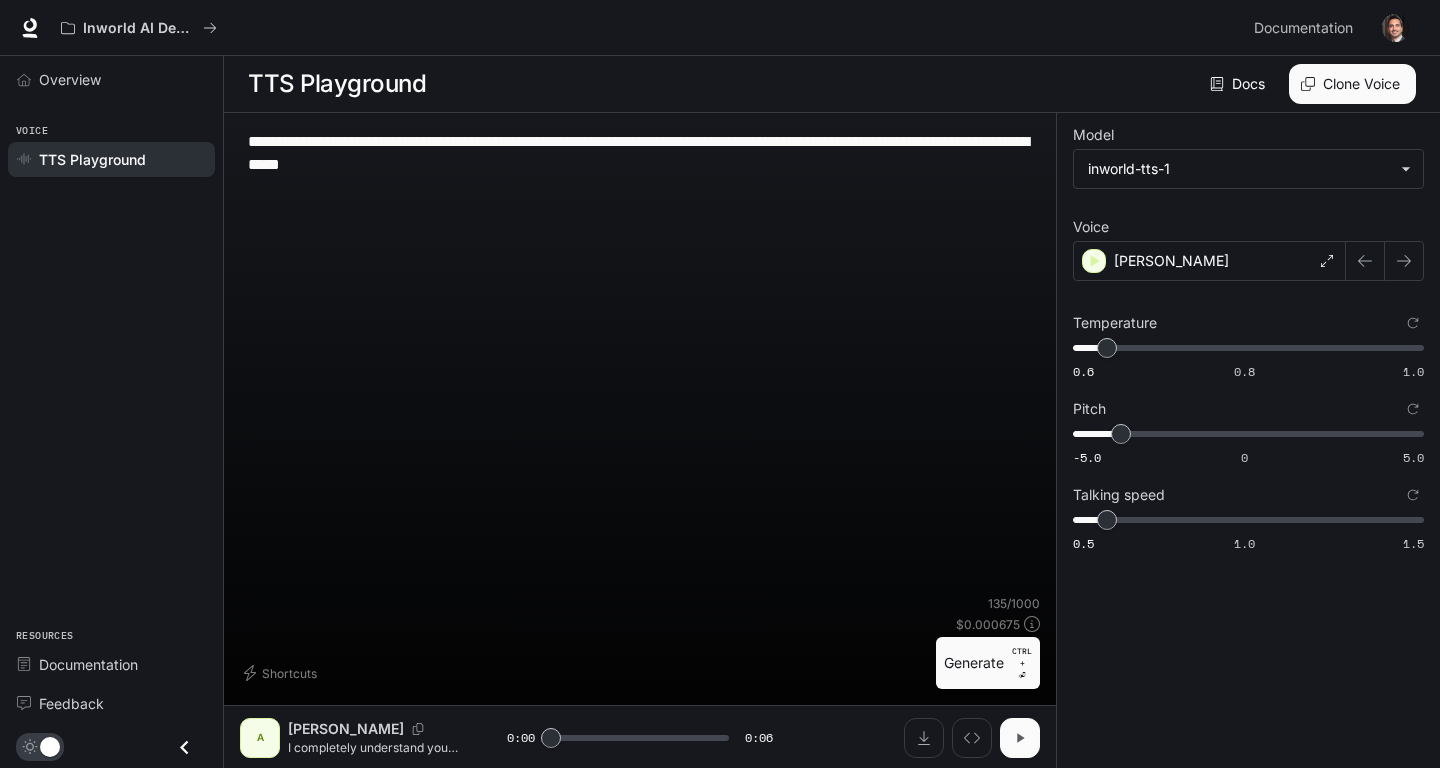 click at bounding box center (1020, 738) 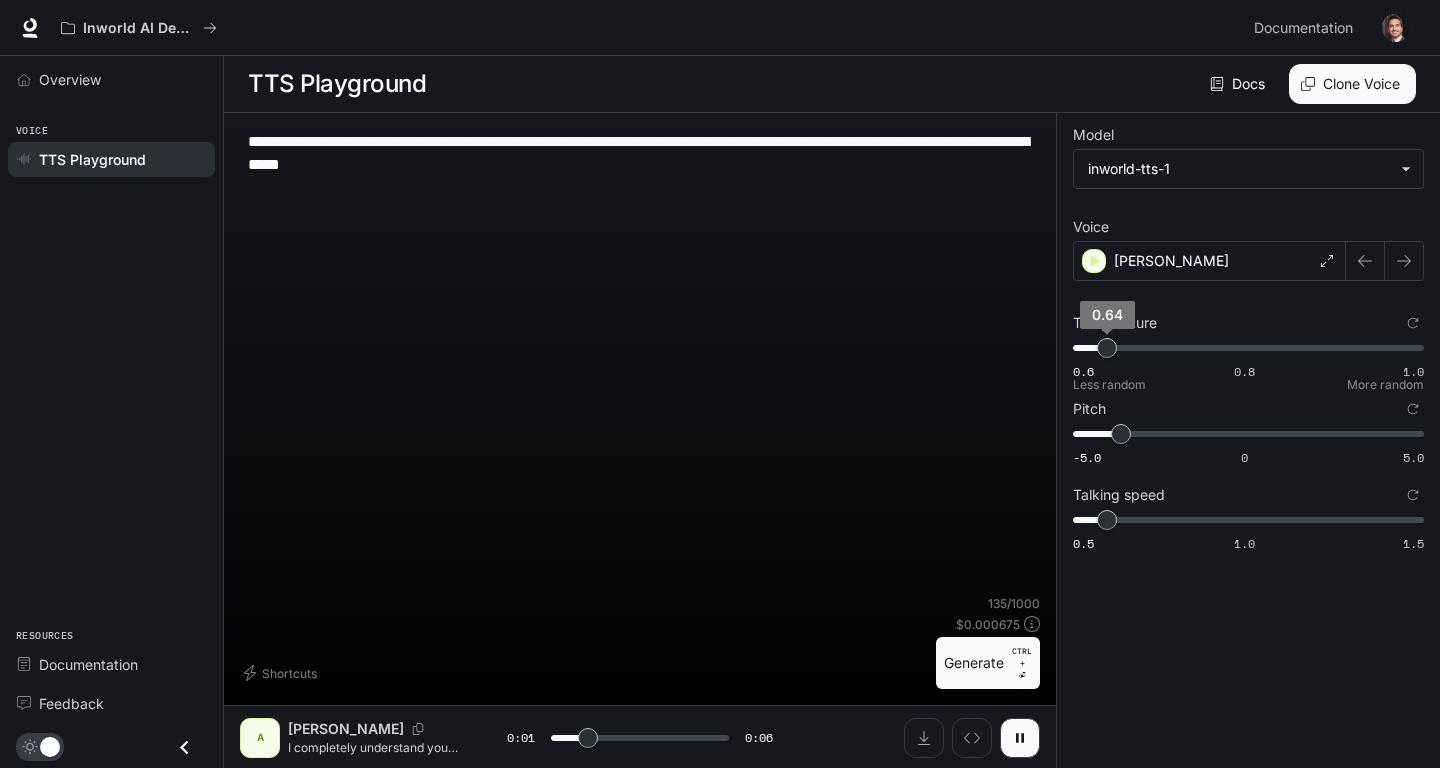 type on "***" 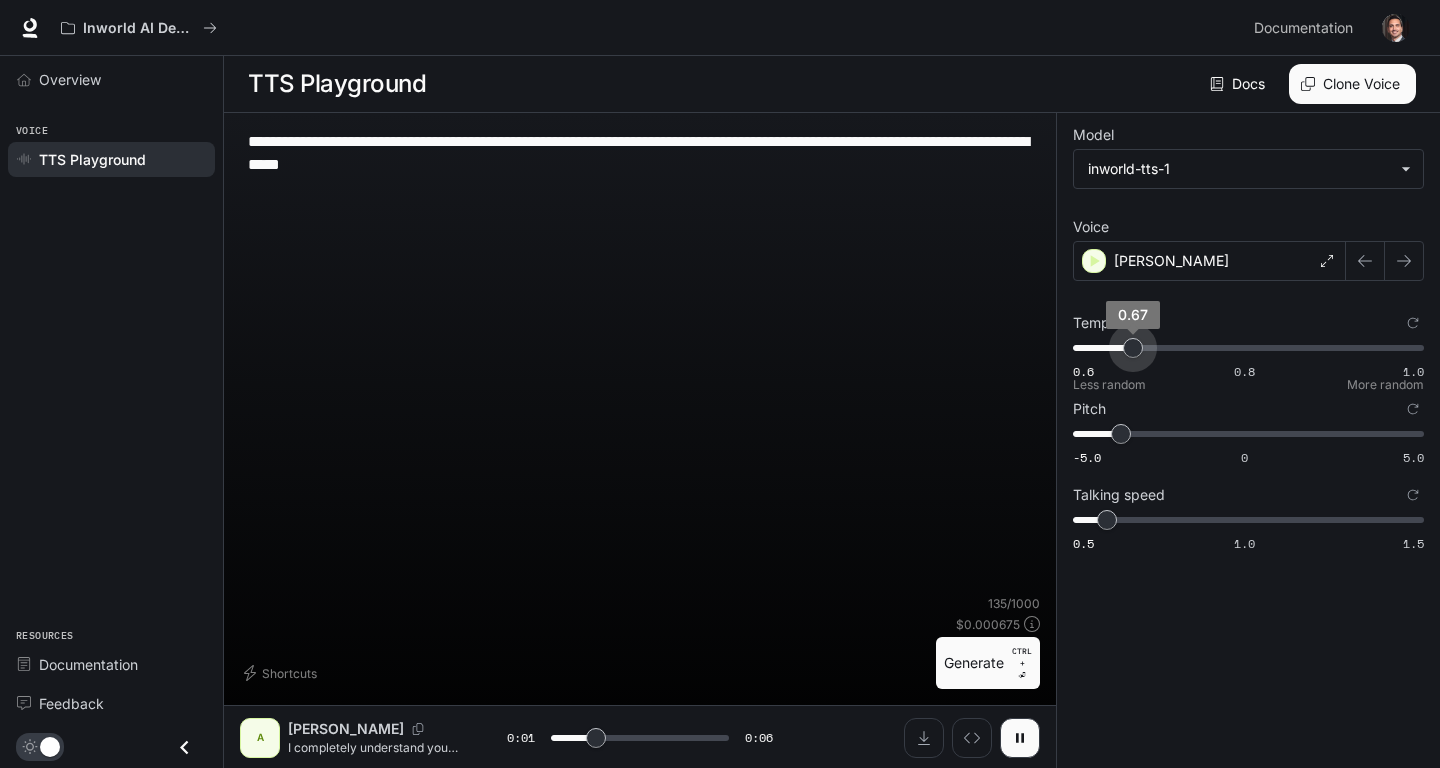 type on "***" 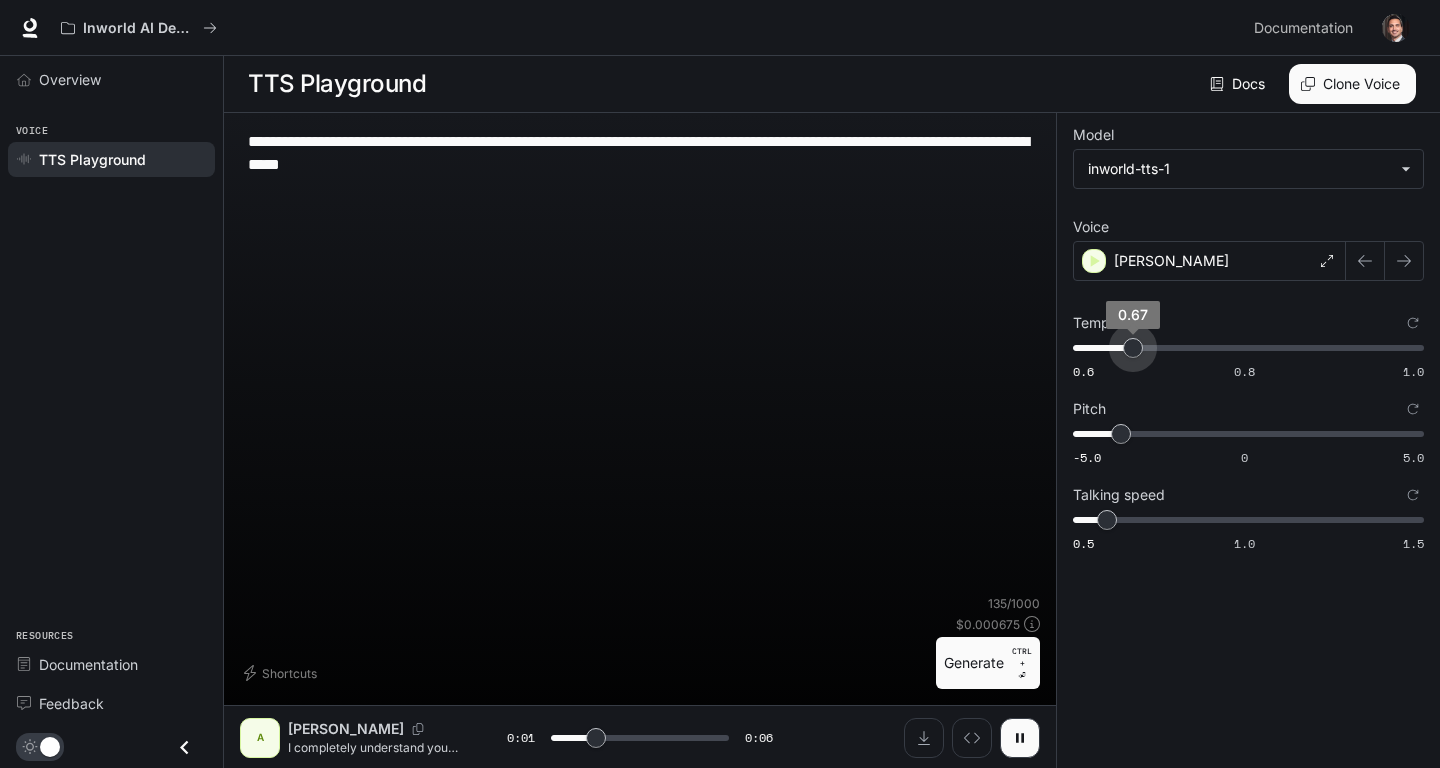 type on "***" 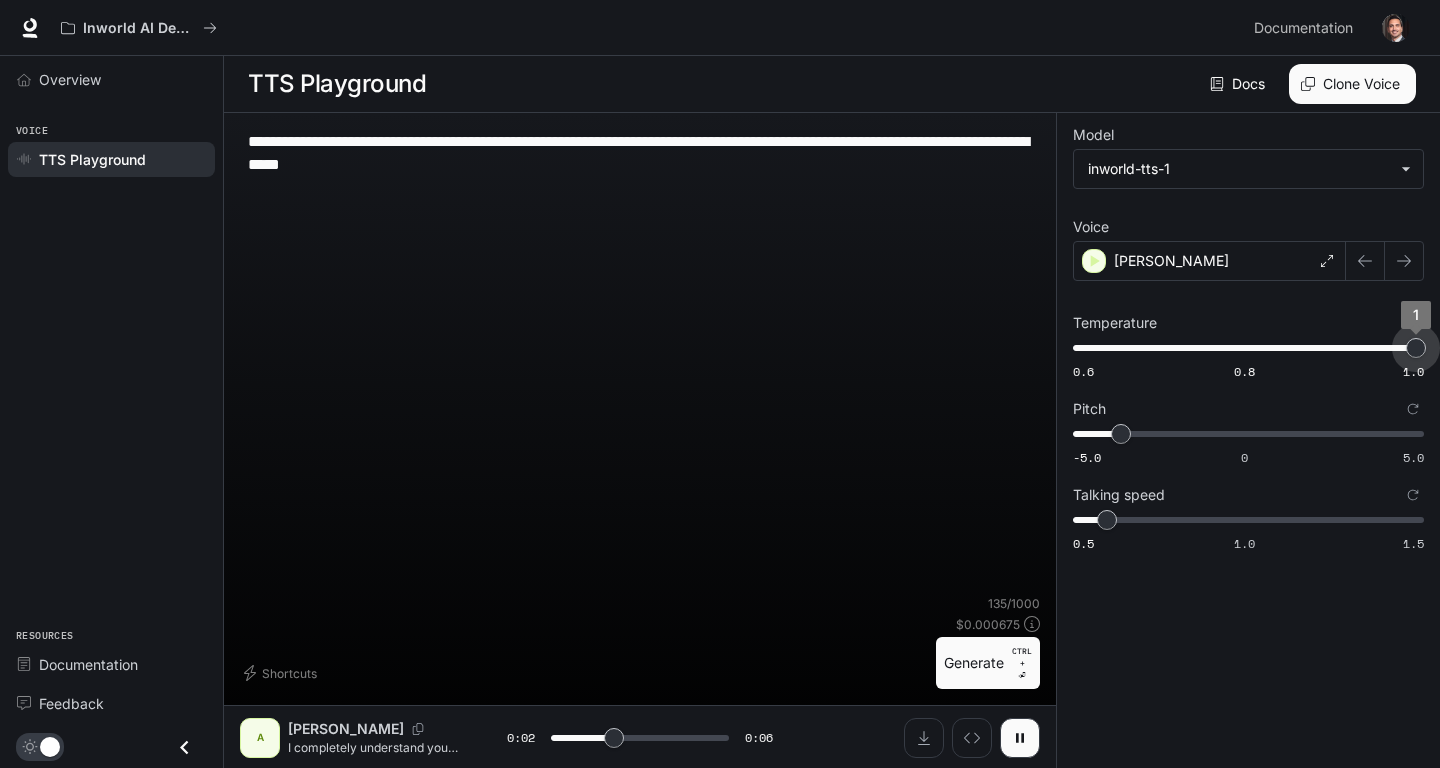 drag, startPoint x: 1124, startPoint y: 344, endPoint x: 1440, endPoint y: 310, distance: 317.82385 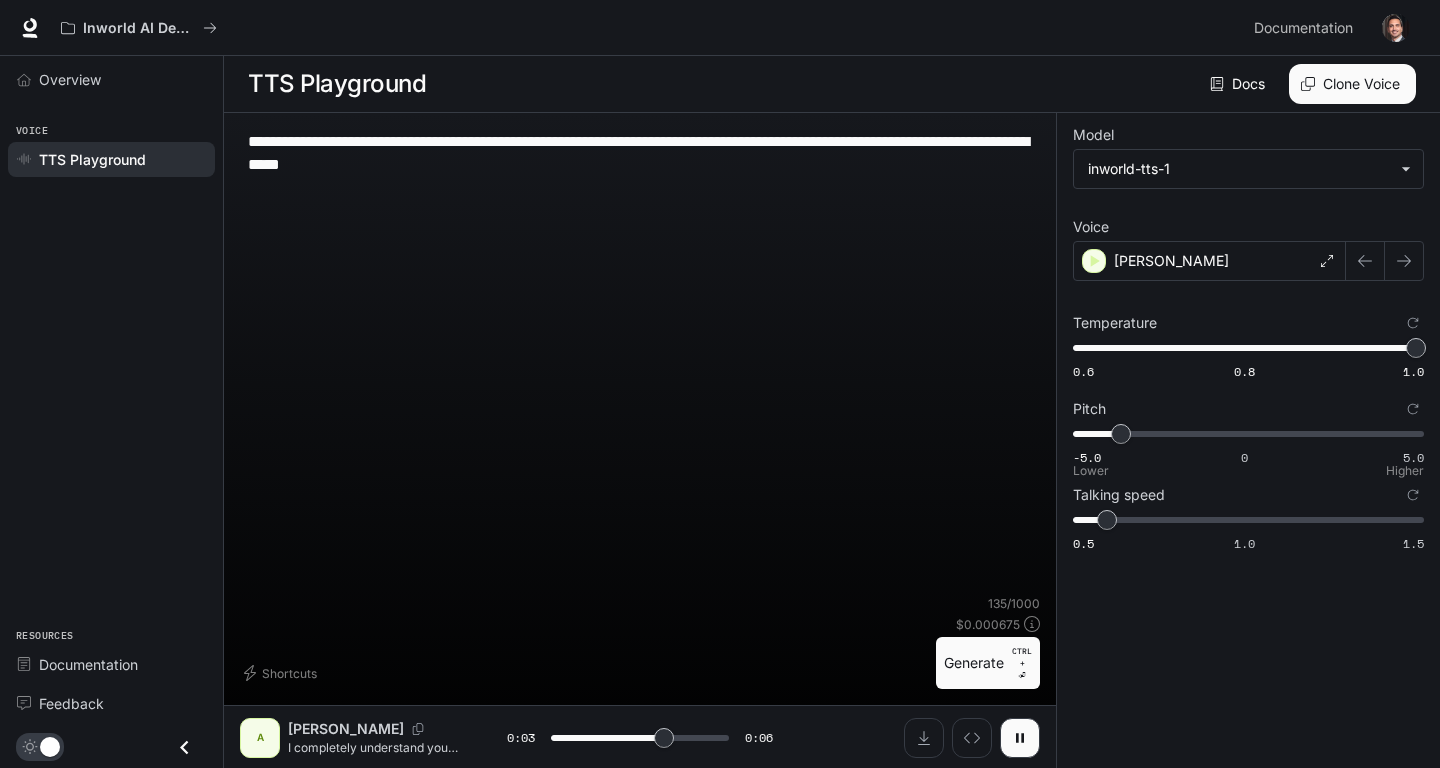 type on "***" 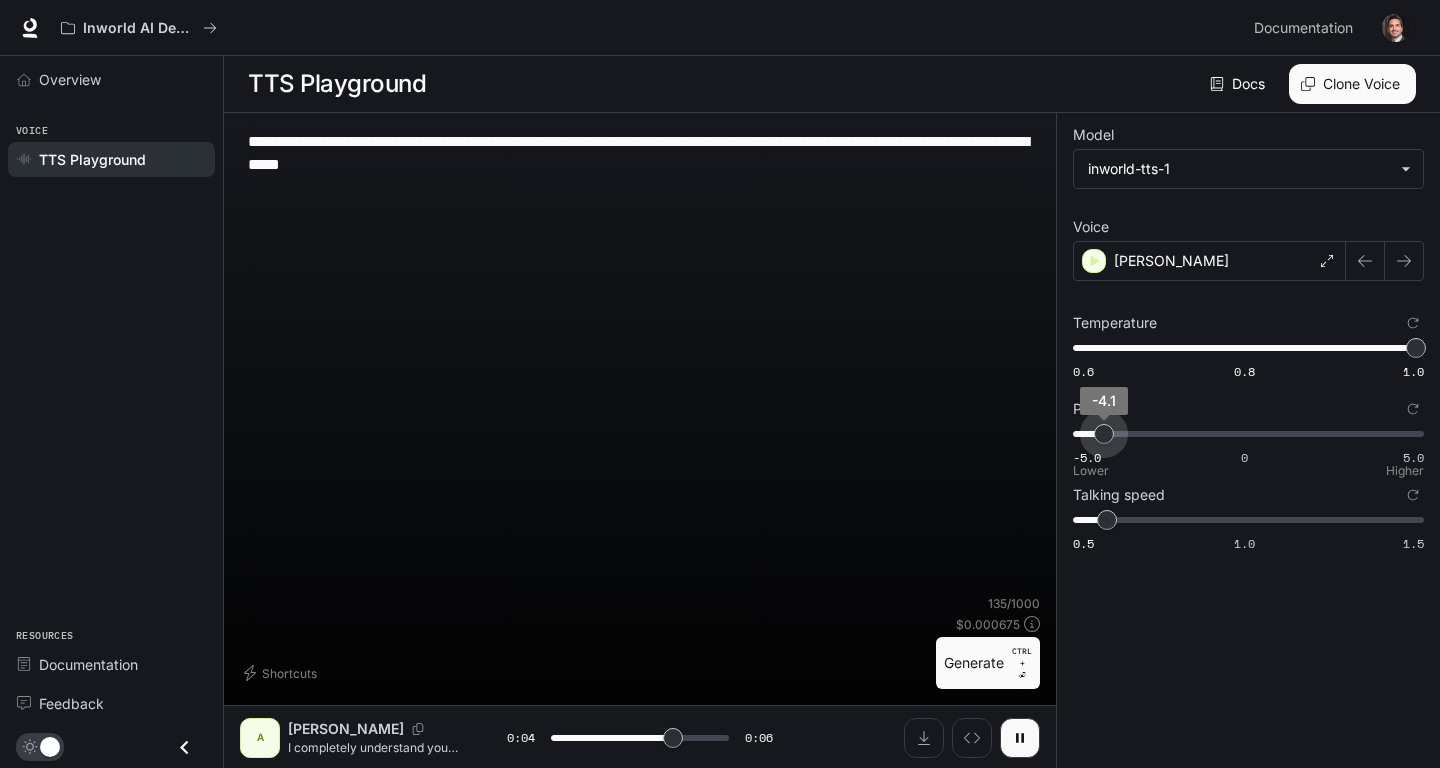 type on "***" 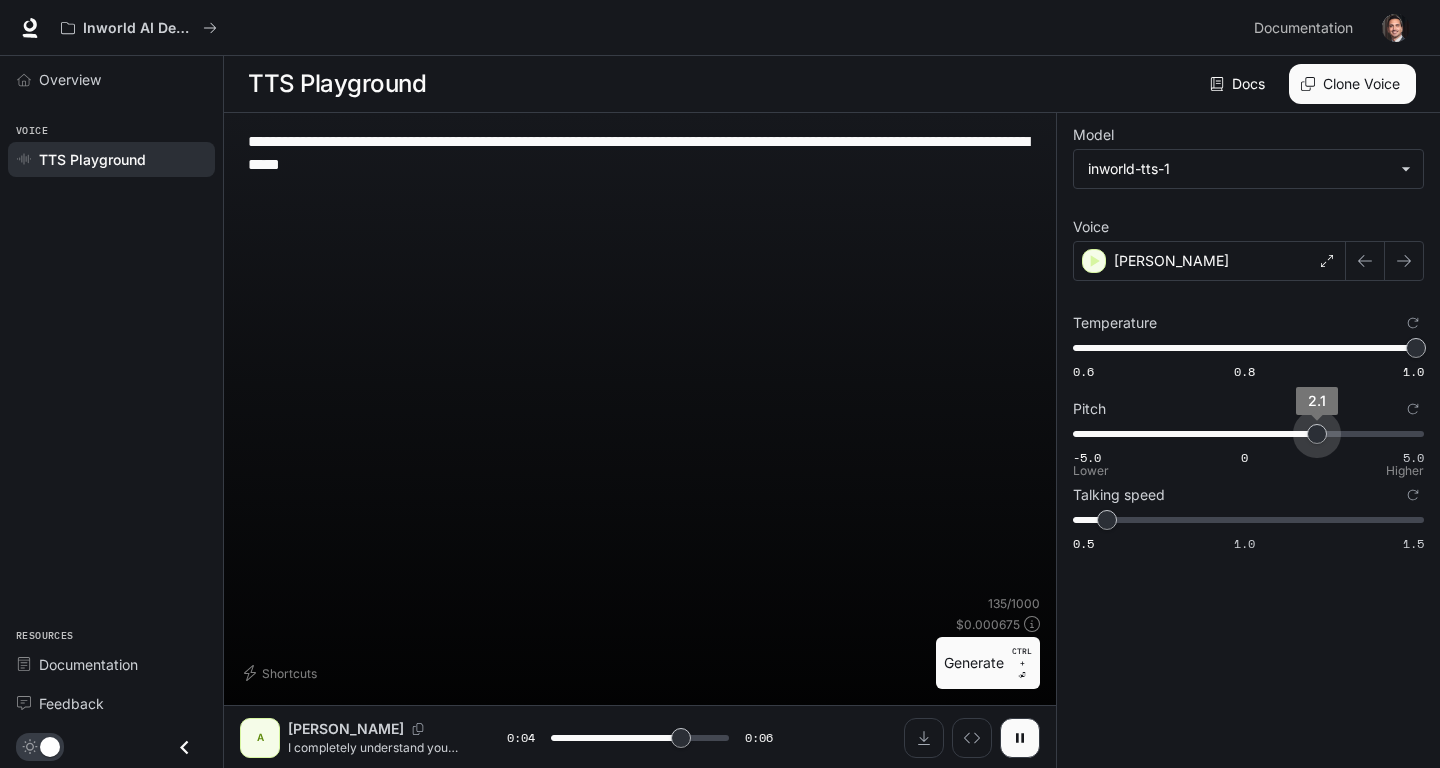 type on "***" 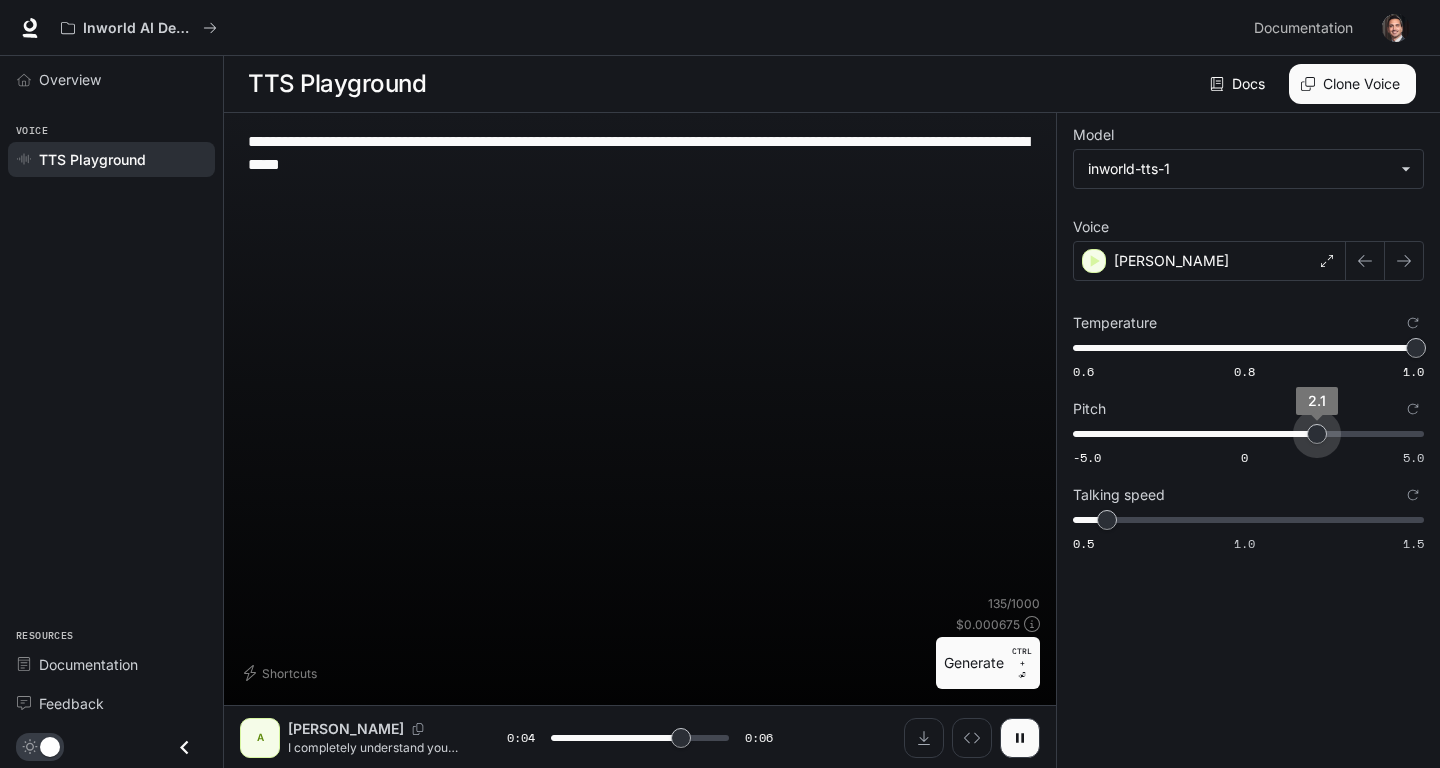 type on "***" 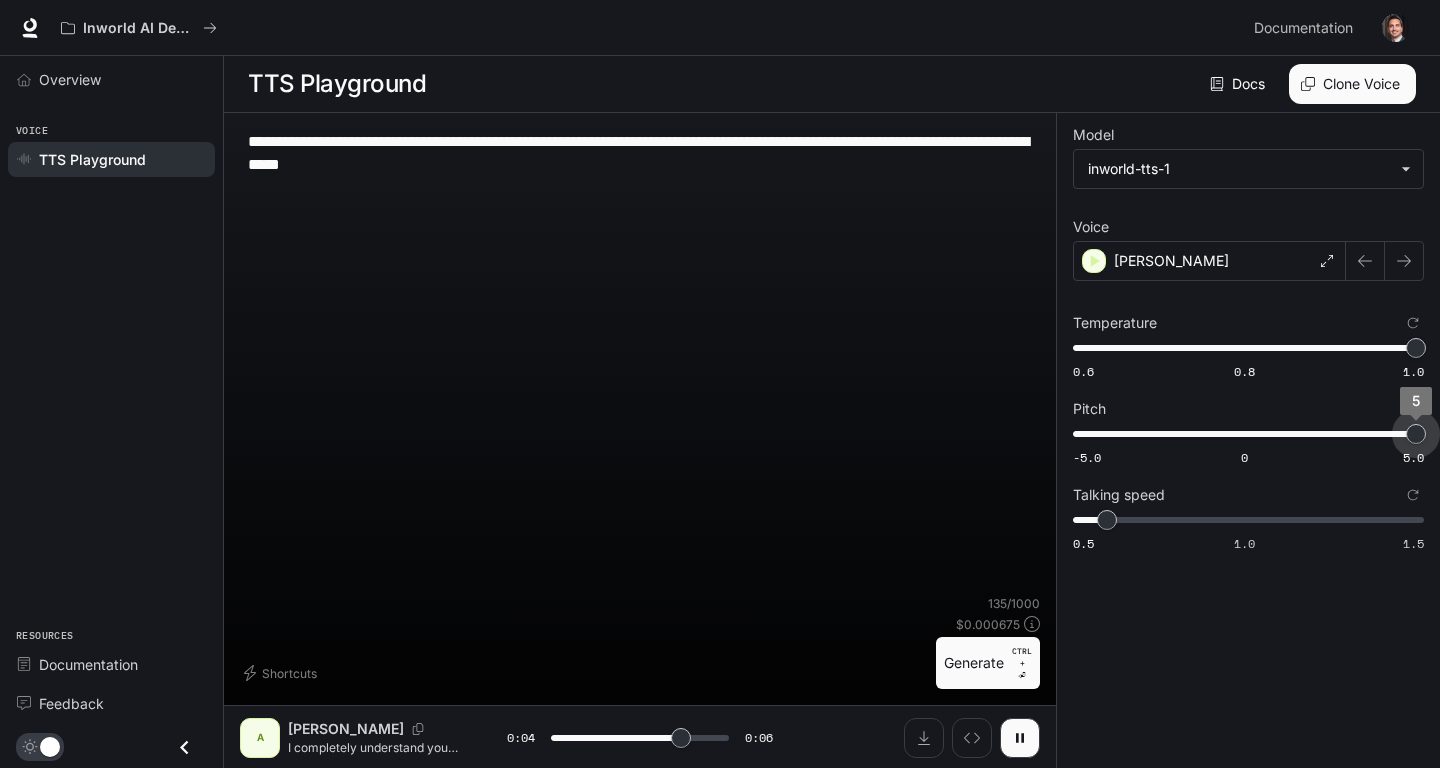 drag, startPoint x: 1104, startPoint y: 448, endPoint x: 1440, endPoint y: 413, distance: 337.818 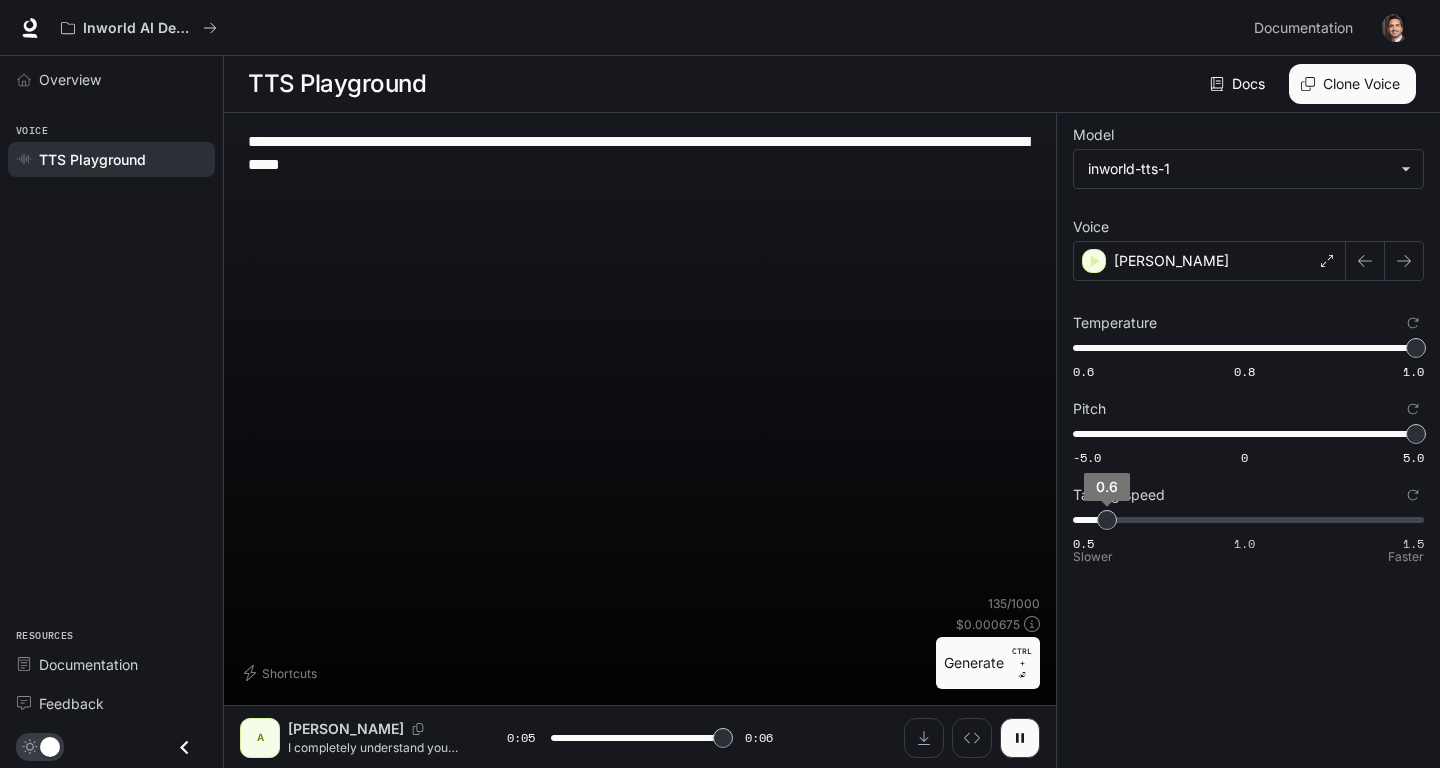 type on "***" 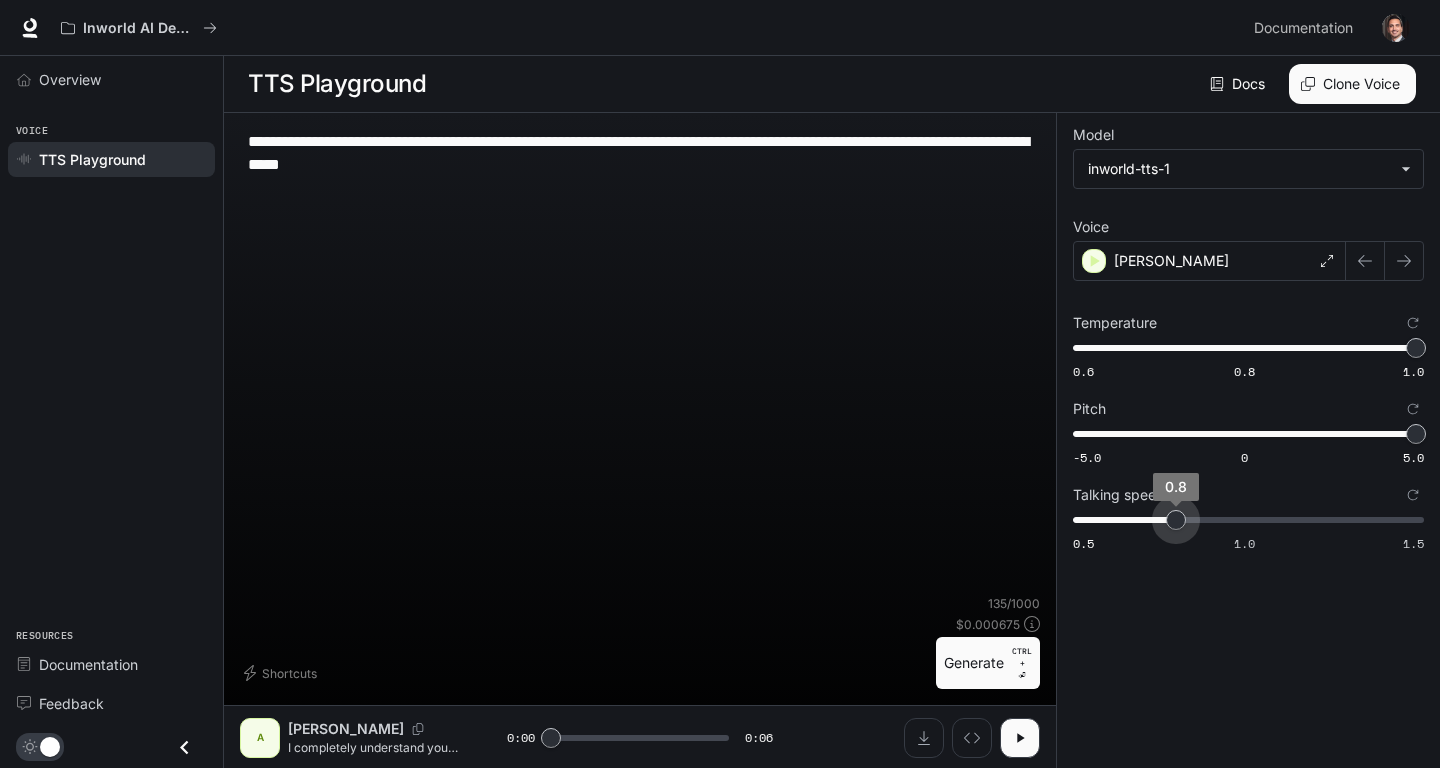 type on "***" 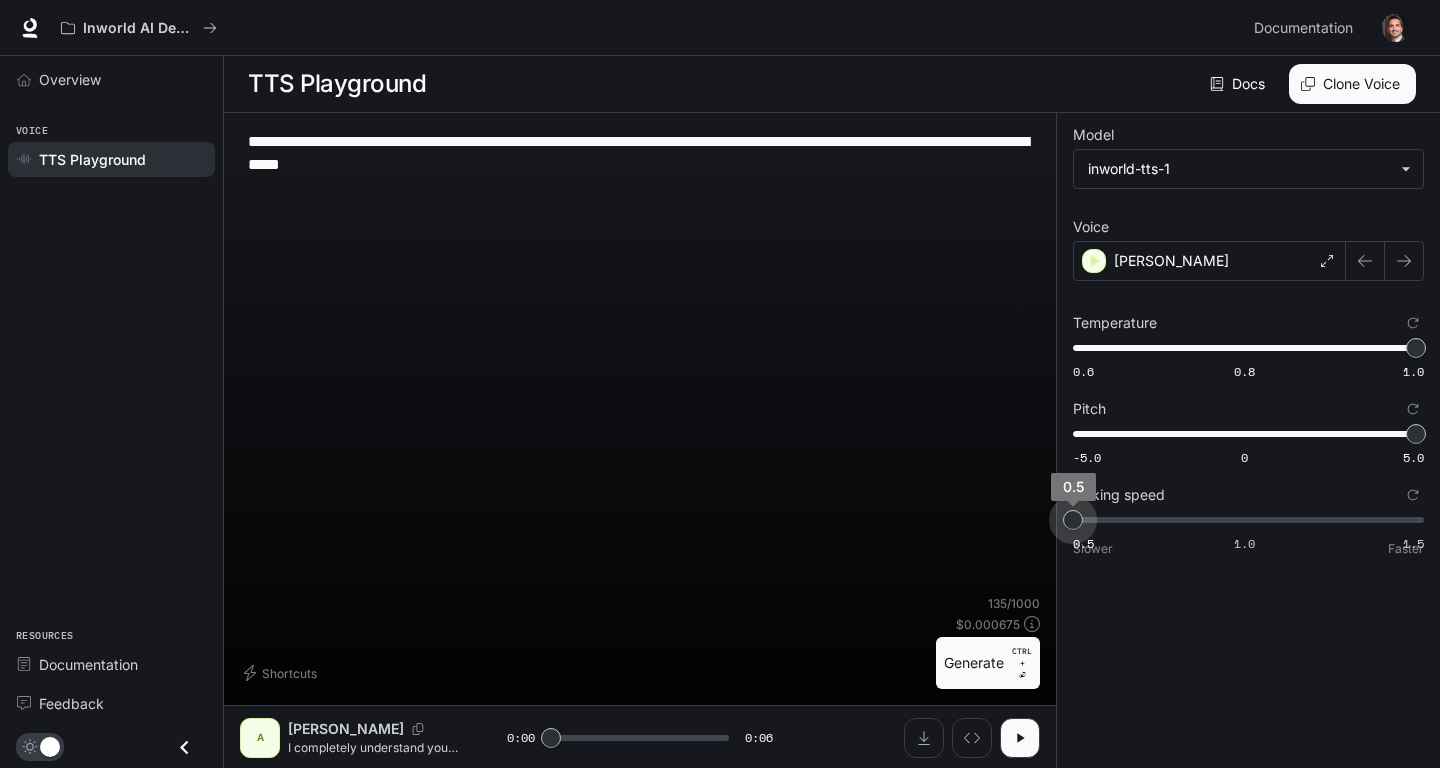 drag, startPoint x: 1089, startPoint y: 524, endPoint x: 873, endPoint y: 526, distance: 216.00926 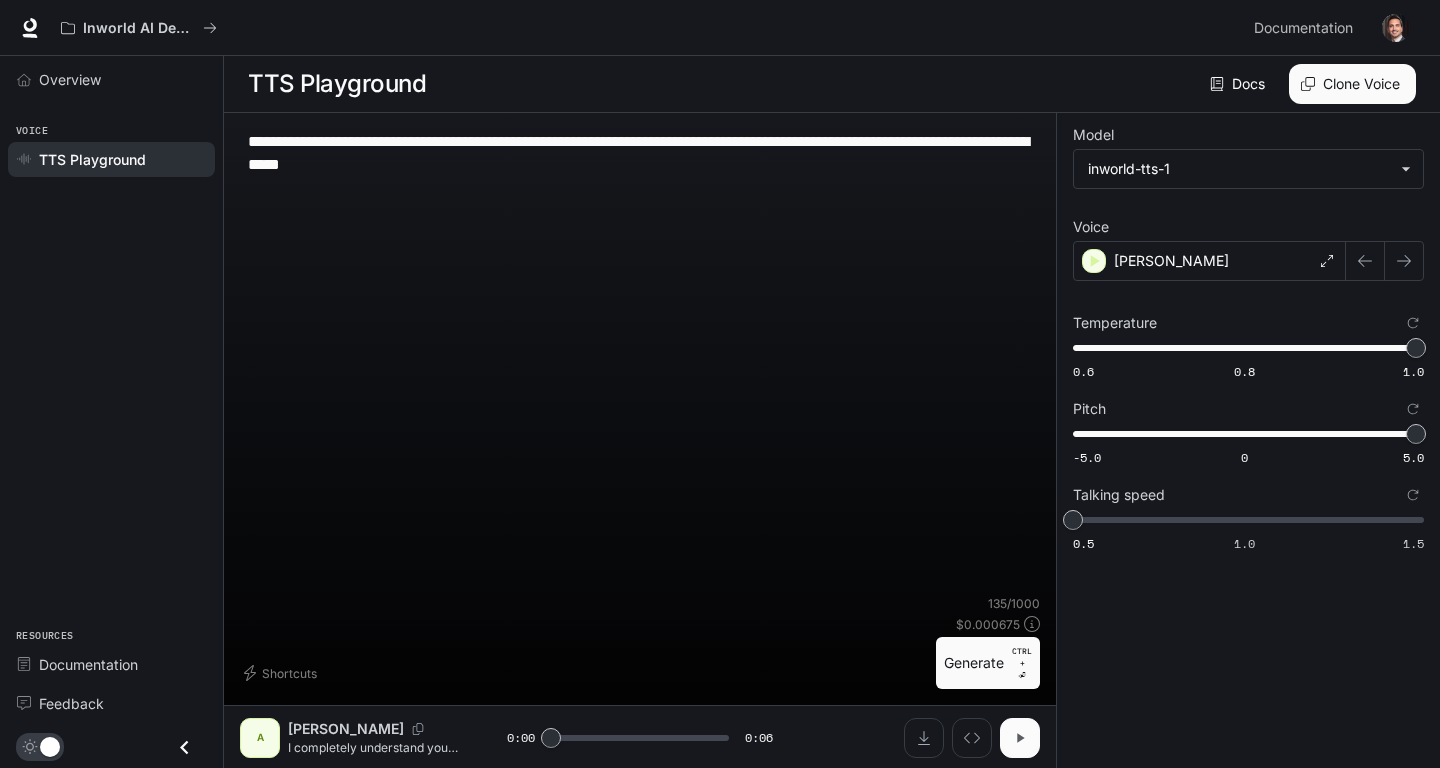 click 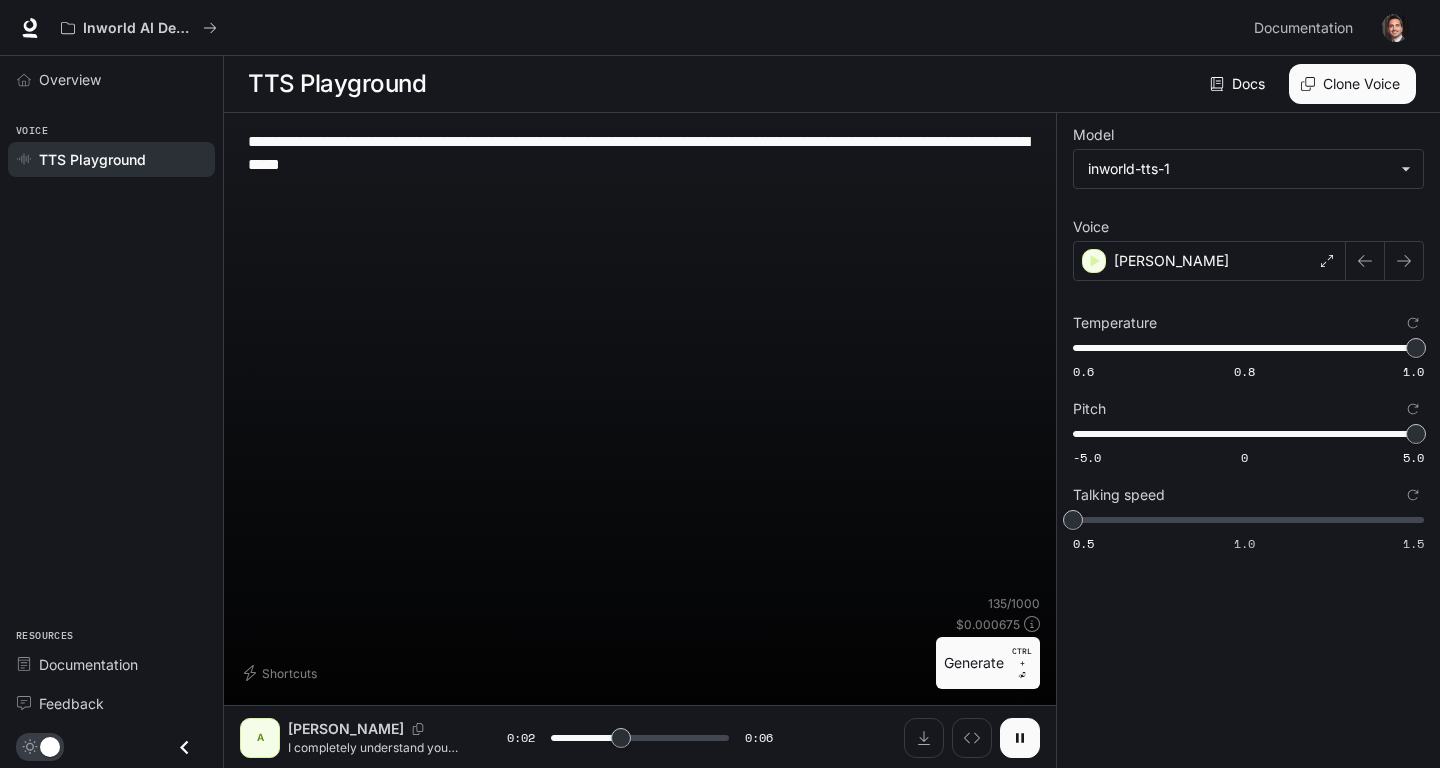 click on "Generate CTRL +  ⏎" at bounding box center (988, 663) 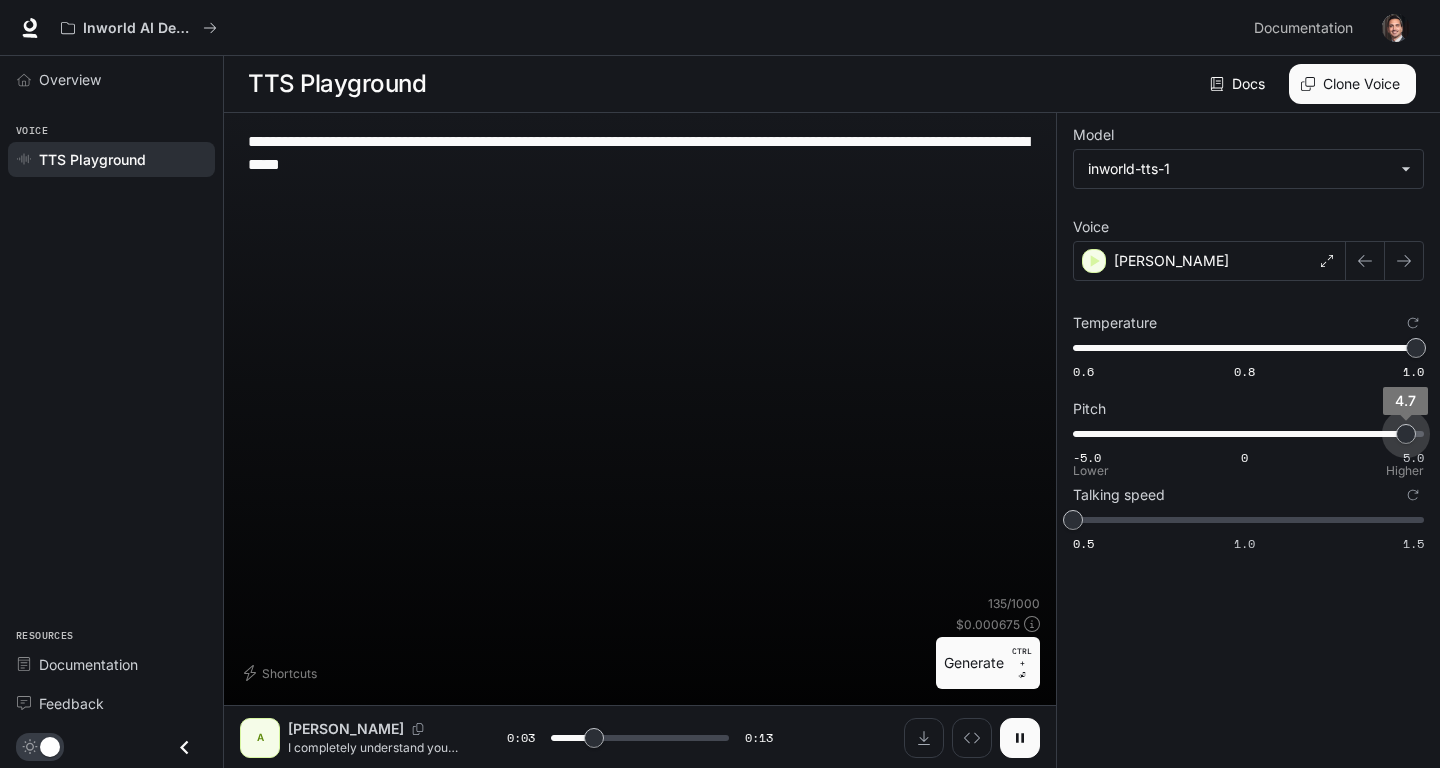 type on "***" 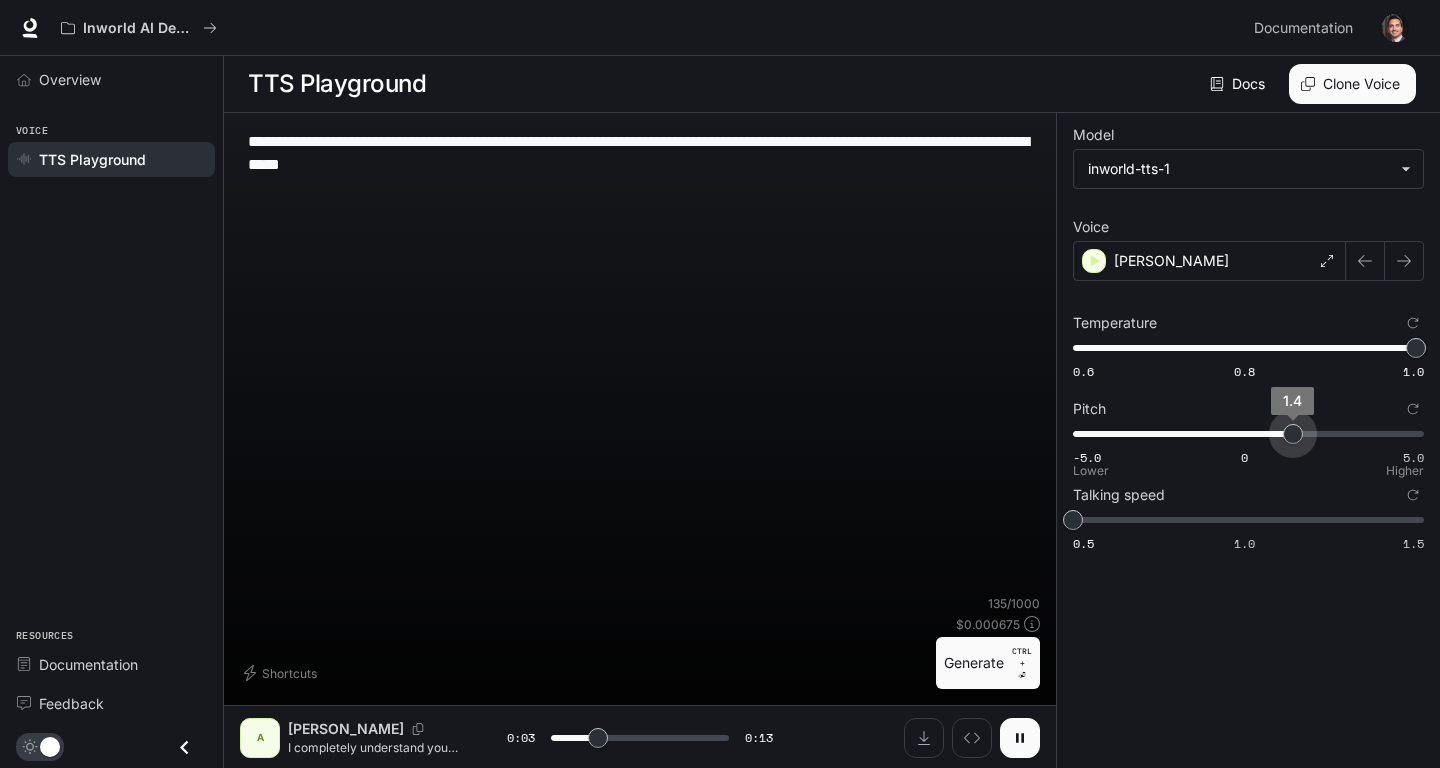 type on "***" 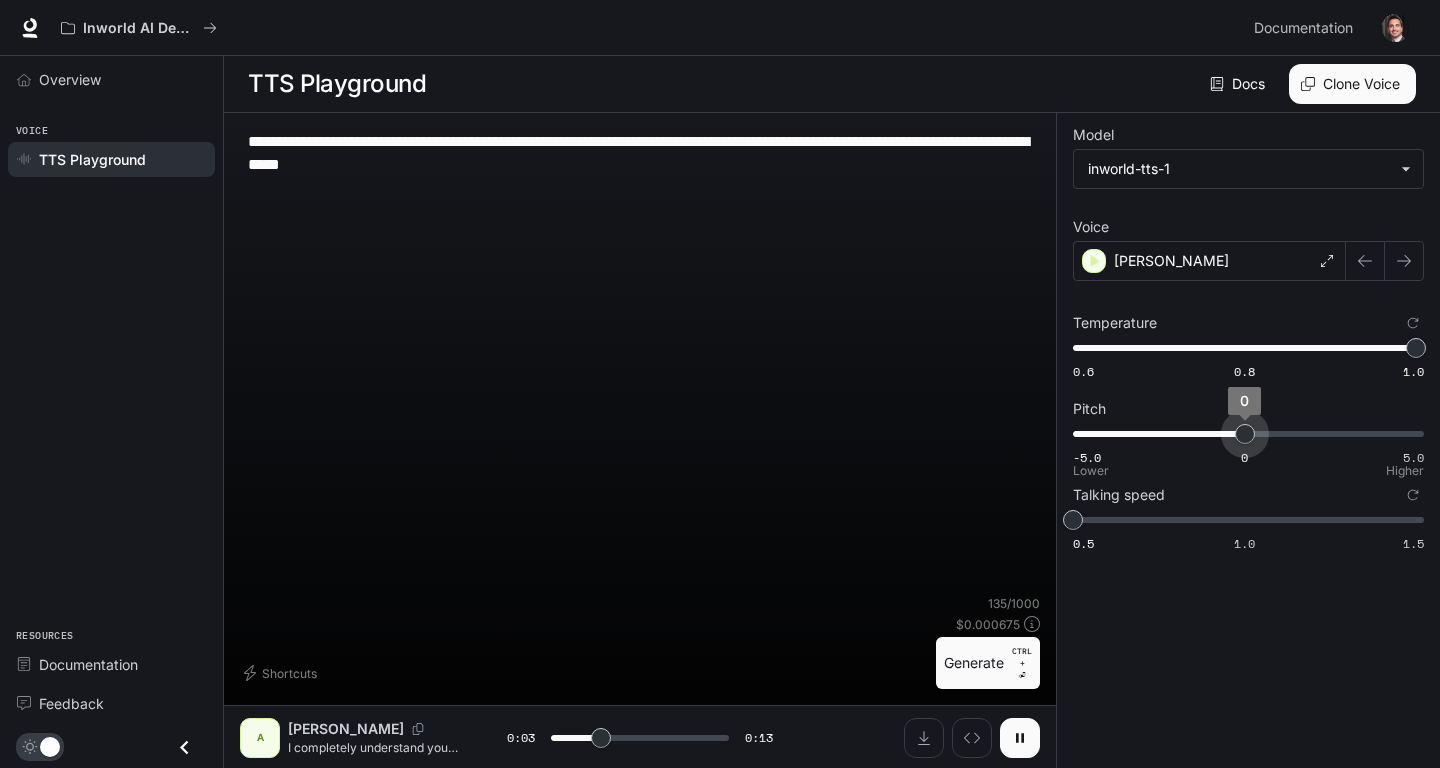 type on "*" 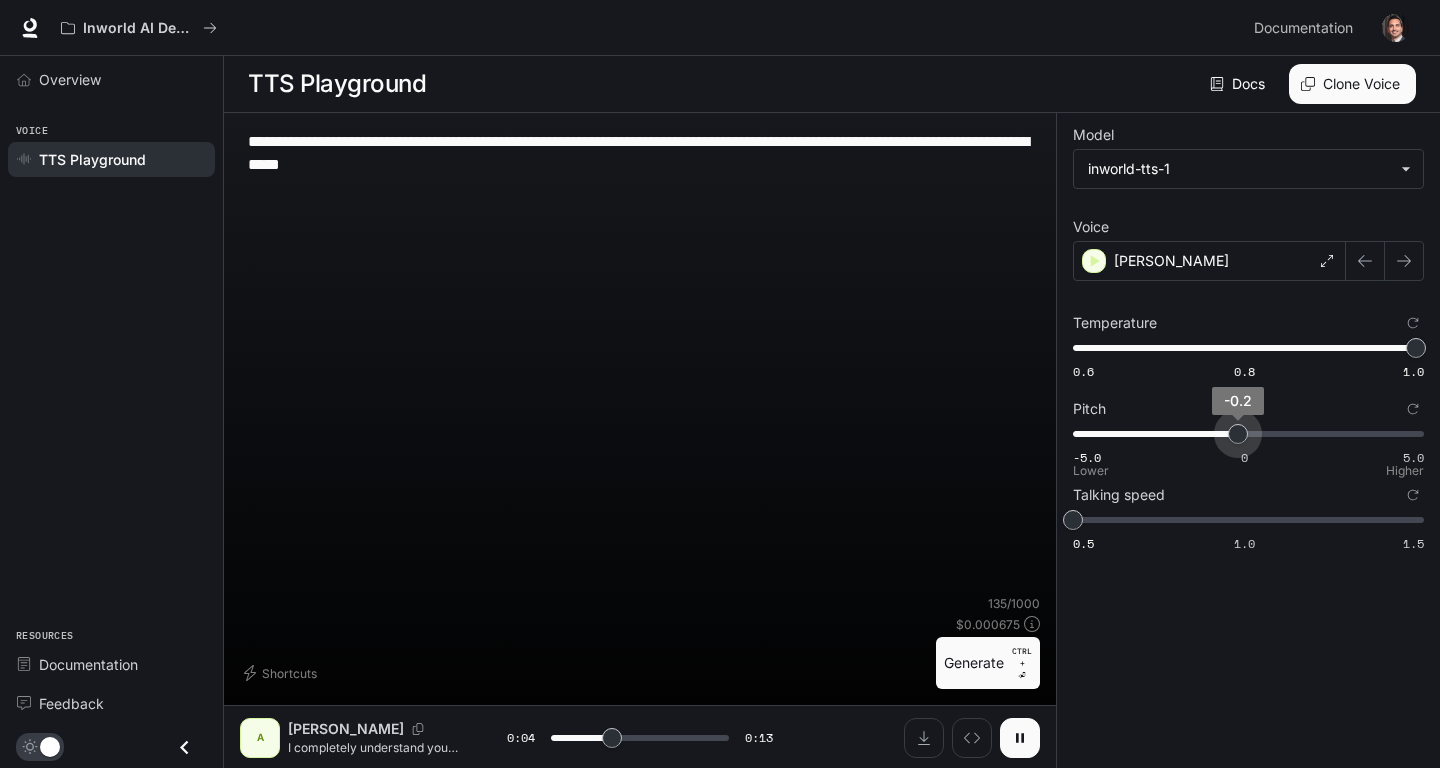 type on "***" 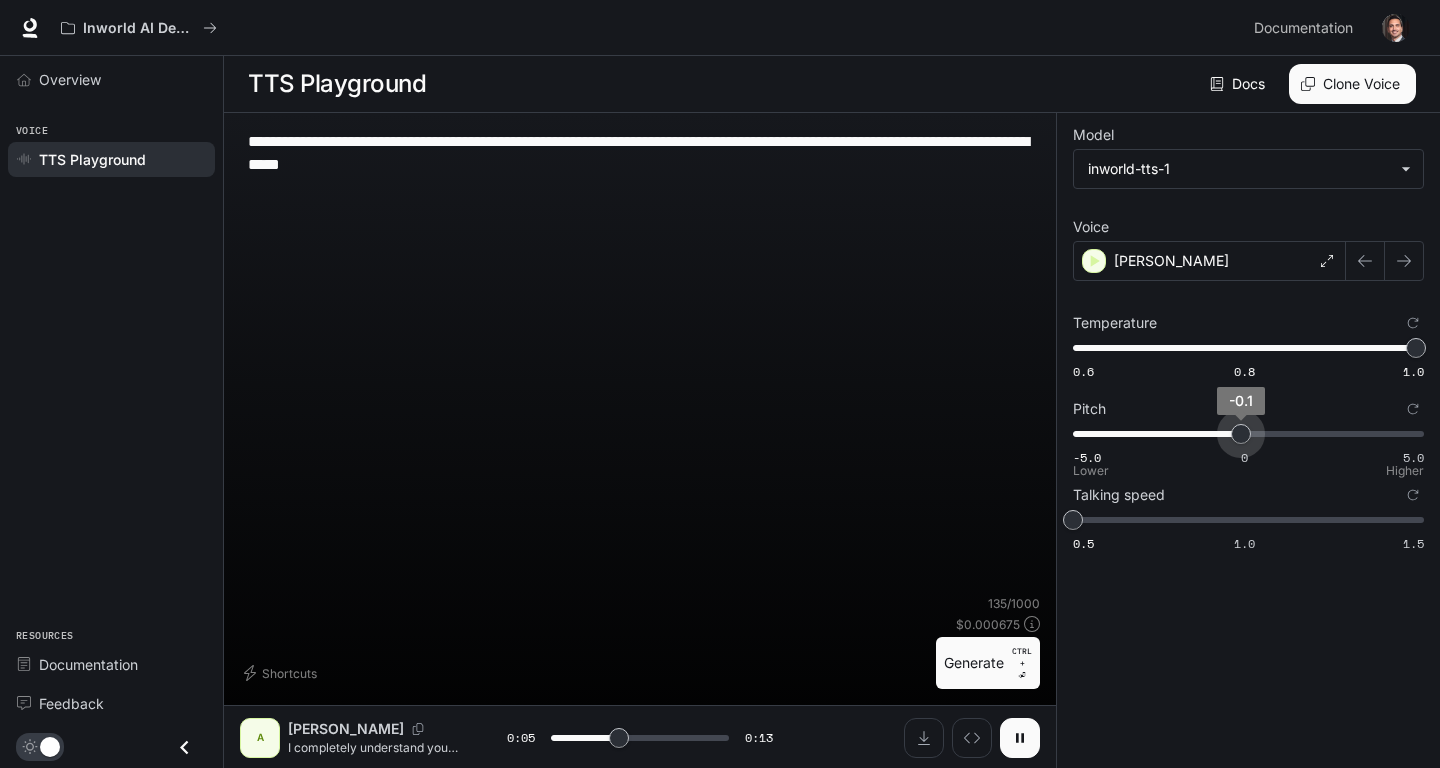 drag, startPoint x: 1426, startPoint y: 448, endPoint x: 1241, endPoint y: 460, distance: 185.38878 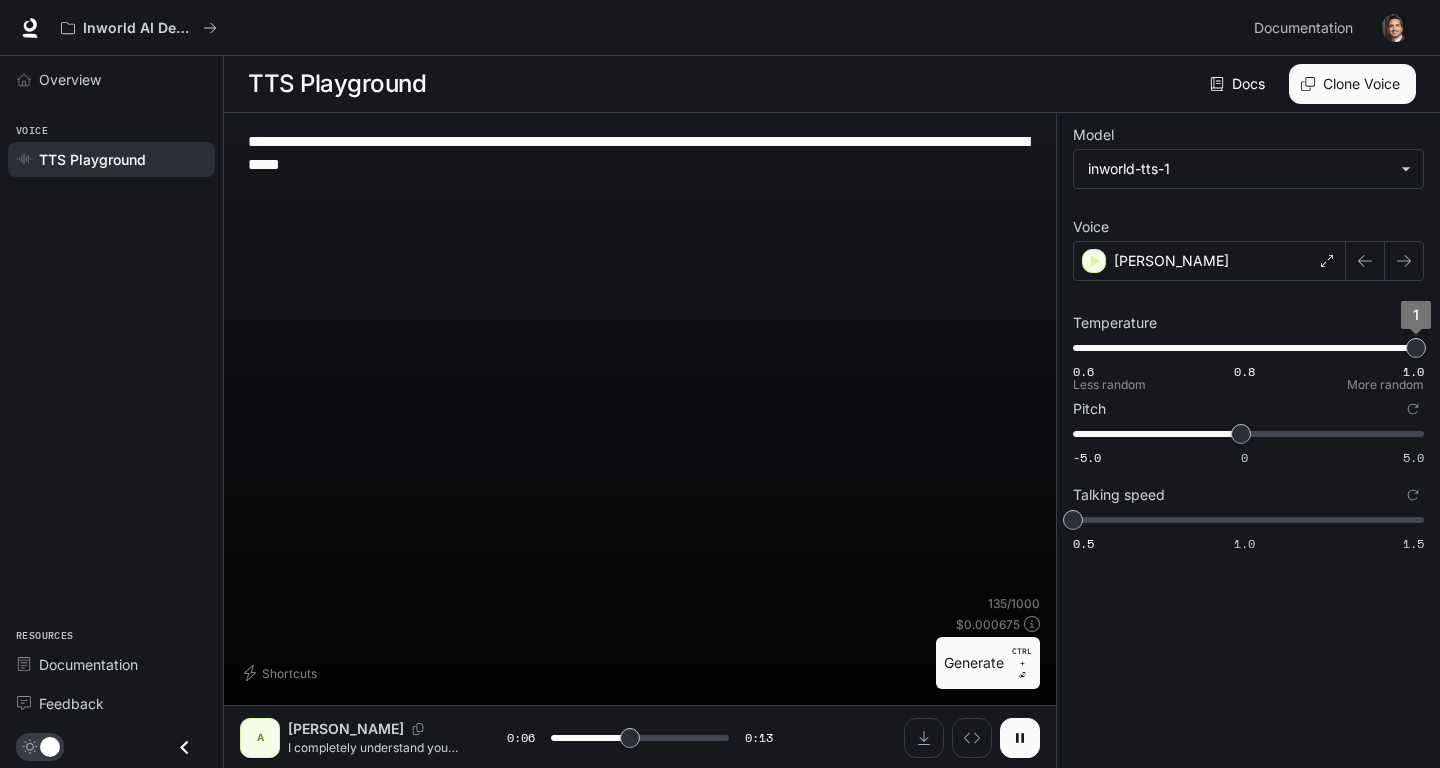 type on "***" 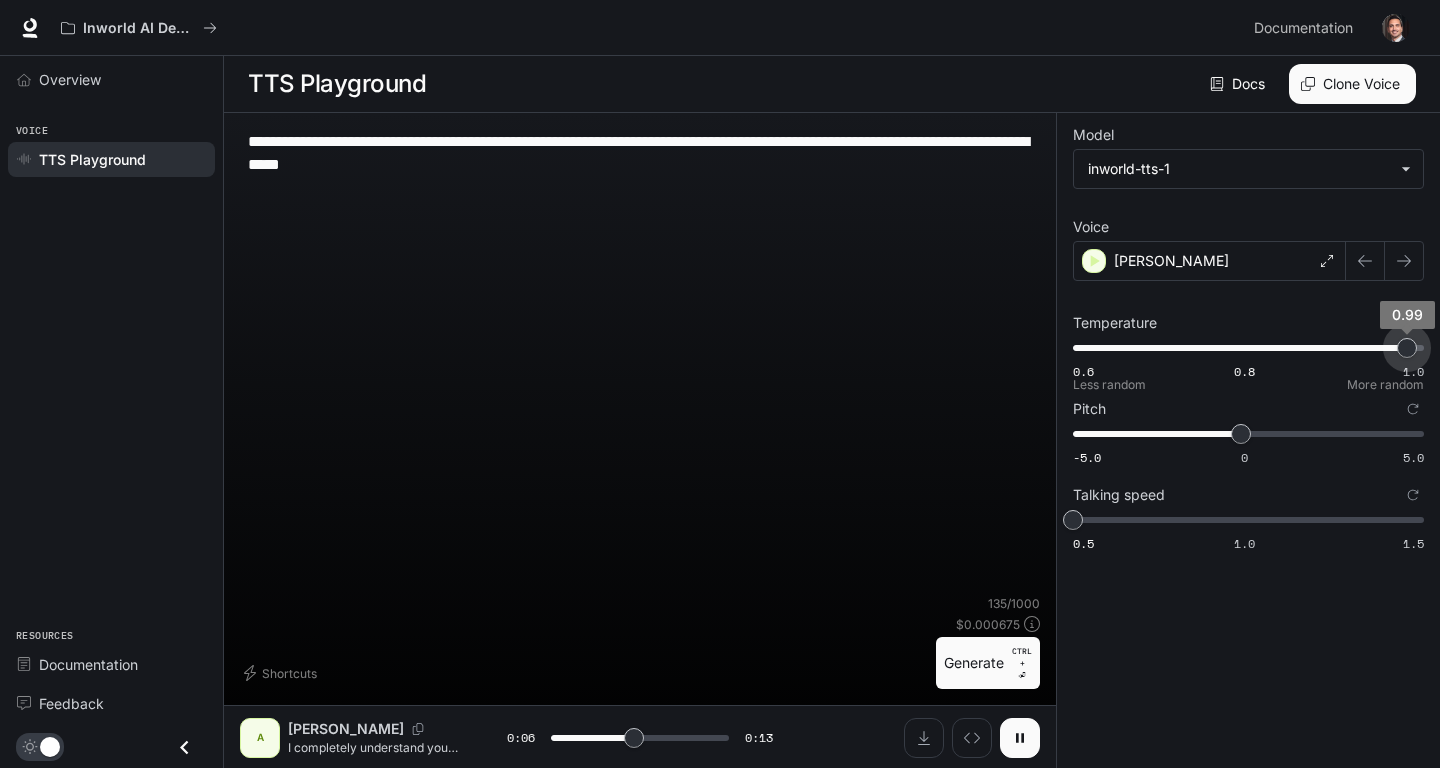 type on "***" 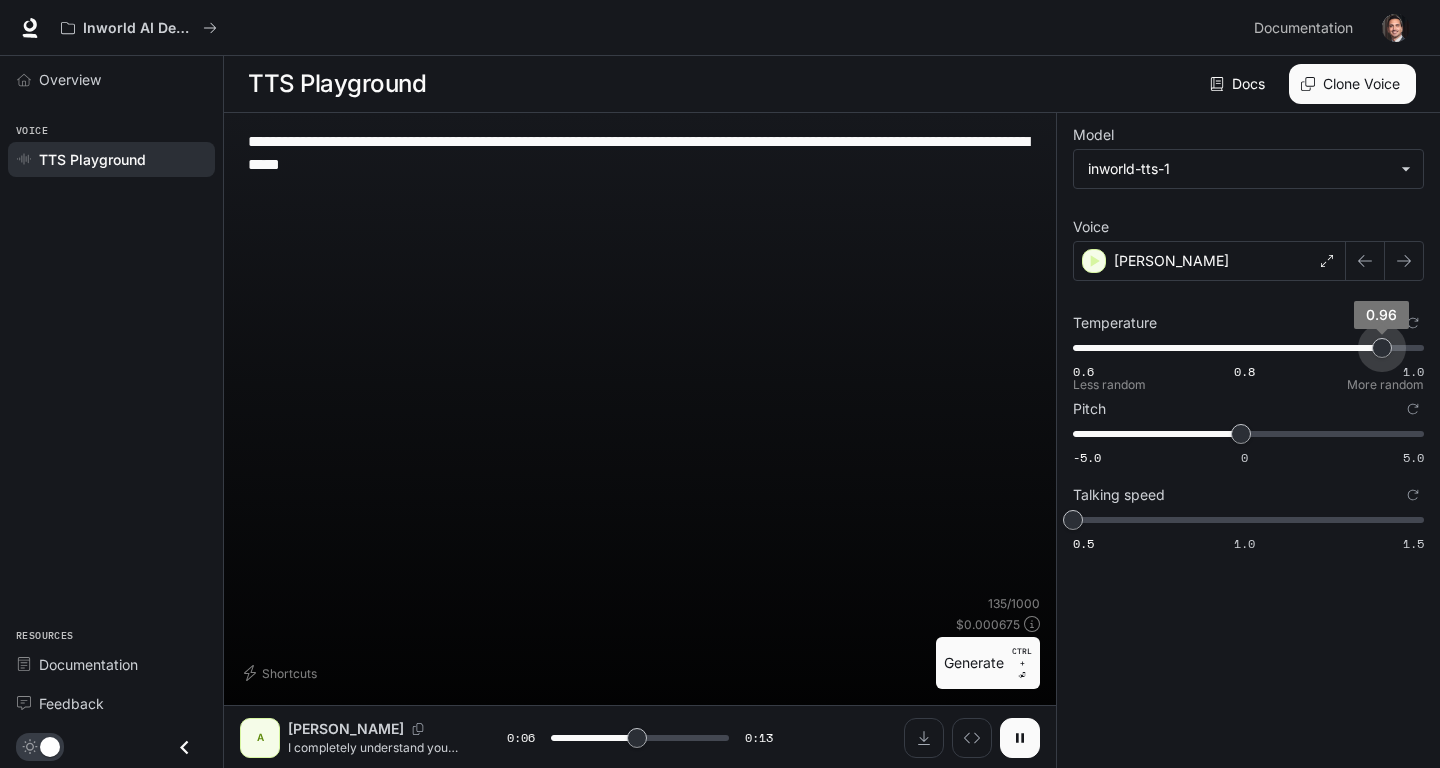 type on "*" 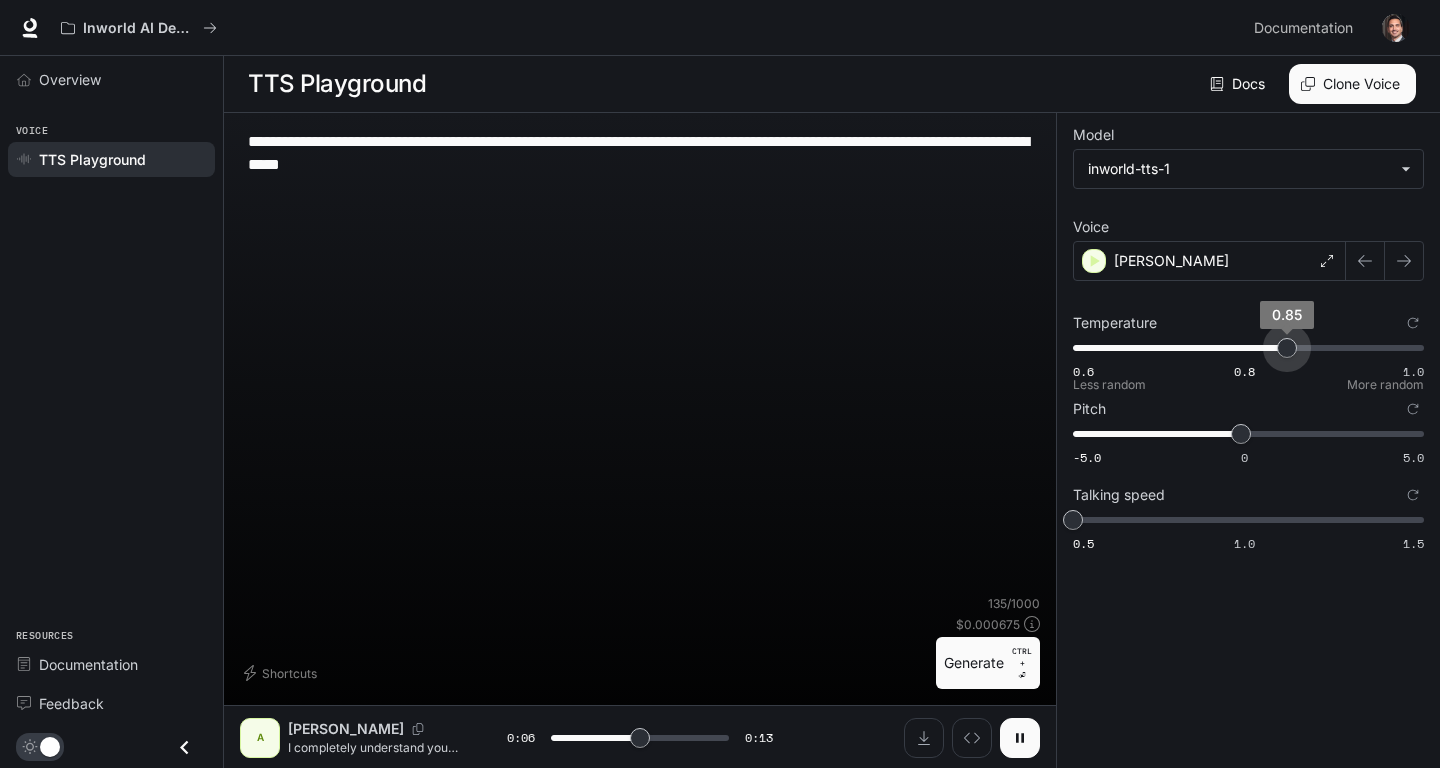 type on "*" 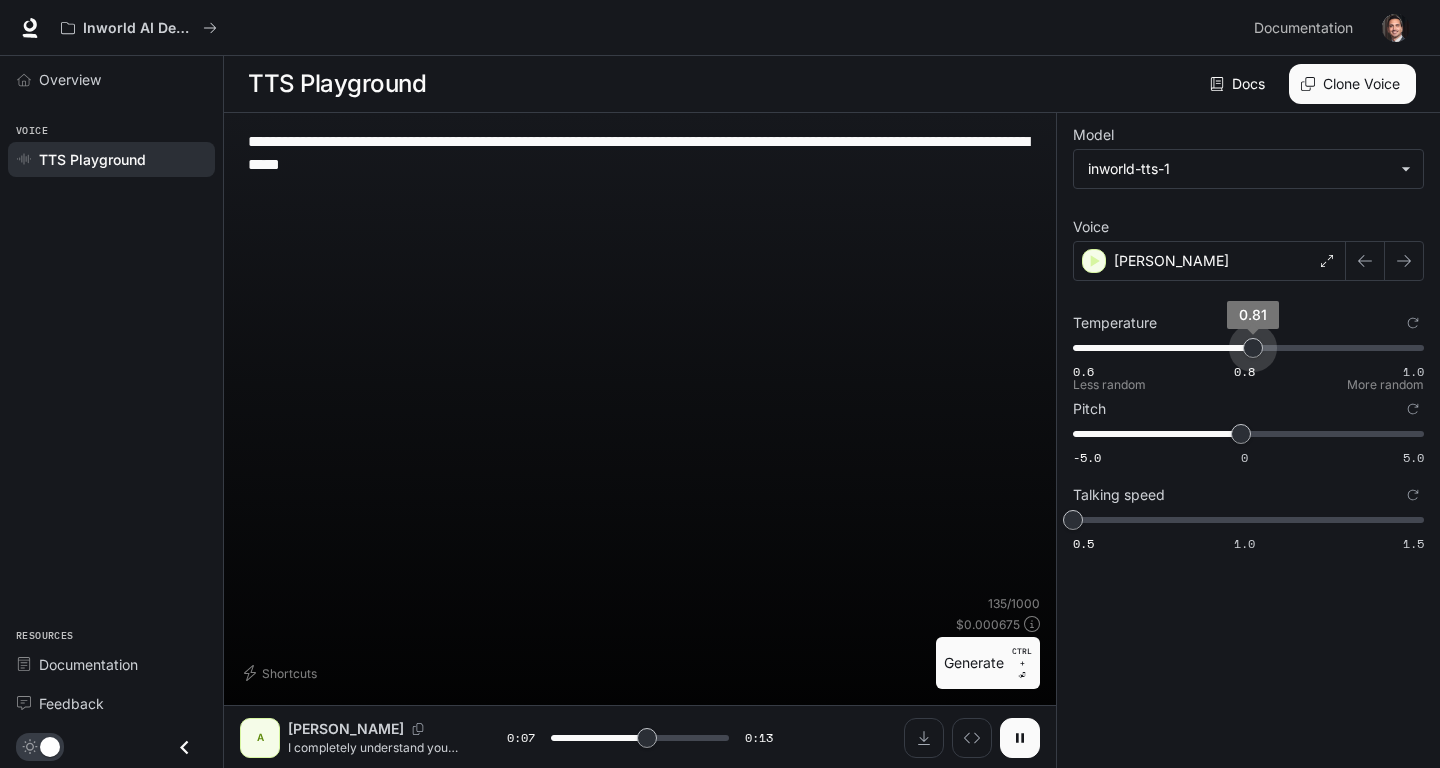 type on "***" 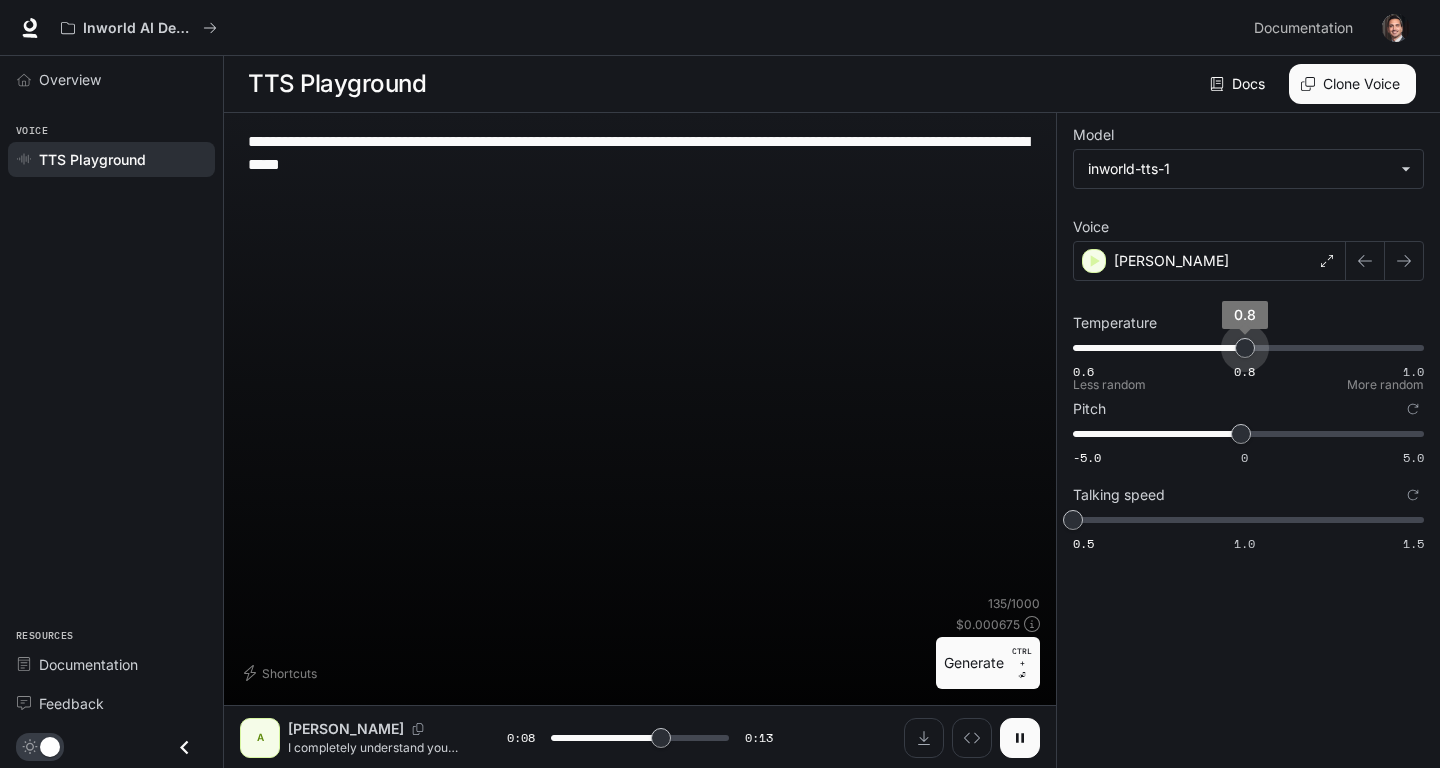 type on "***" 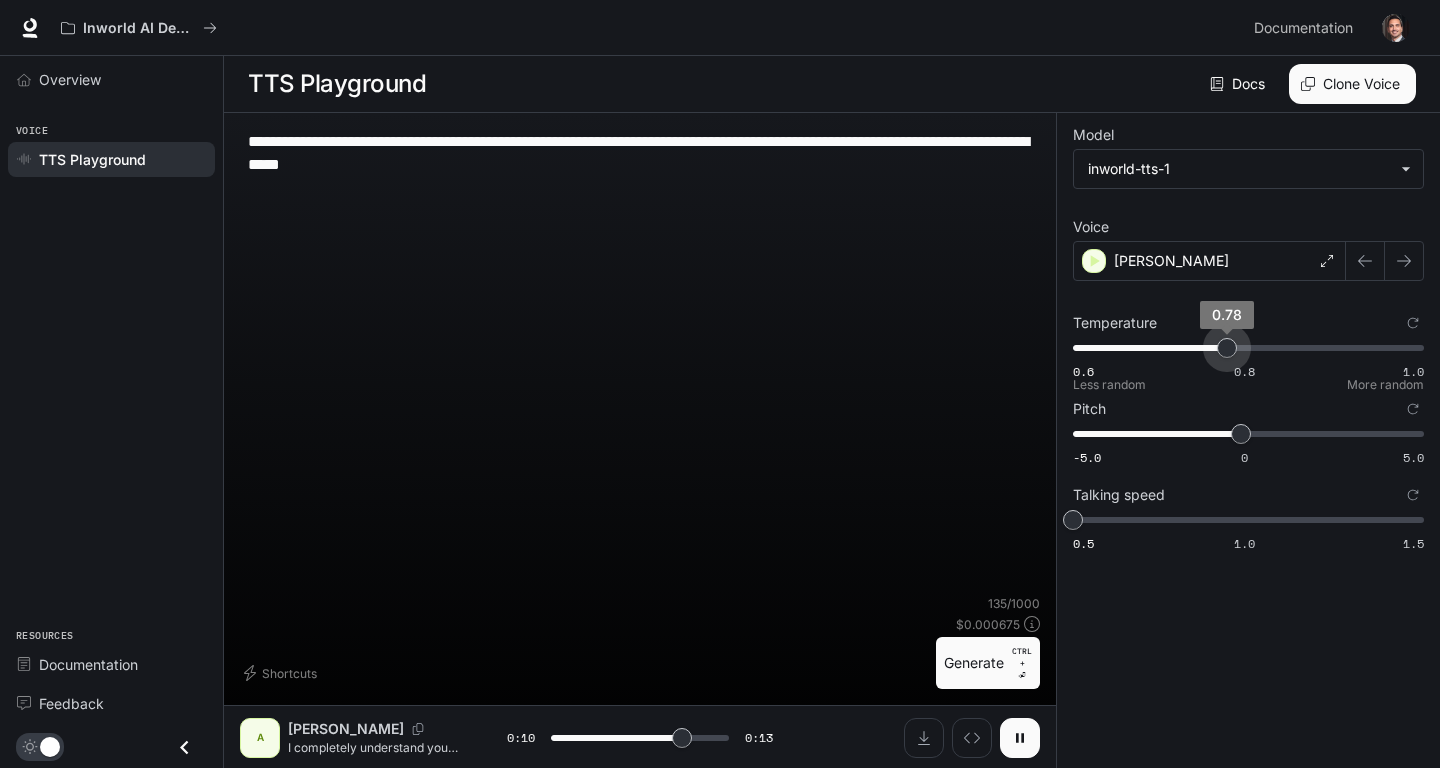 type on "****" 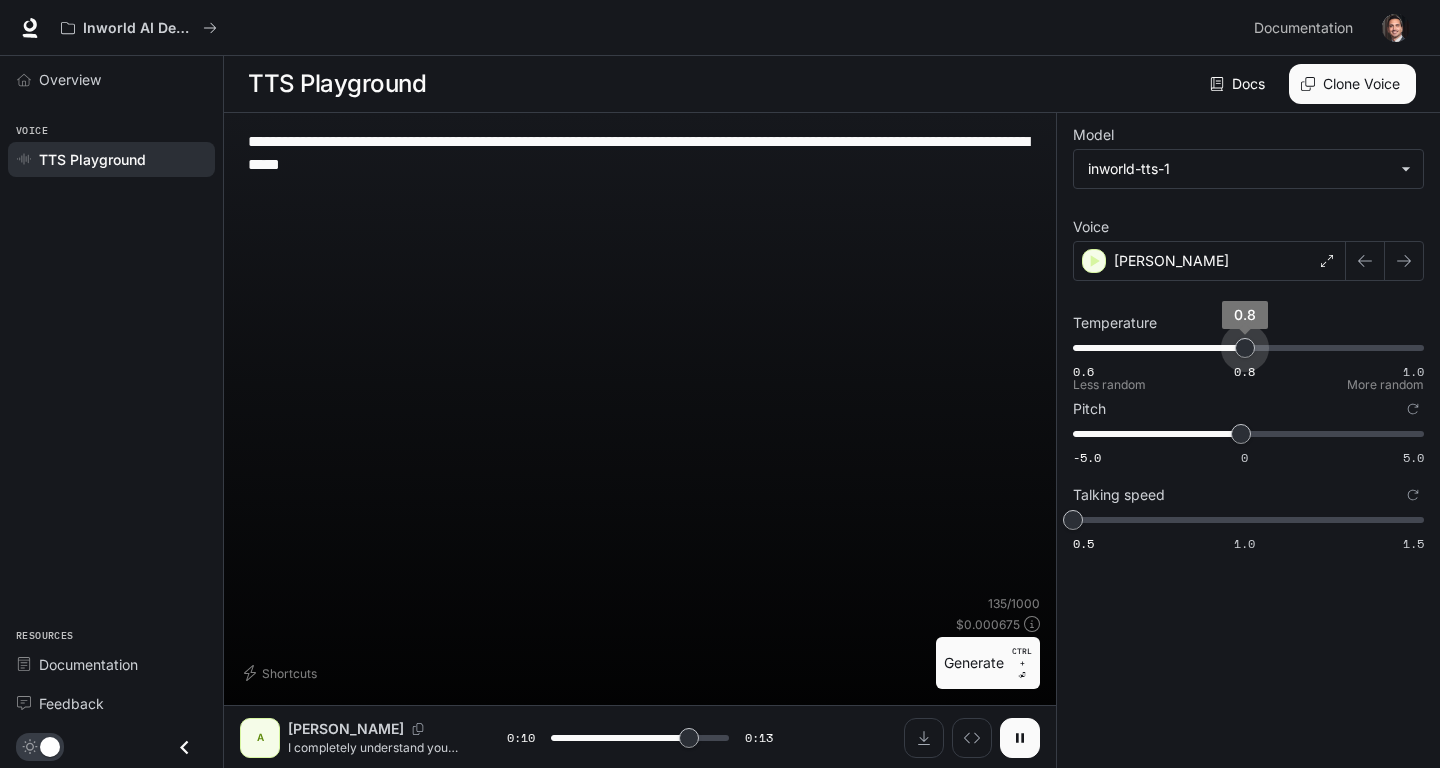 type on "****" 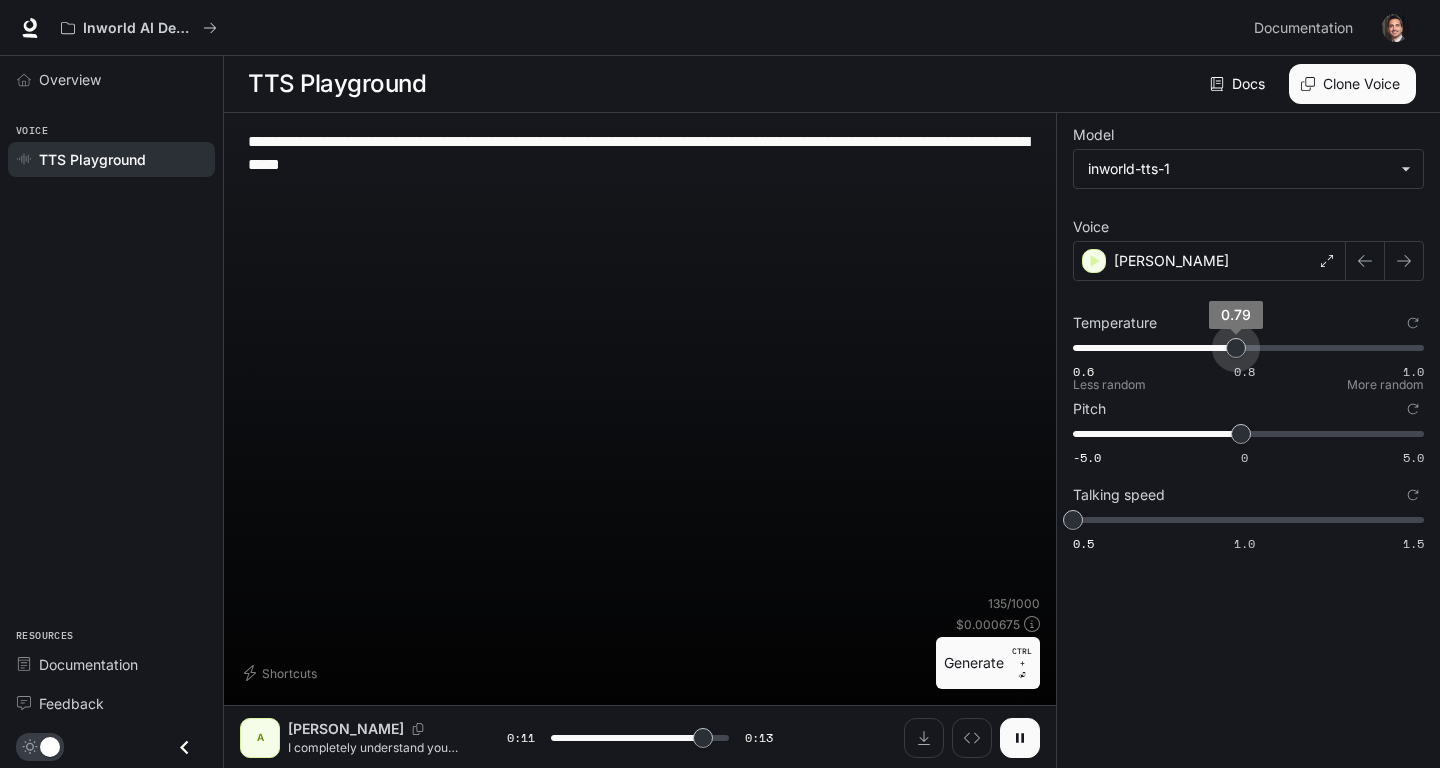 type on "****" 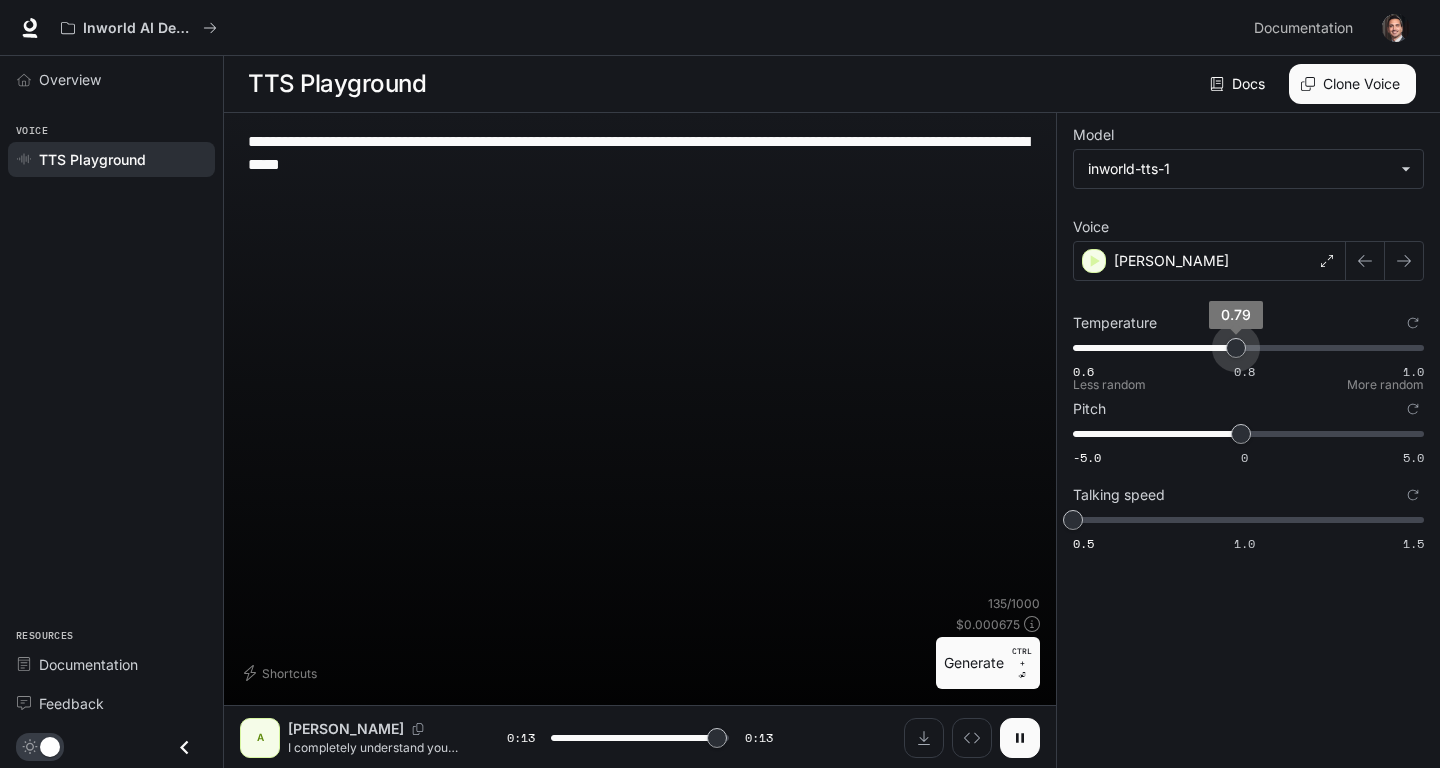 type on "**" 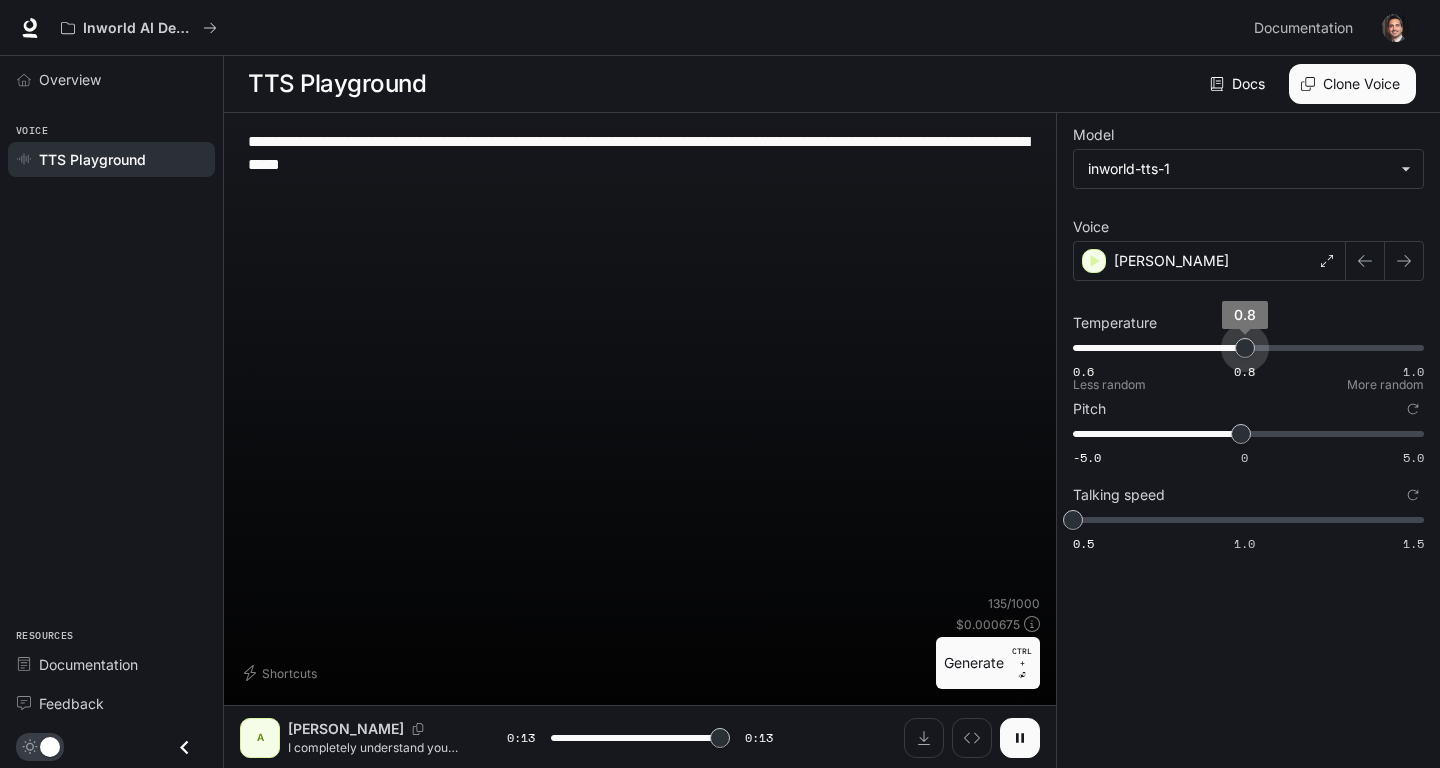 drag, startPoint x: 1406, startPoint y: 350, endPoint x: 1241, endPoint y: 379, distance: 167.5291 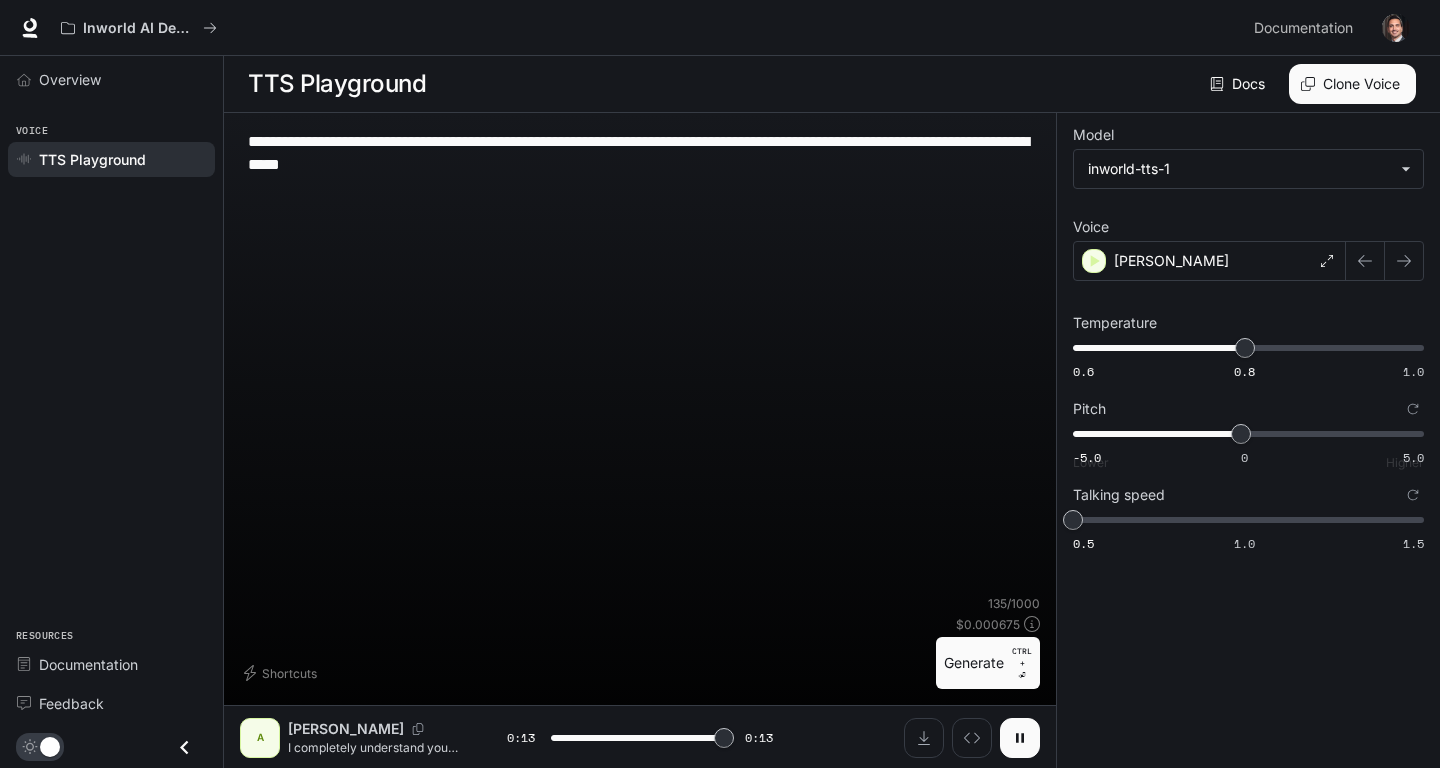 type on "*" 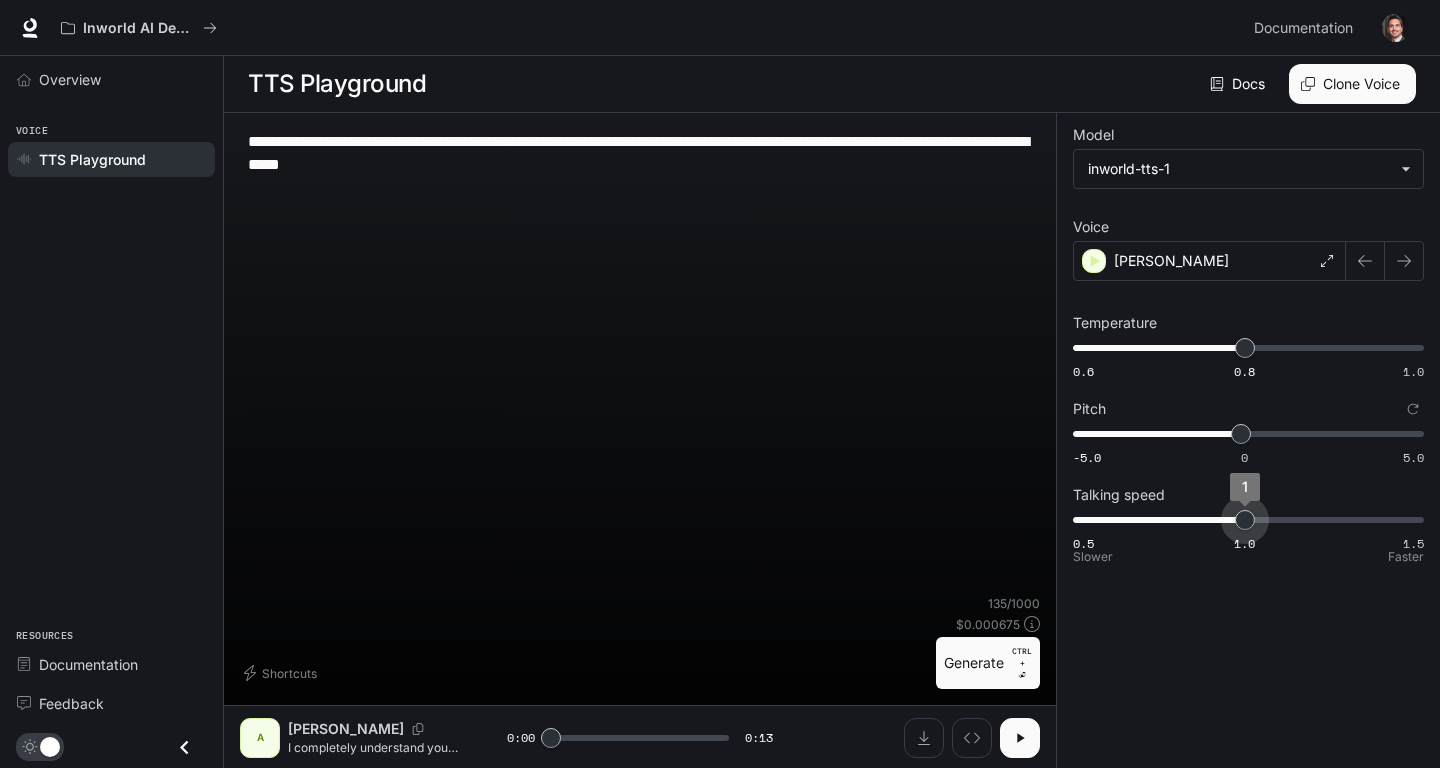 type on "*" 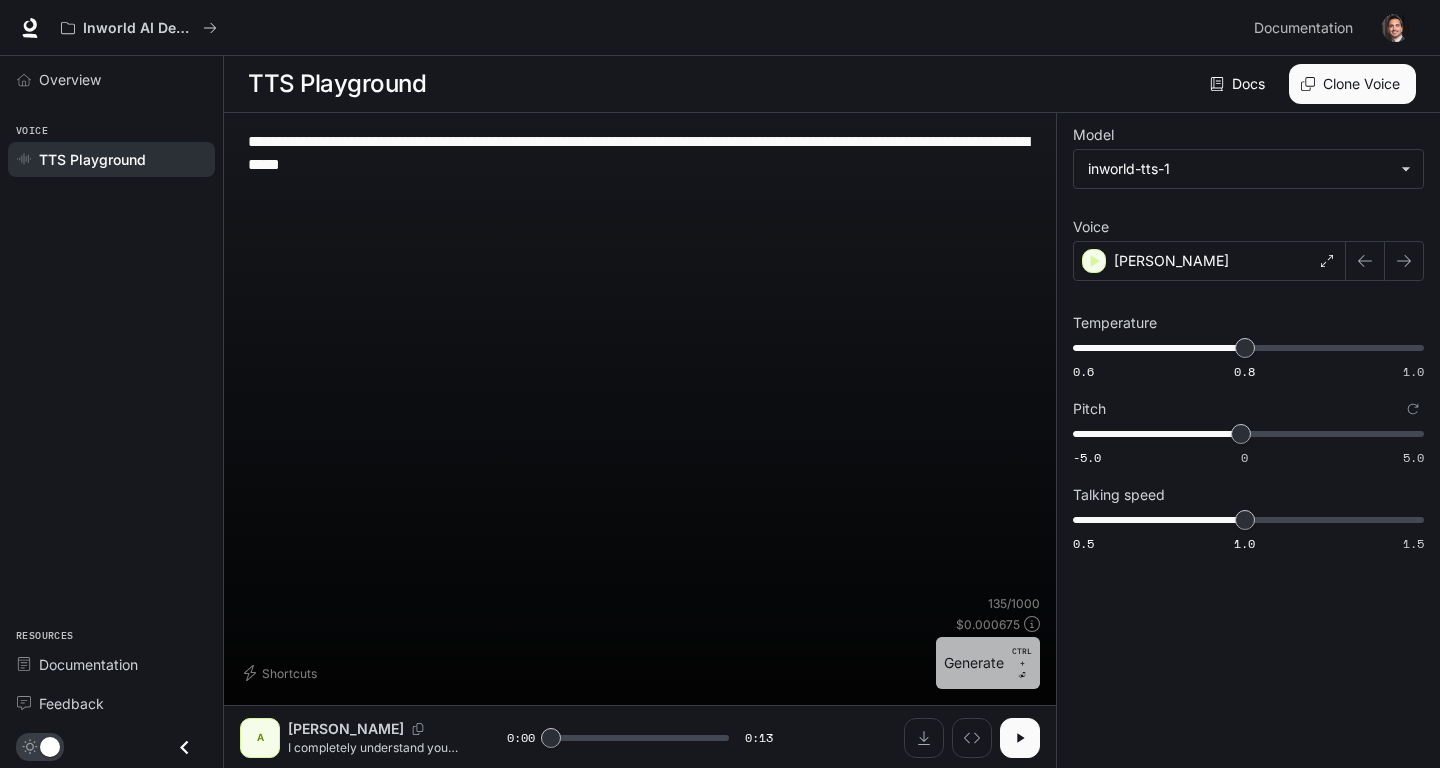 click on "Generate CTRL +  ⏎" at bounding box center [988, 663] 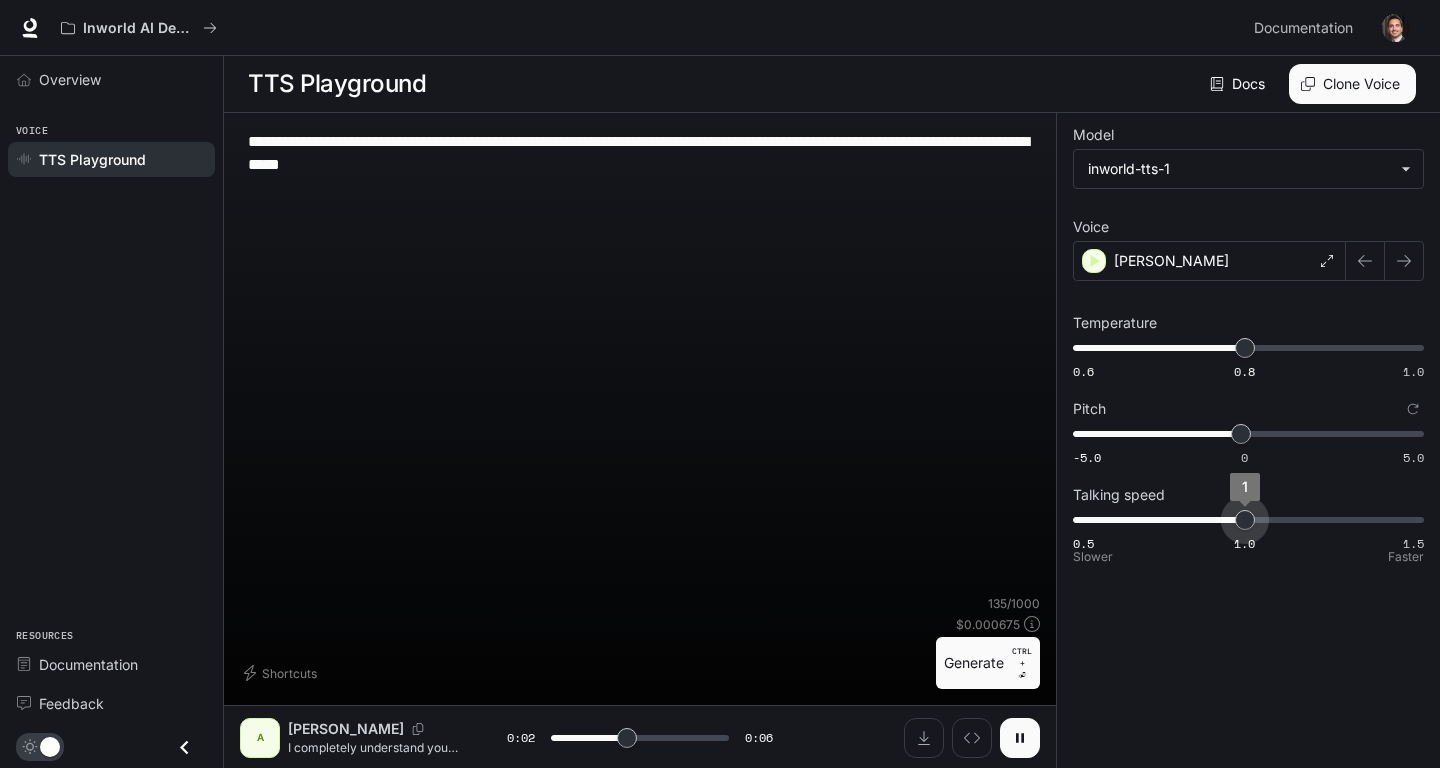 type on "***" 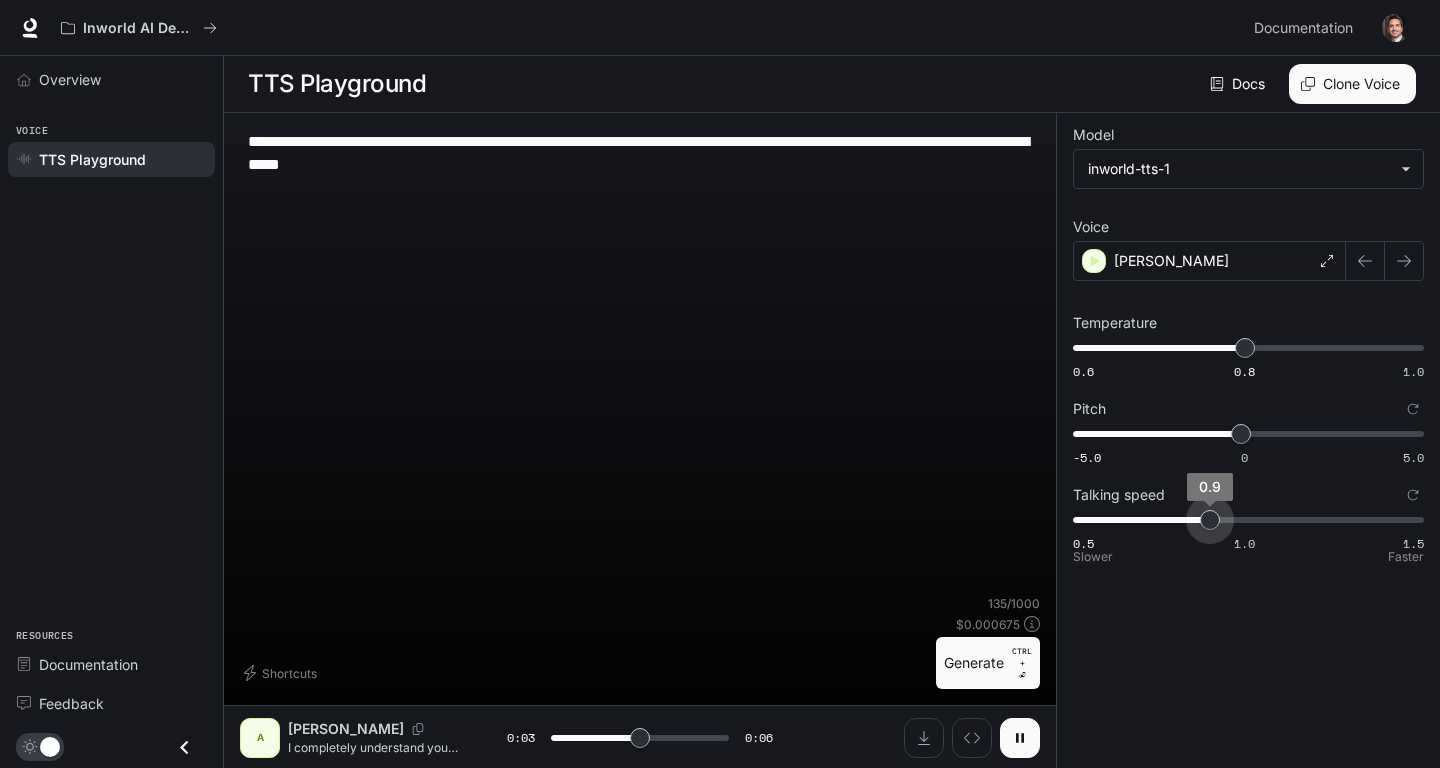 type on "***" 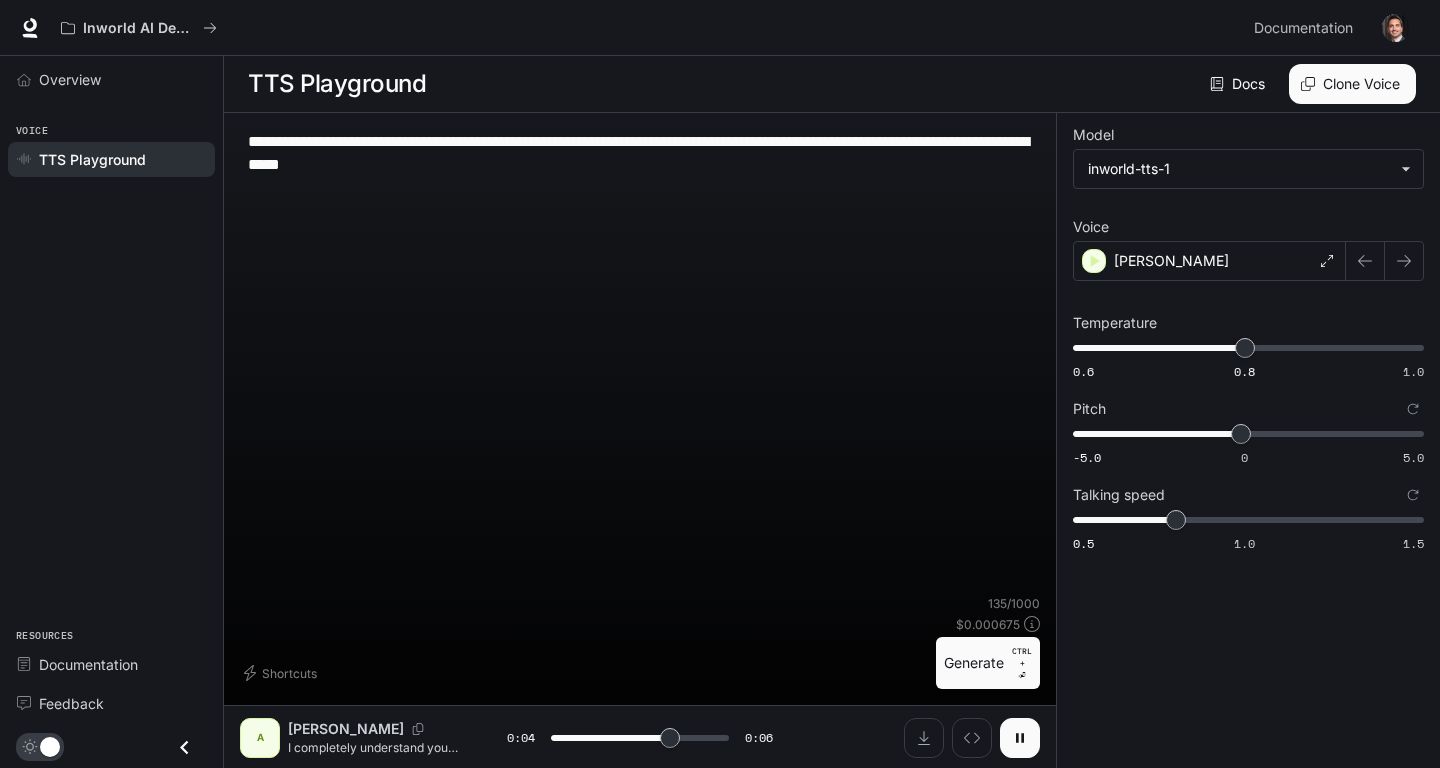 click on "Generate CTRL +  ⏎" at bounding box center (988, 663) 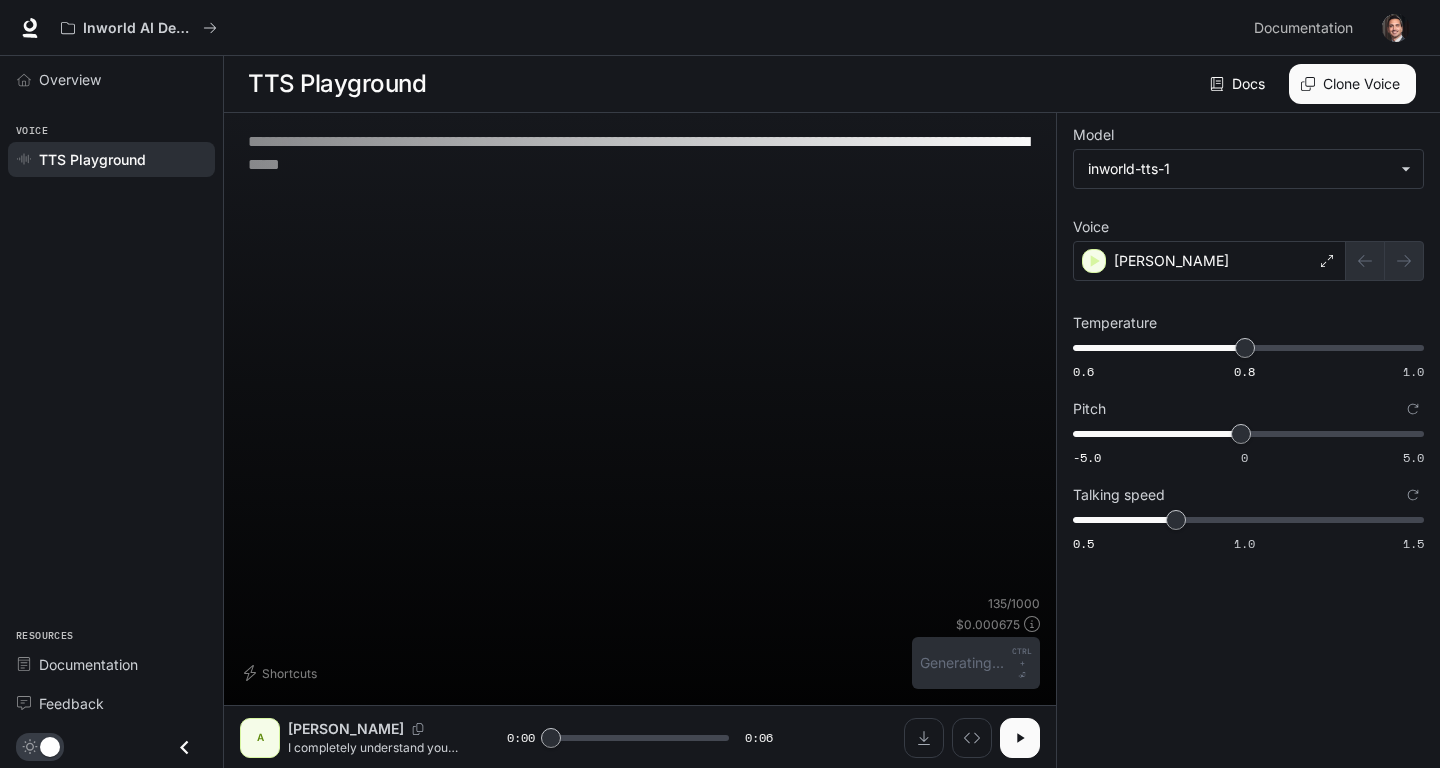 click 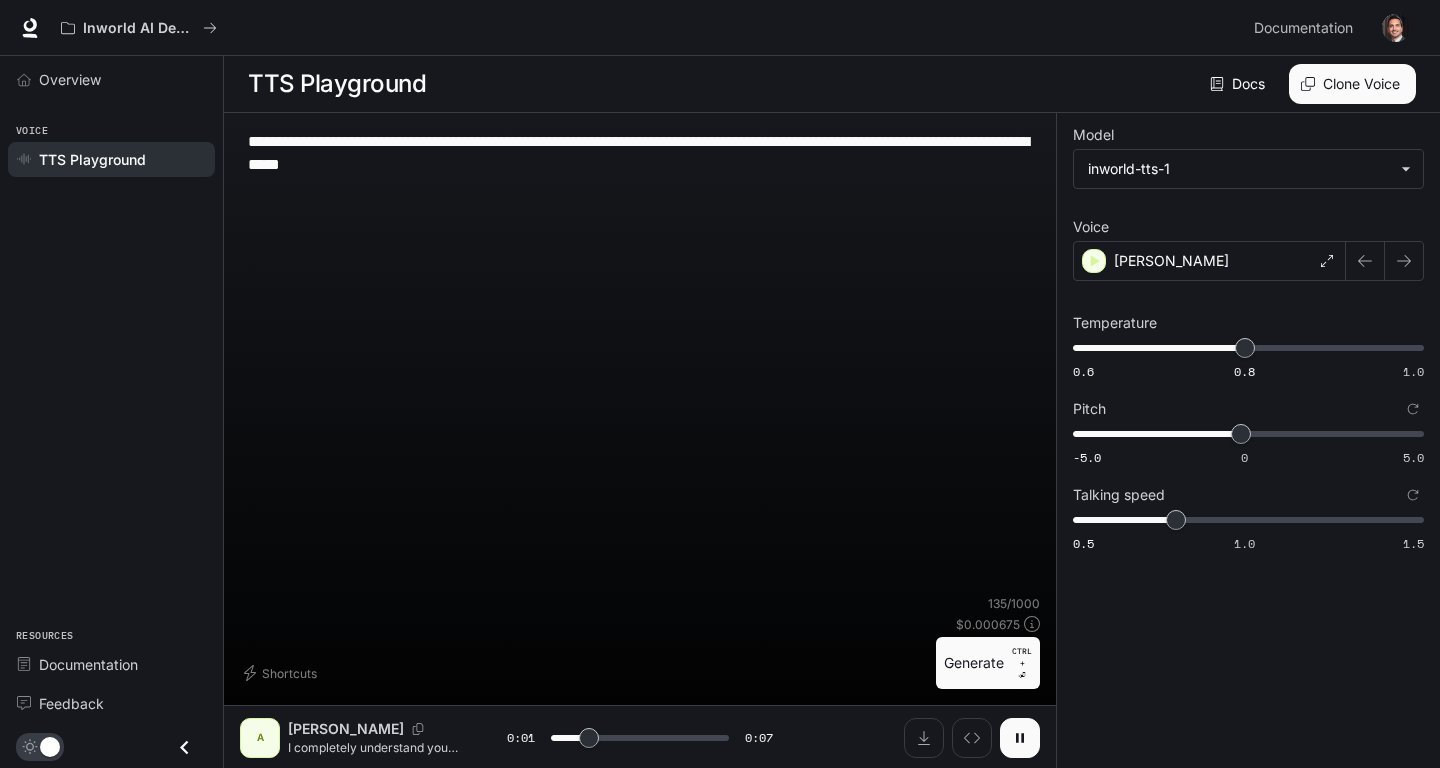 click on "Talking speed" at bounding box center [1248, 495] 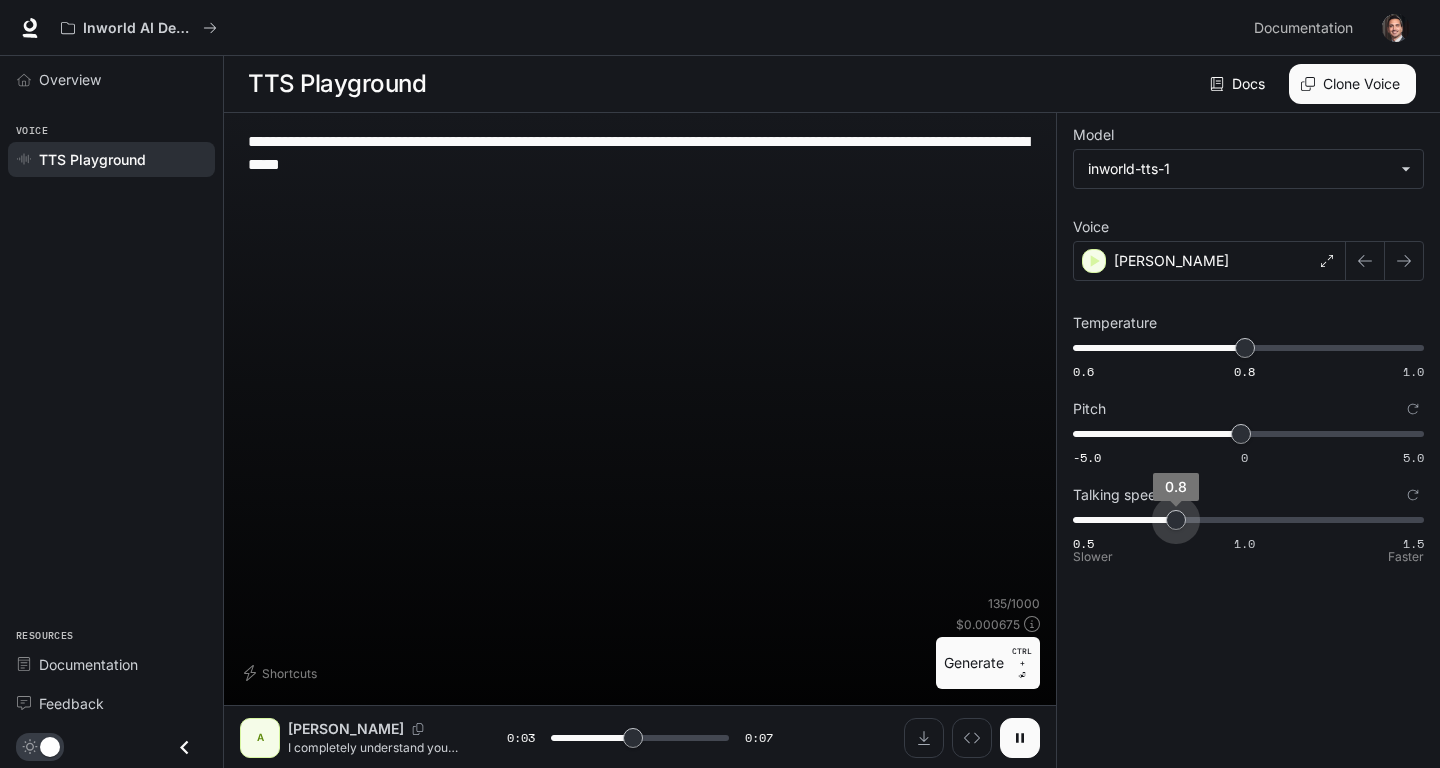 type on "***" 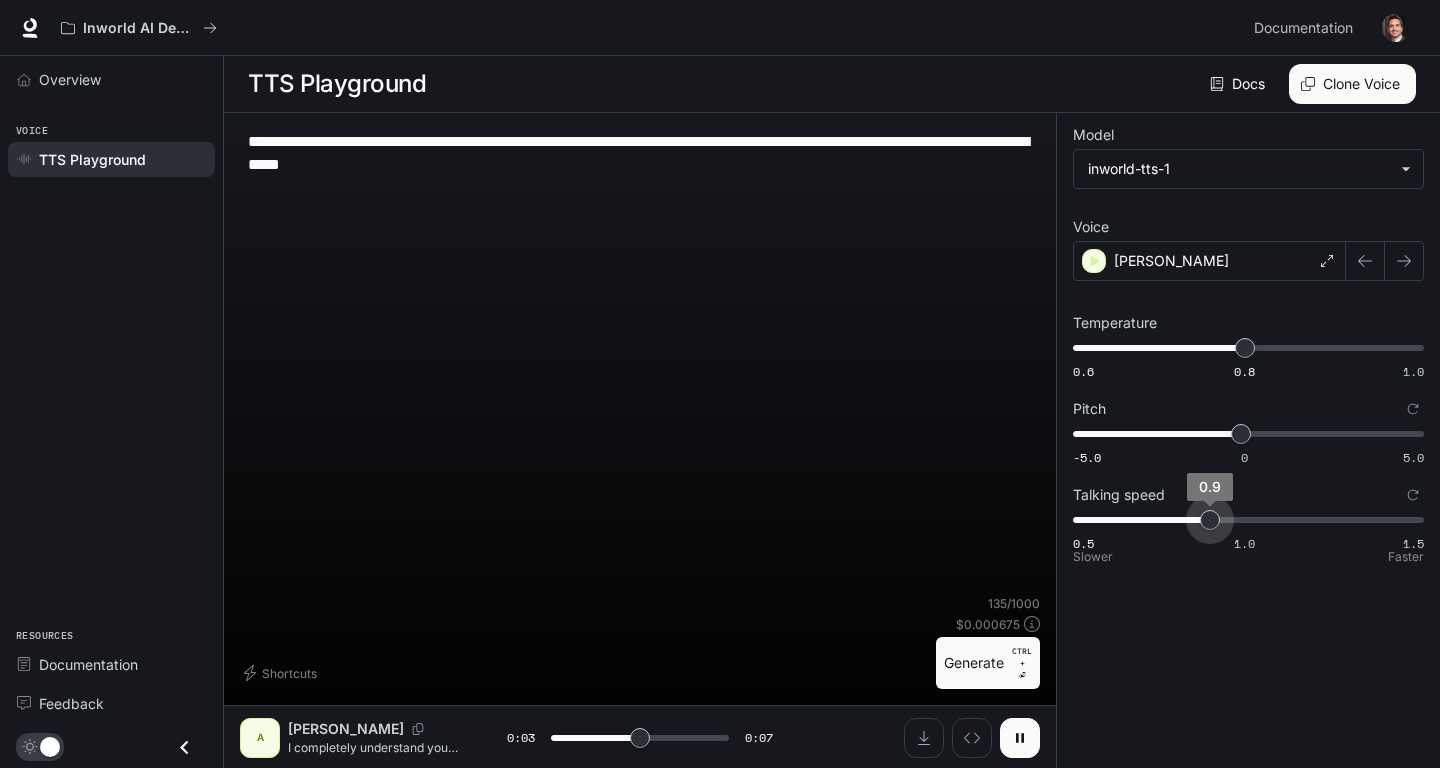 drag, startPoint x: 1176, startPoint y: 524, endPoint x: 1200, endPoint y: 522, distance: 24.083189 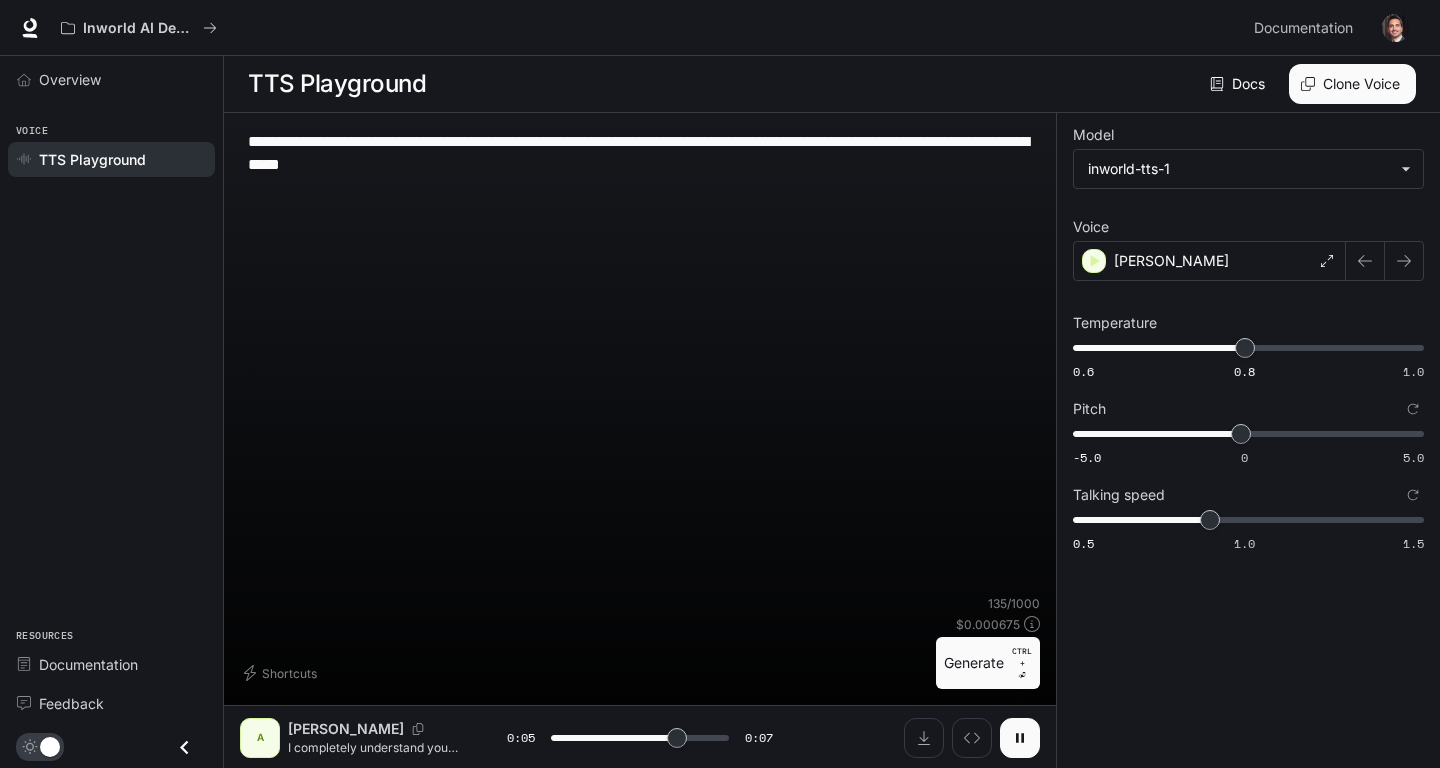 click on "135  /  1000 $ 0.000675 Generate CTRL +  ⏎" at bounding box center (988, 642) 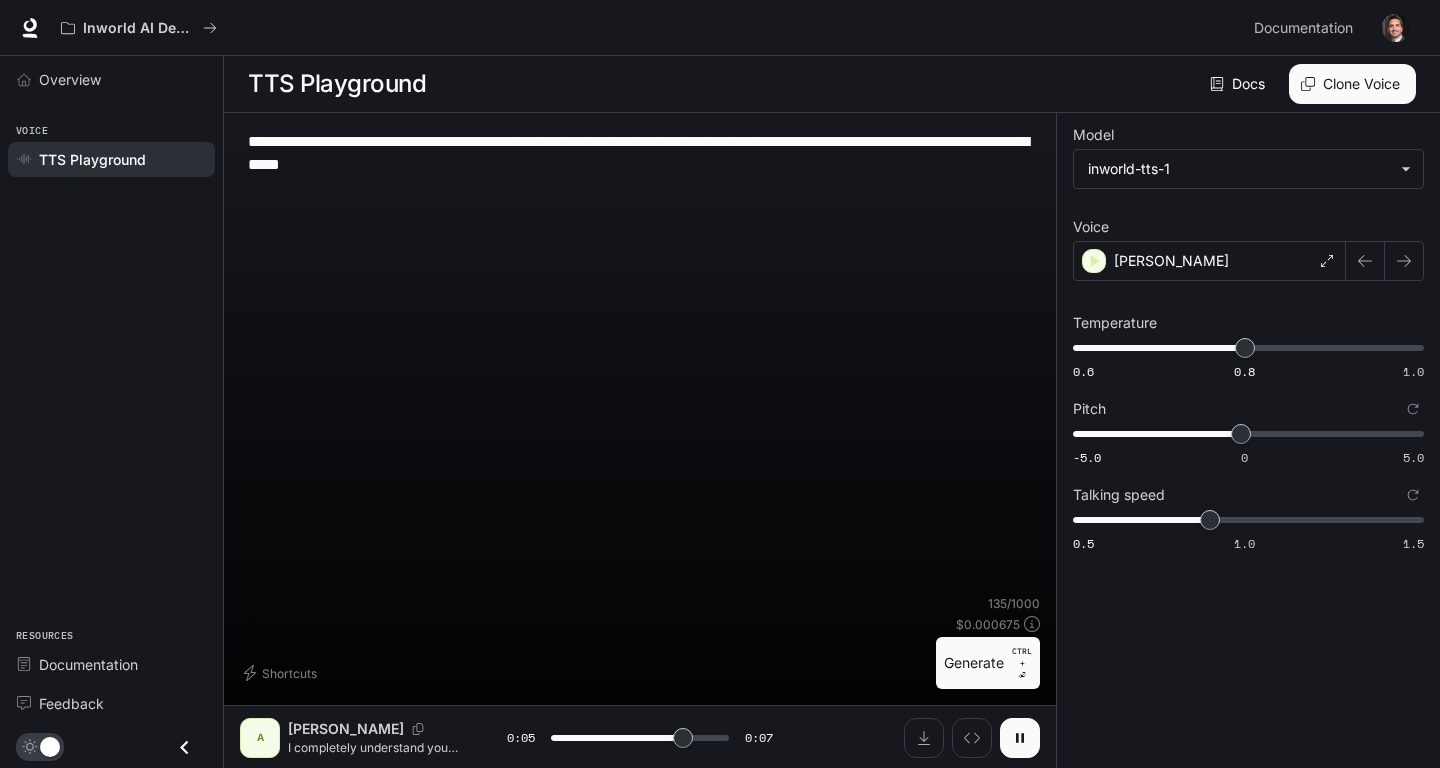 click on "Generate CTRL +  ⏎" at bounding box center (988, 663) 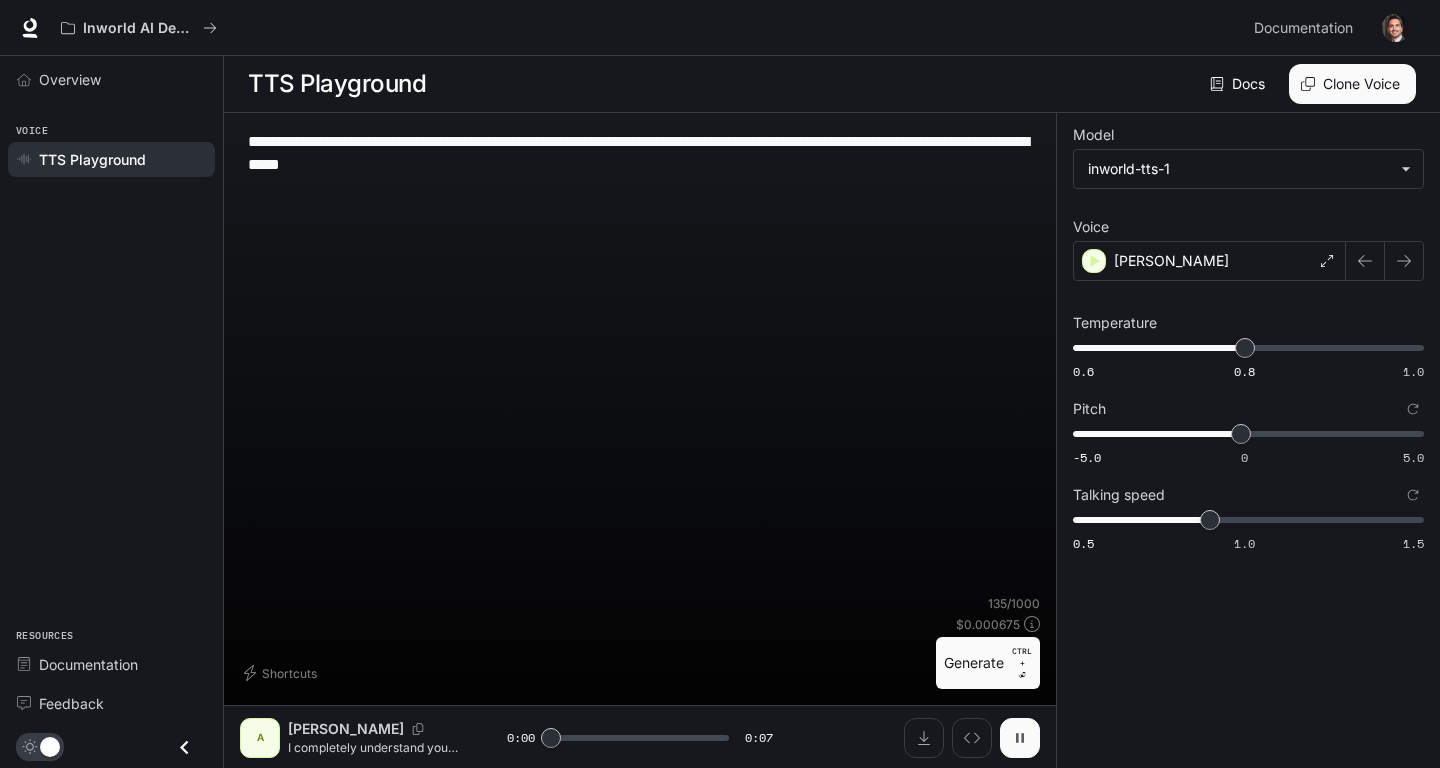 click at bounding box center (1020, 738) 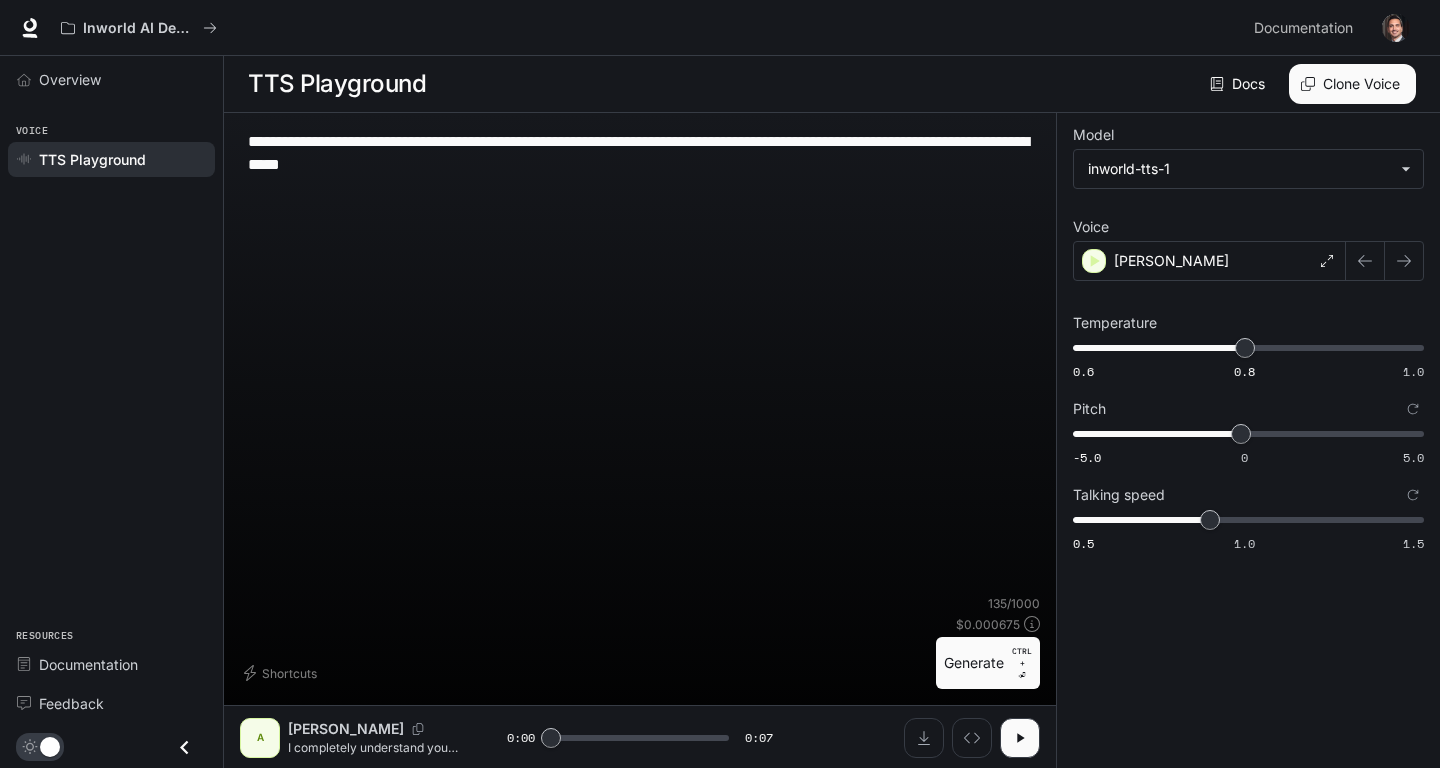 click on "A Ashley I completely understand your frustration with this situation. Let me look into your account details and find the best solution for you. 0:00 0:07" at bounding box center [640, 737] 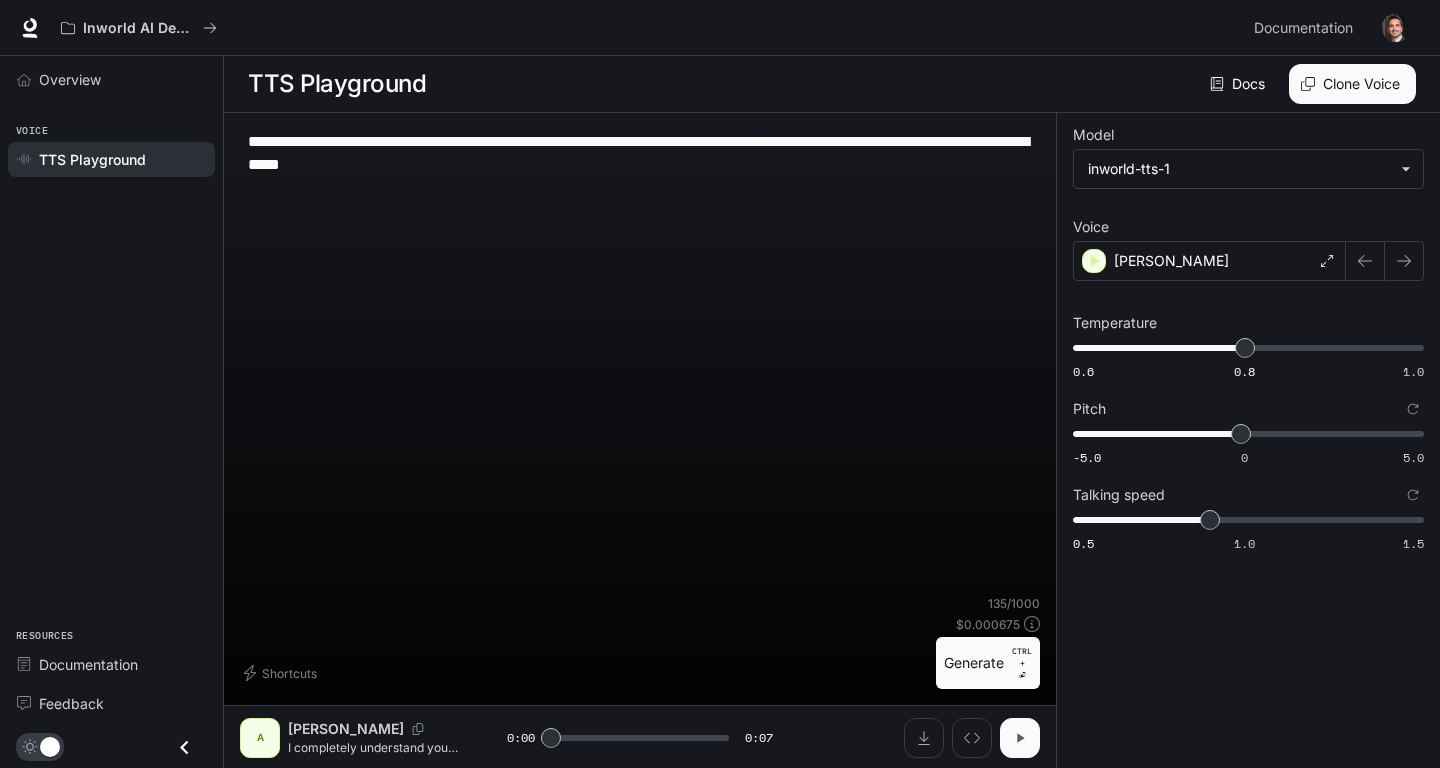 click at bounding box center [1020, 738] 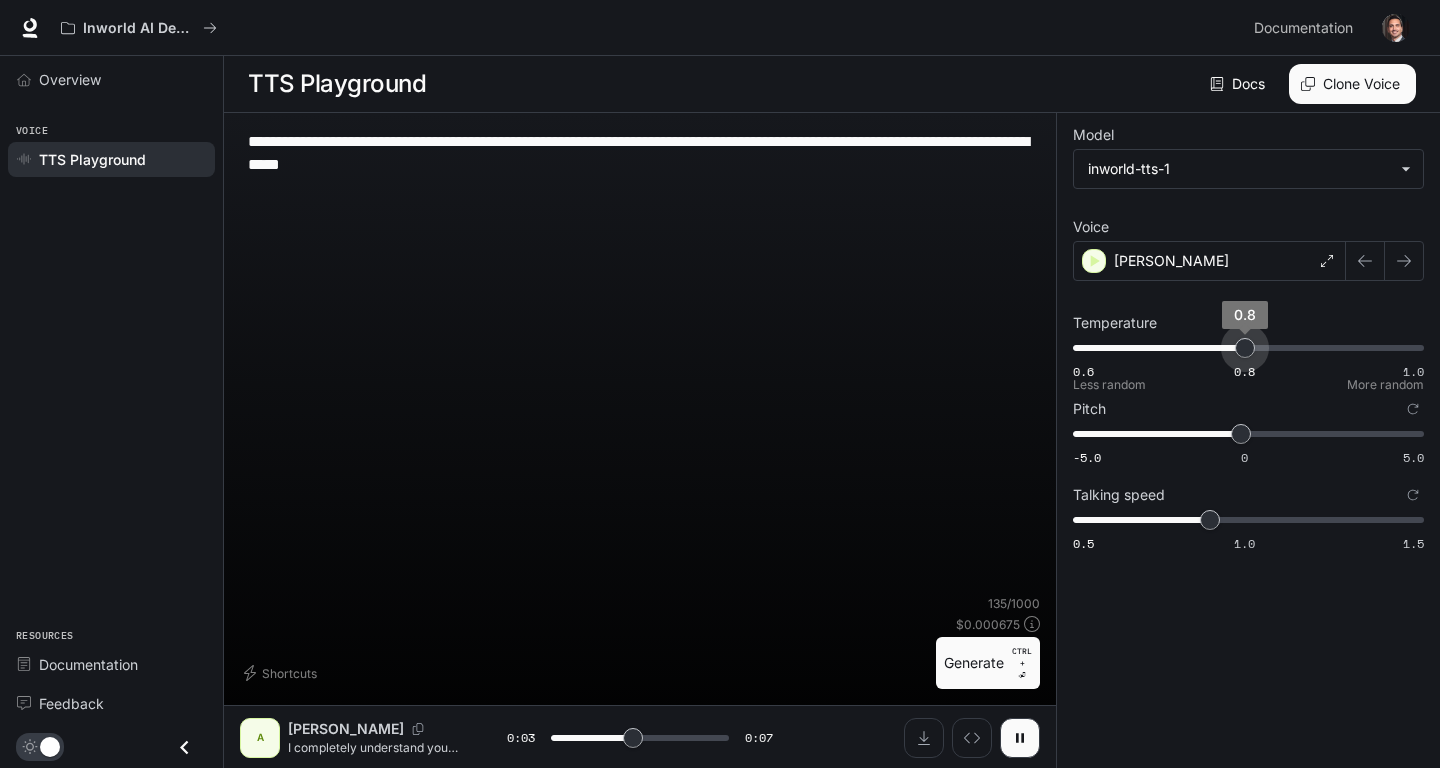 type on "***" 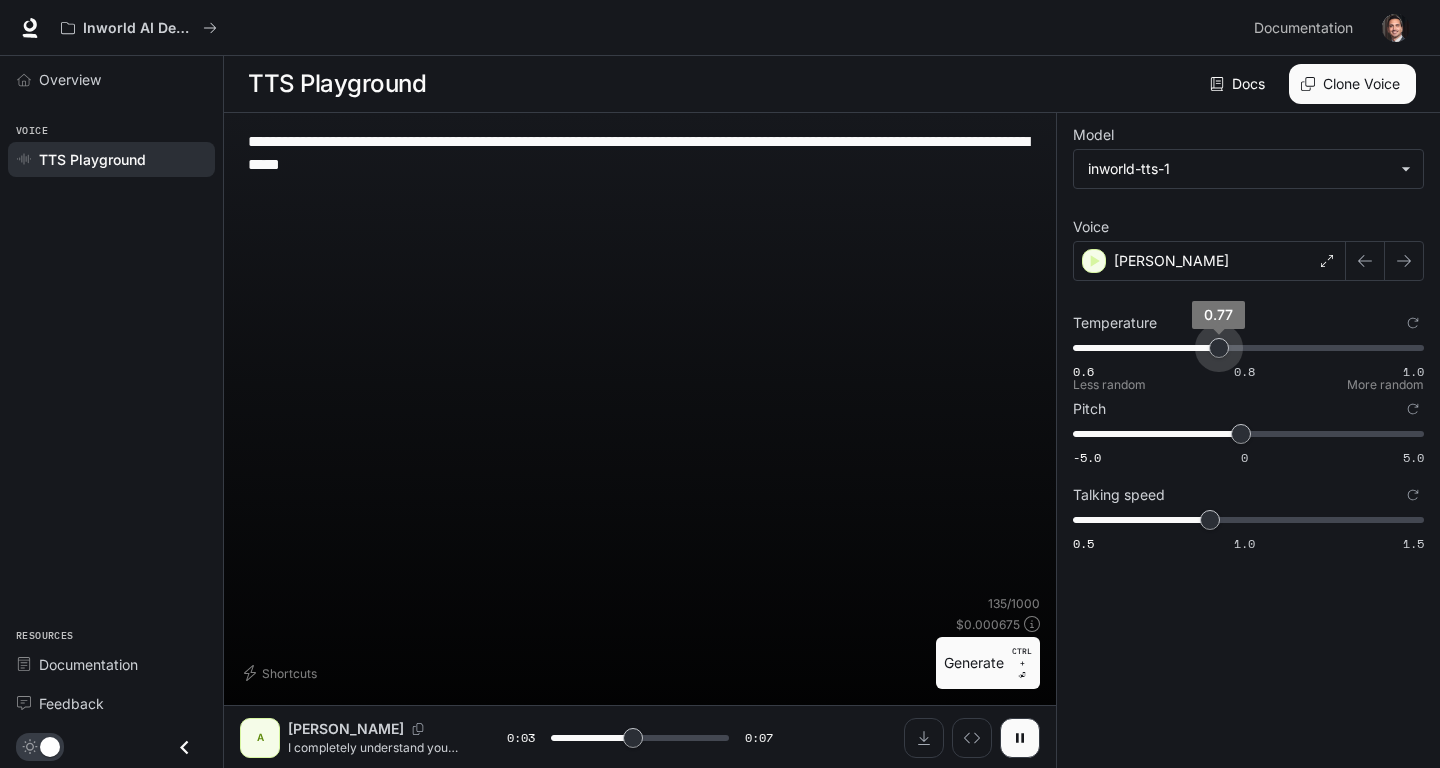 type on "***" 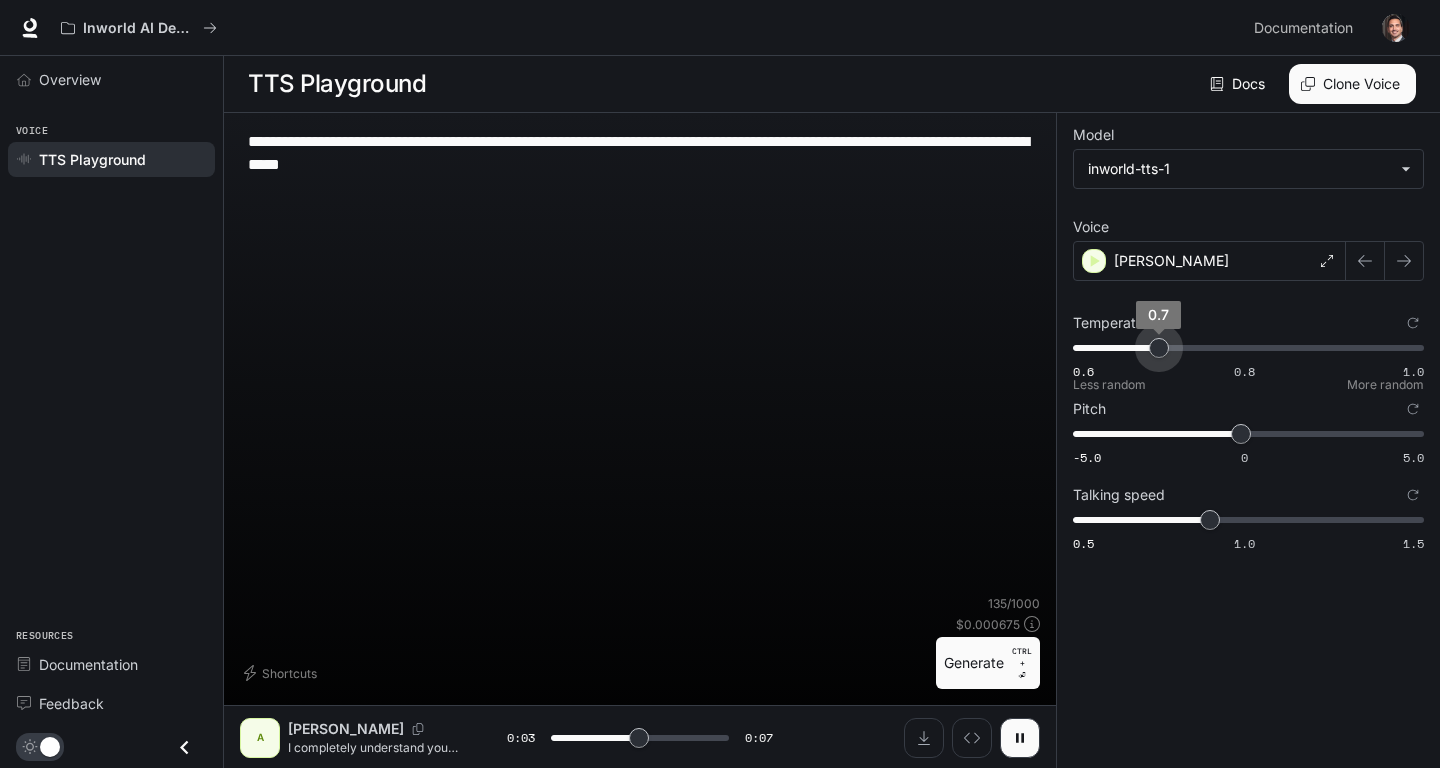 type on "***" 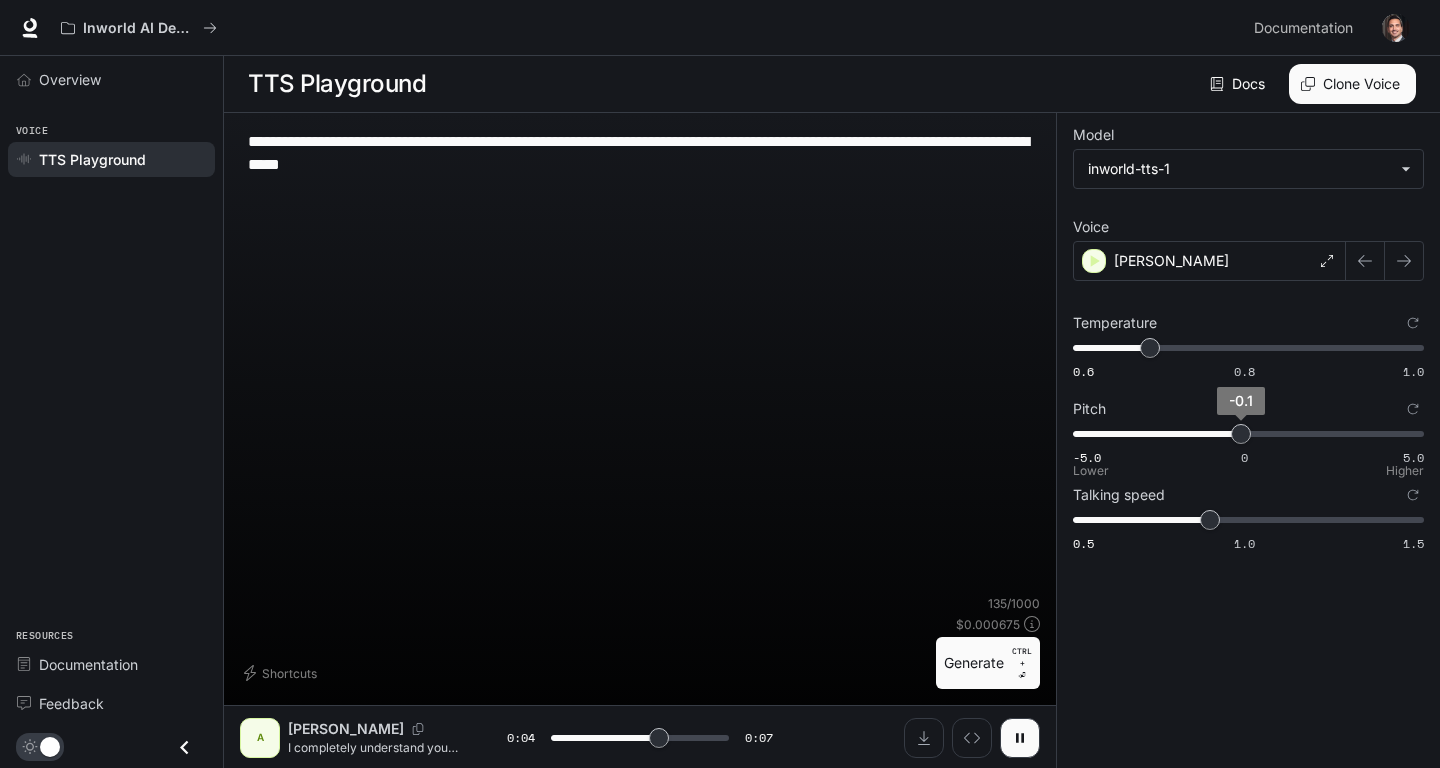 type on "***" 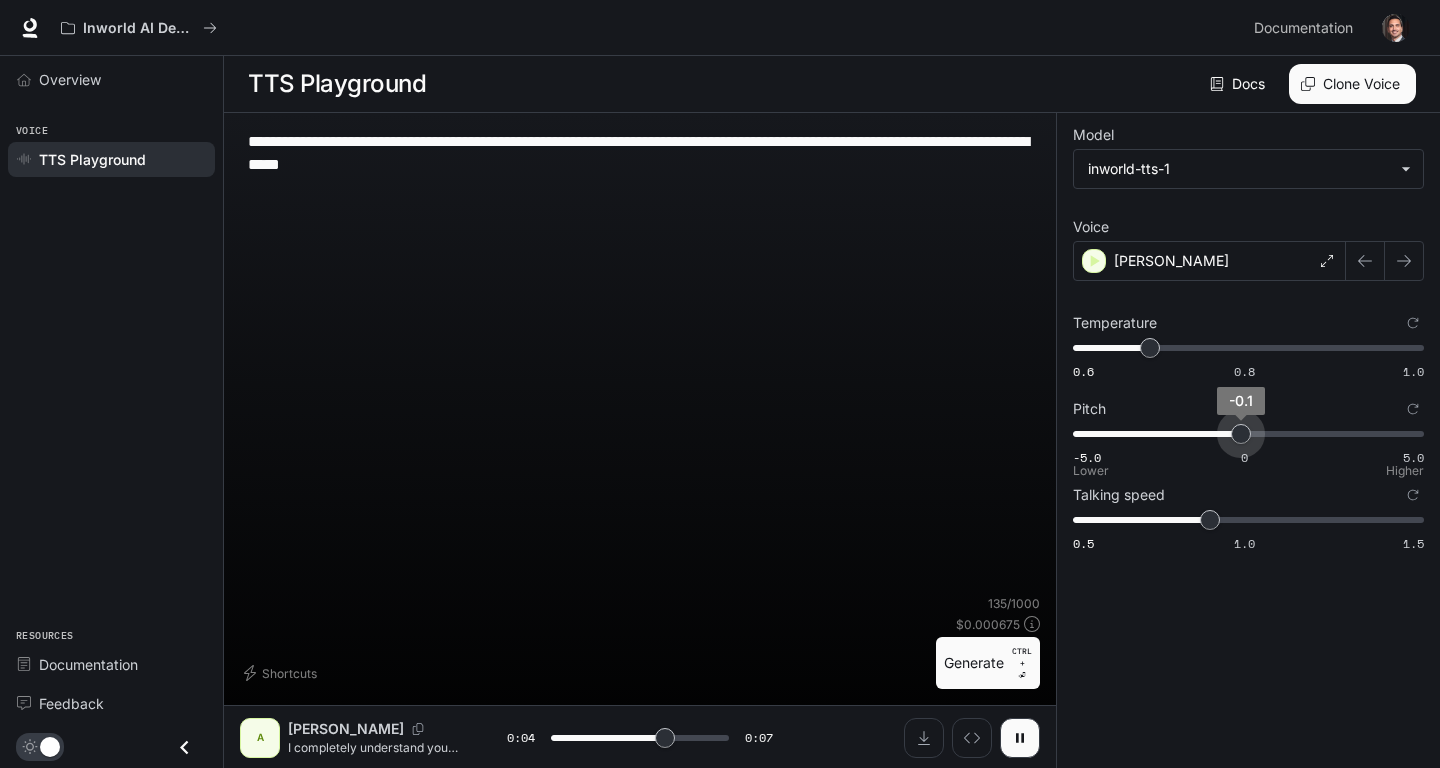 type on "*" 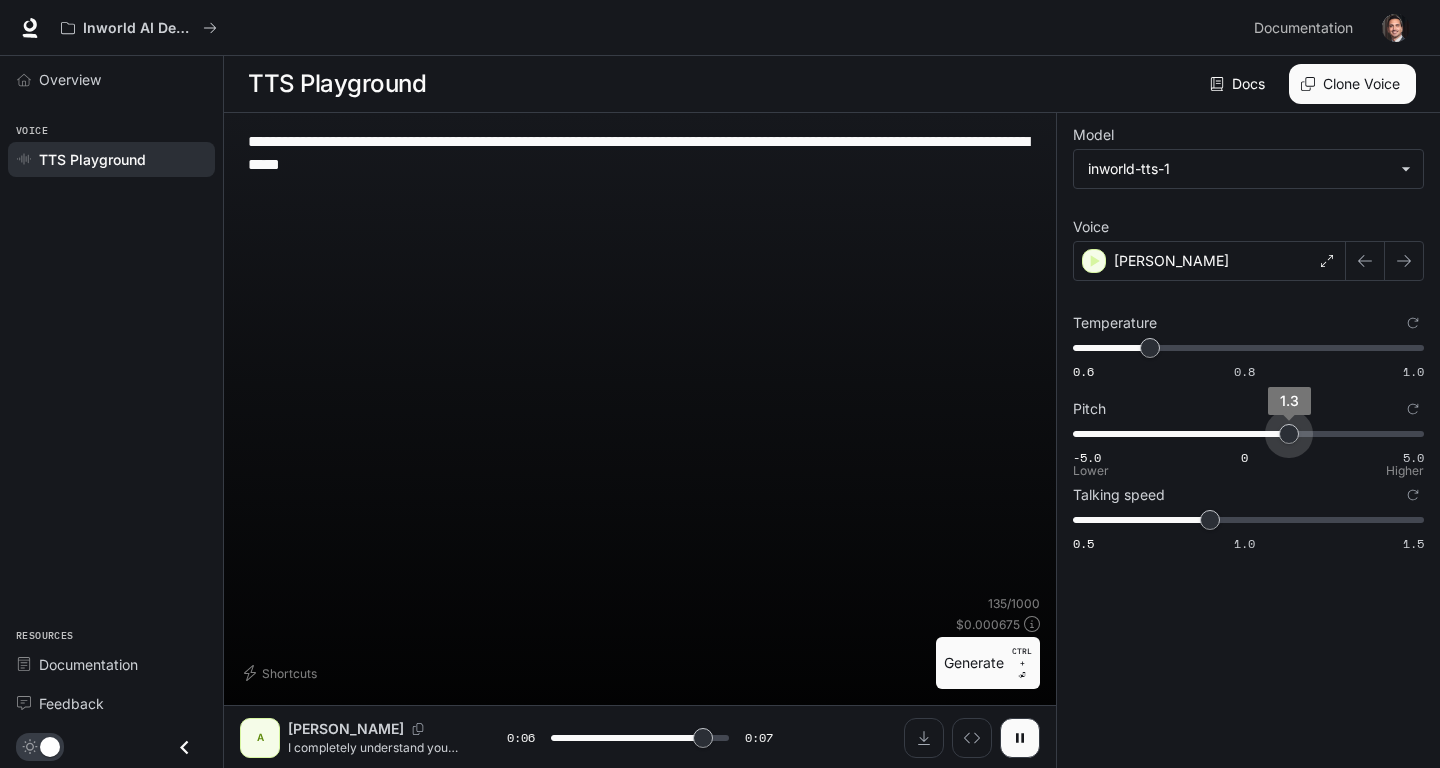 drag, startPoint x: 1244, startPoint y: 444, endPoint x: 1290, endPoint y: 461, distance: 49.0408 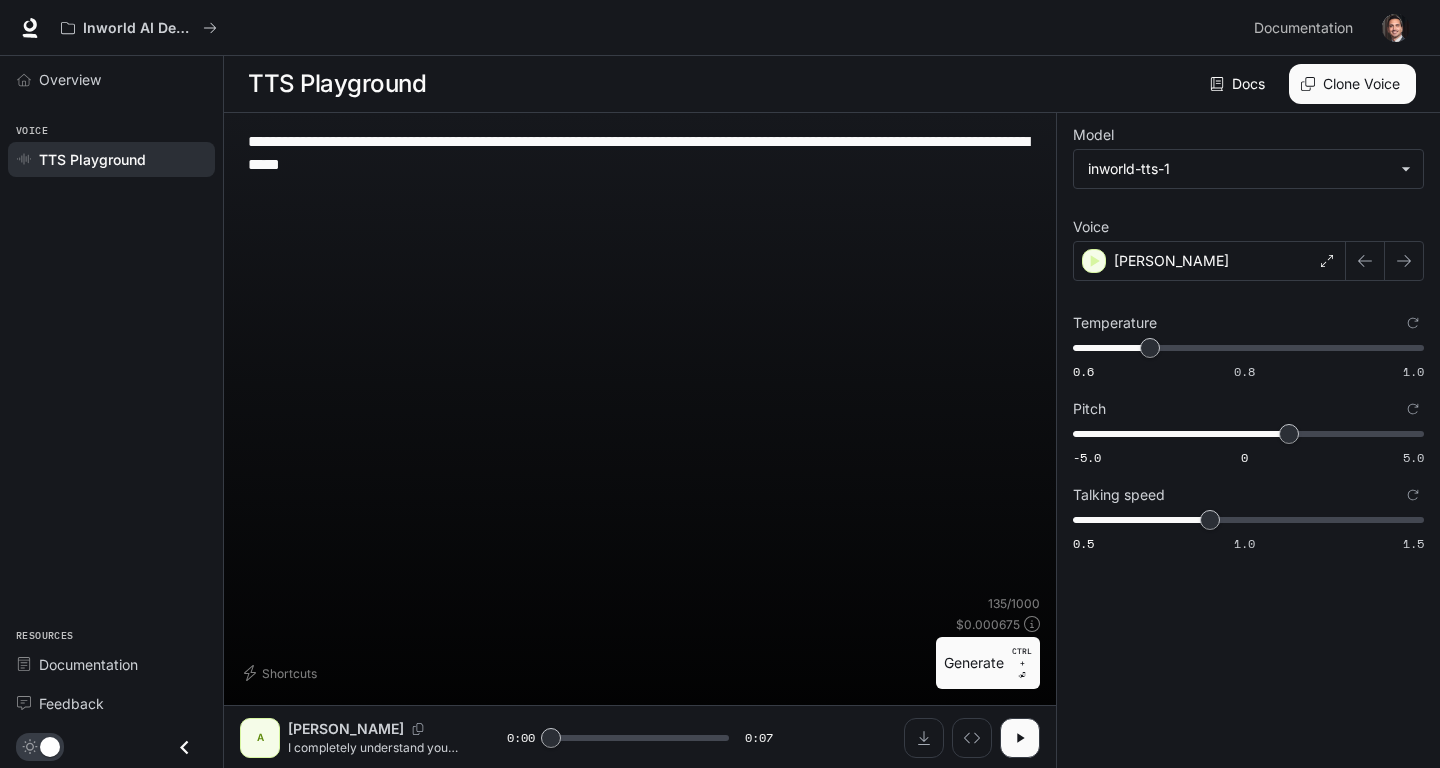 click on "Generate CTRL +  ⏎" at bounding box center [988, 663] 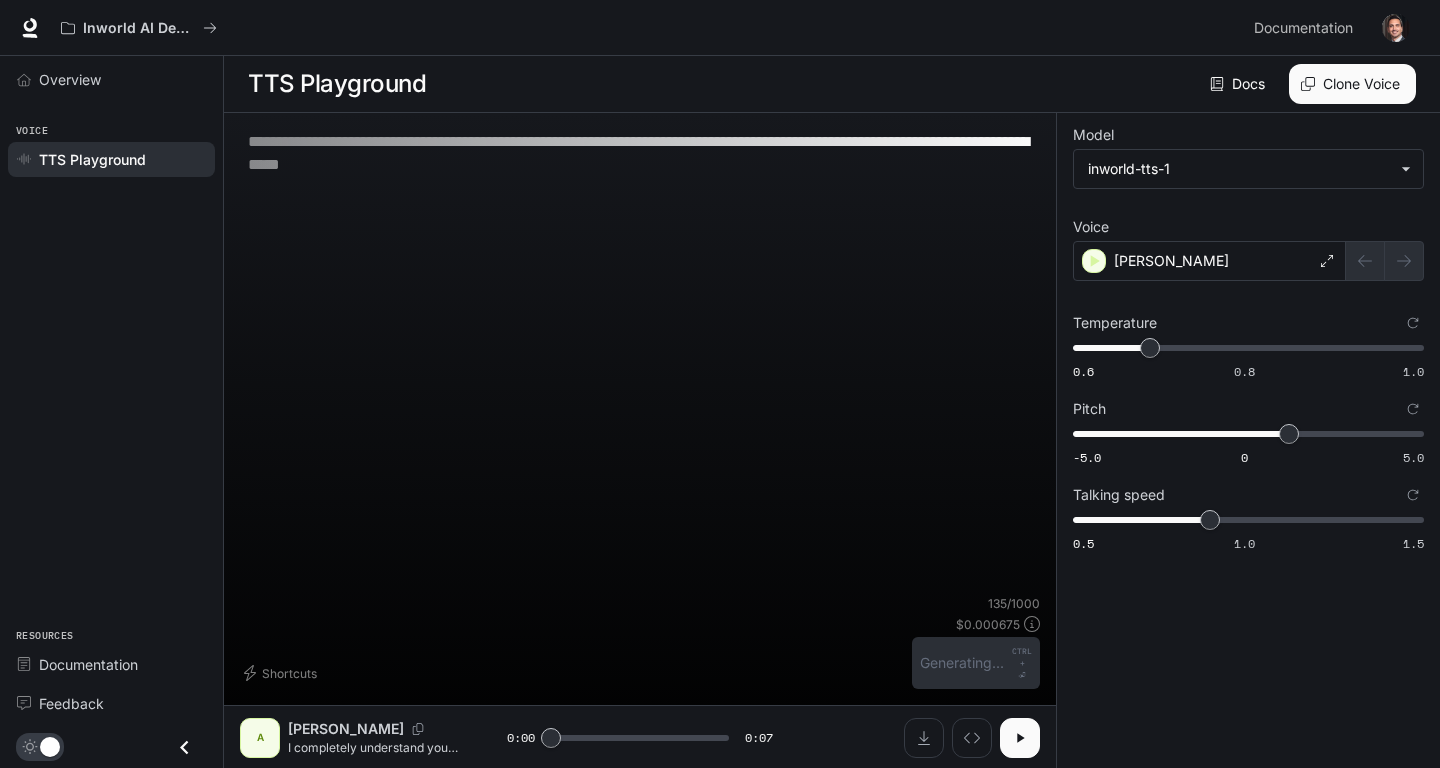 click 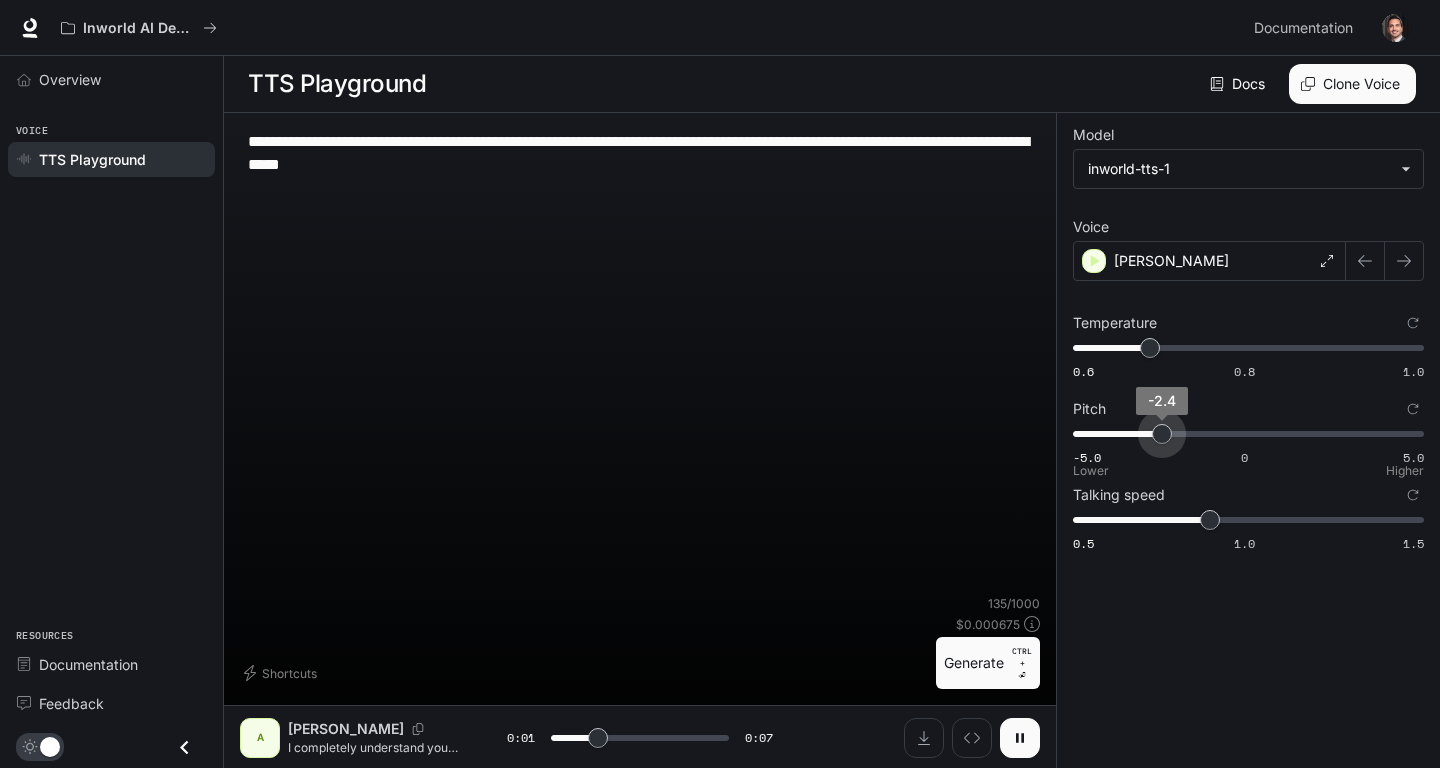 drag, startPoint x: 1296, startPoint y: 428, endPoint x: 1161, endPoint y: 452, distance: 137.11674 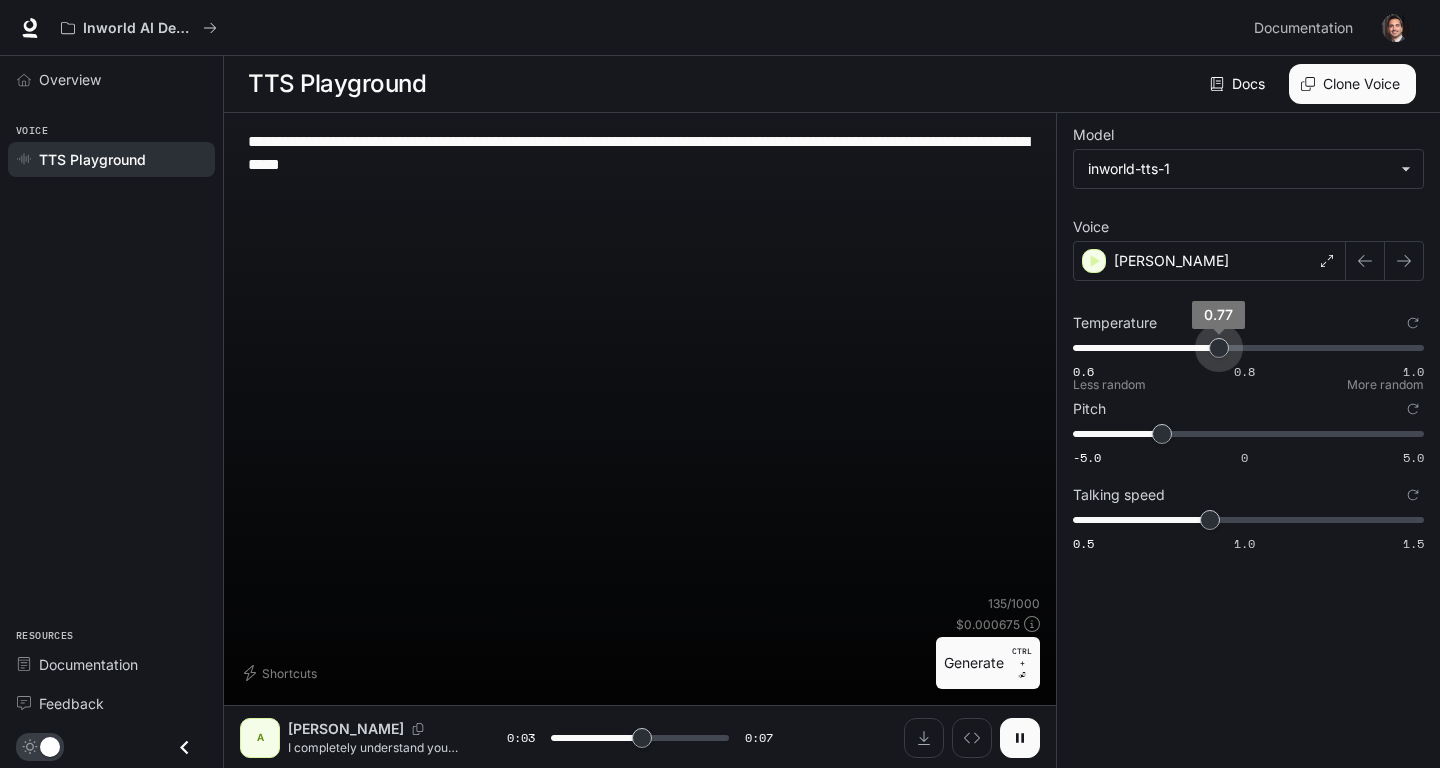 drag, startPoint x: 1159, startPoint y: 345, endPoint x: 1222, endPoint y: 356, distance: 63.953106 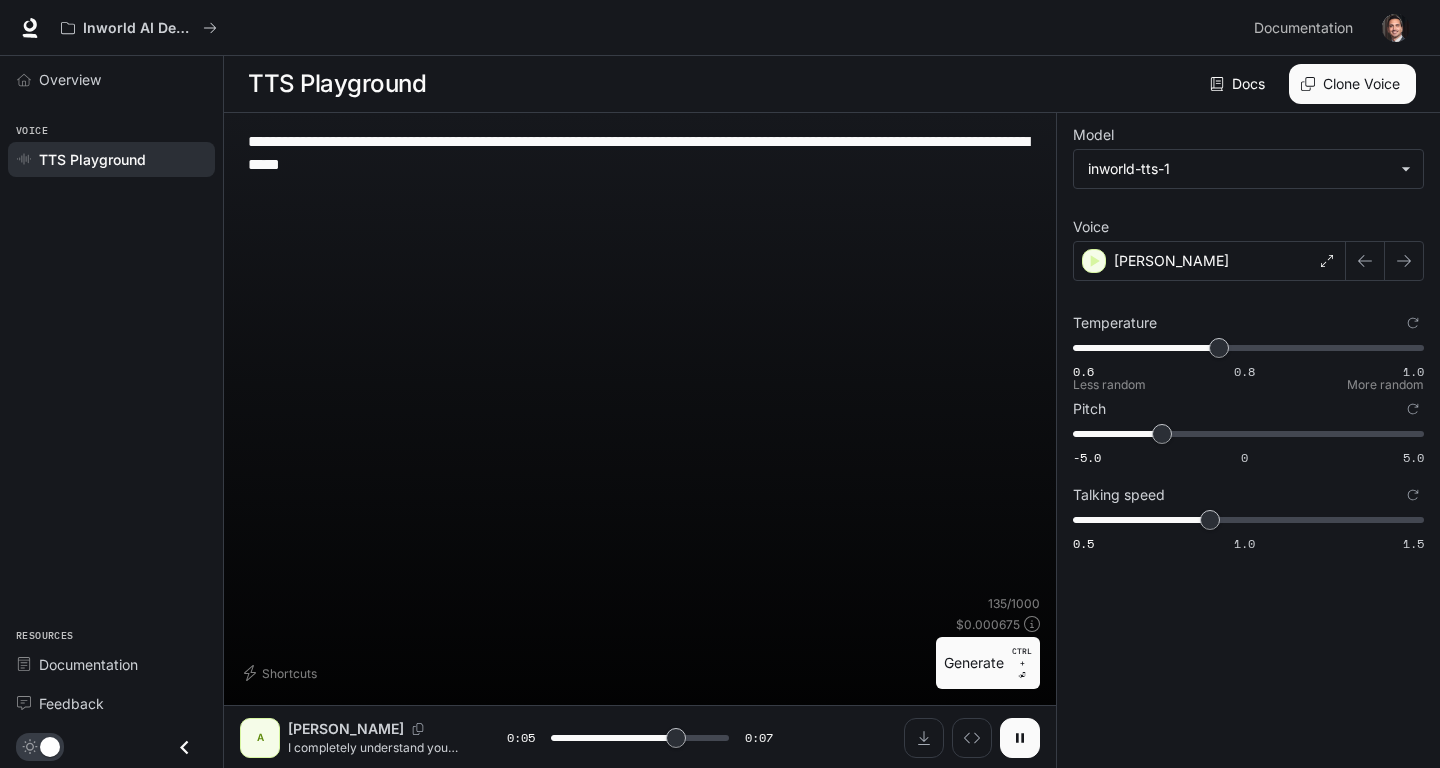 click on "0.6 0.8 1.0 0.77 Less random More random" at bounding box center (1248, 358) 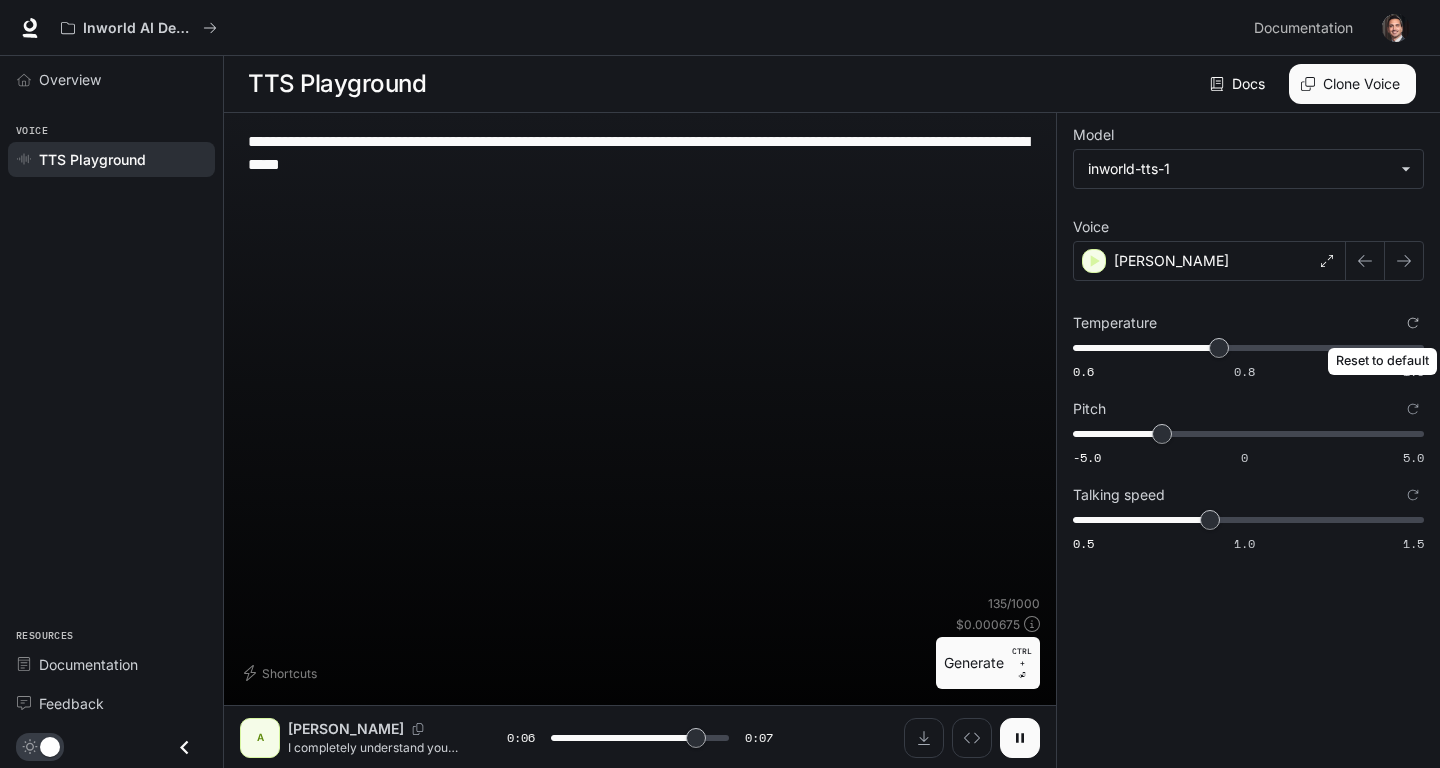 click 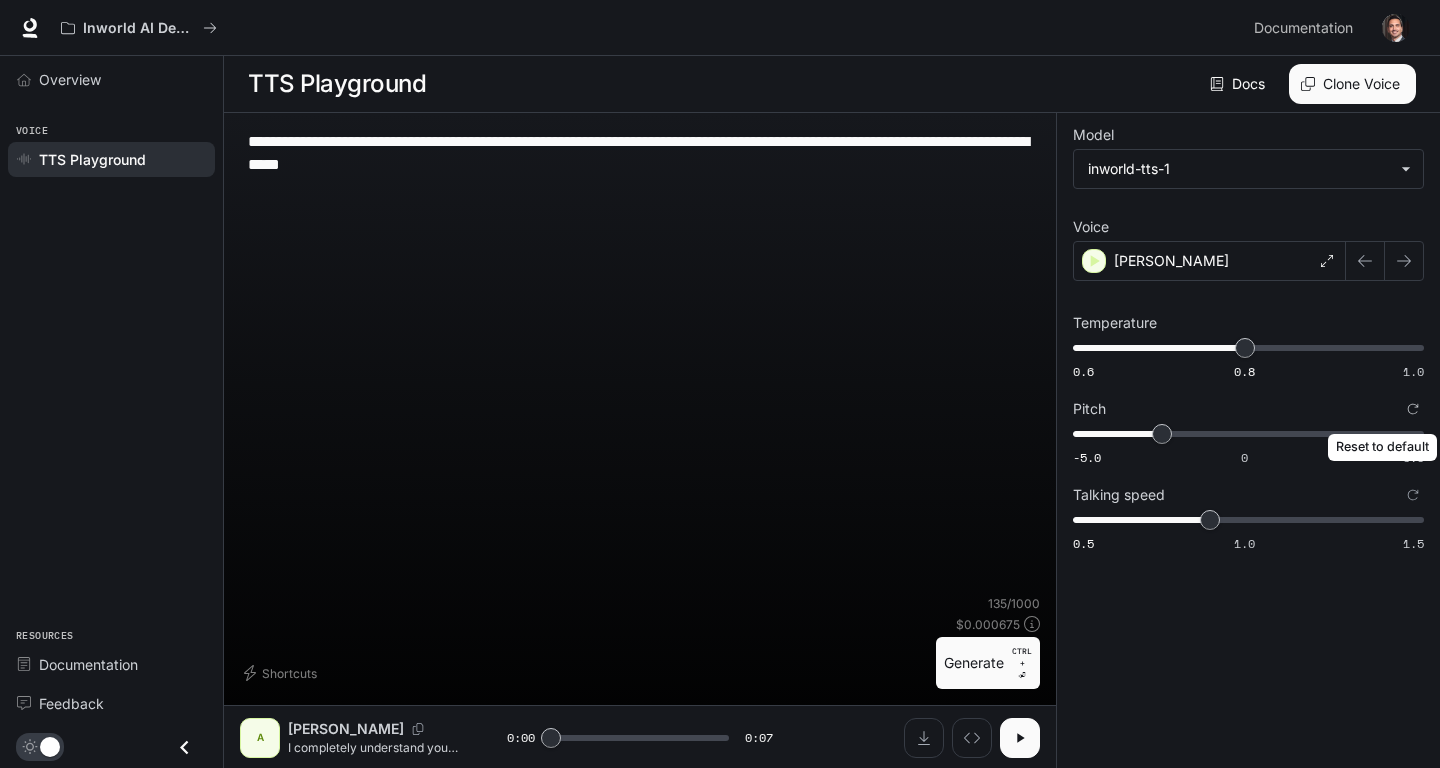 click 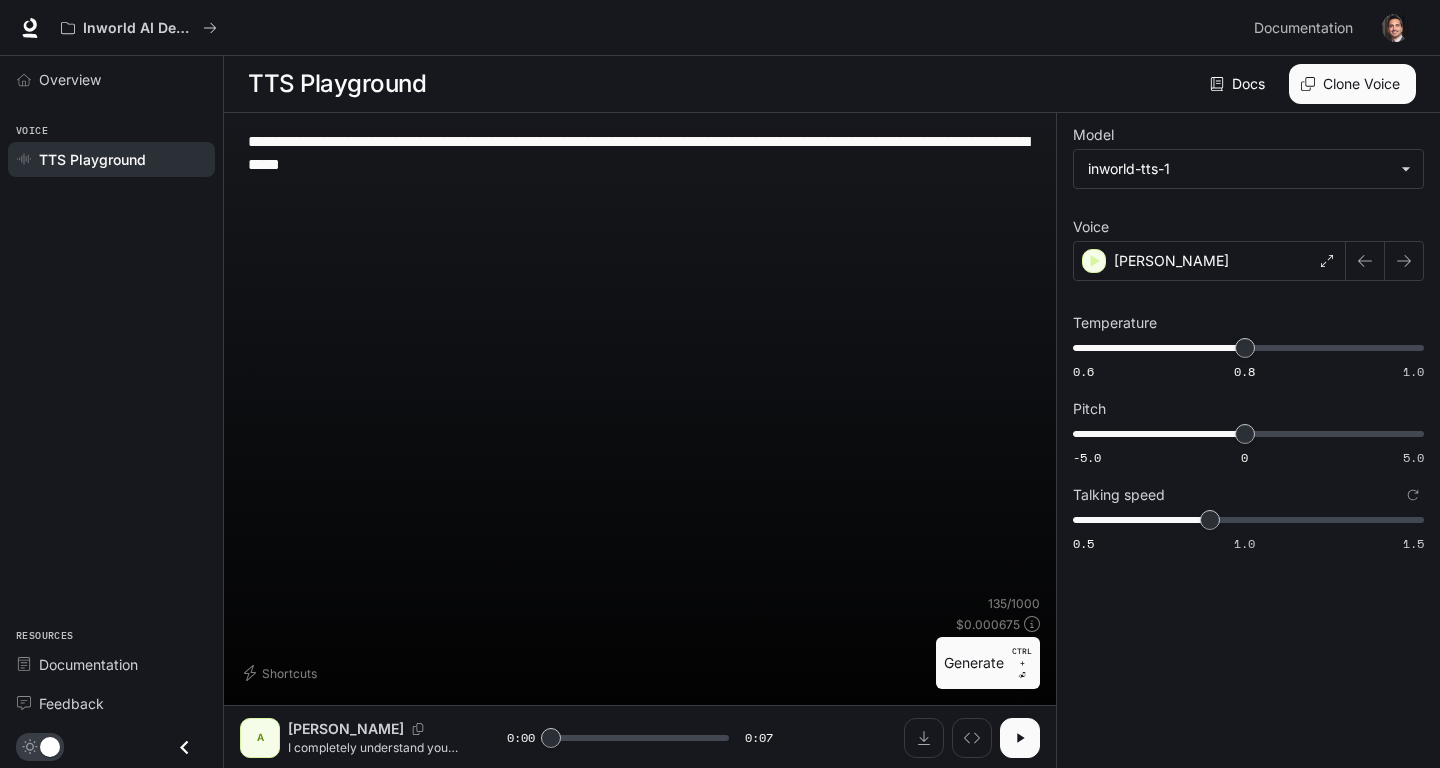 click at bounding box center [1413, 495] 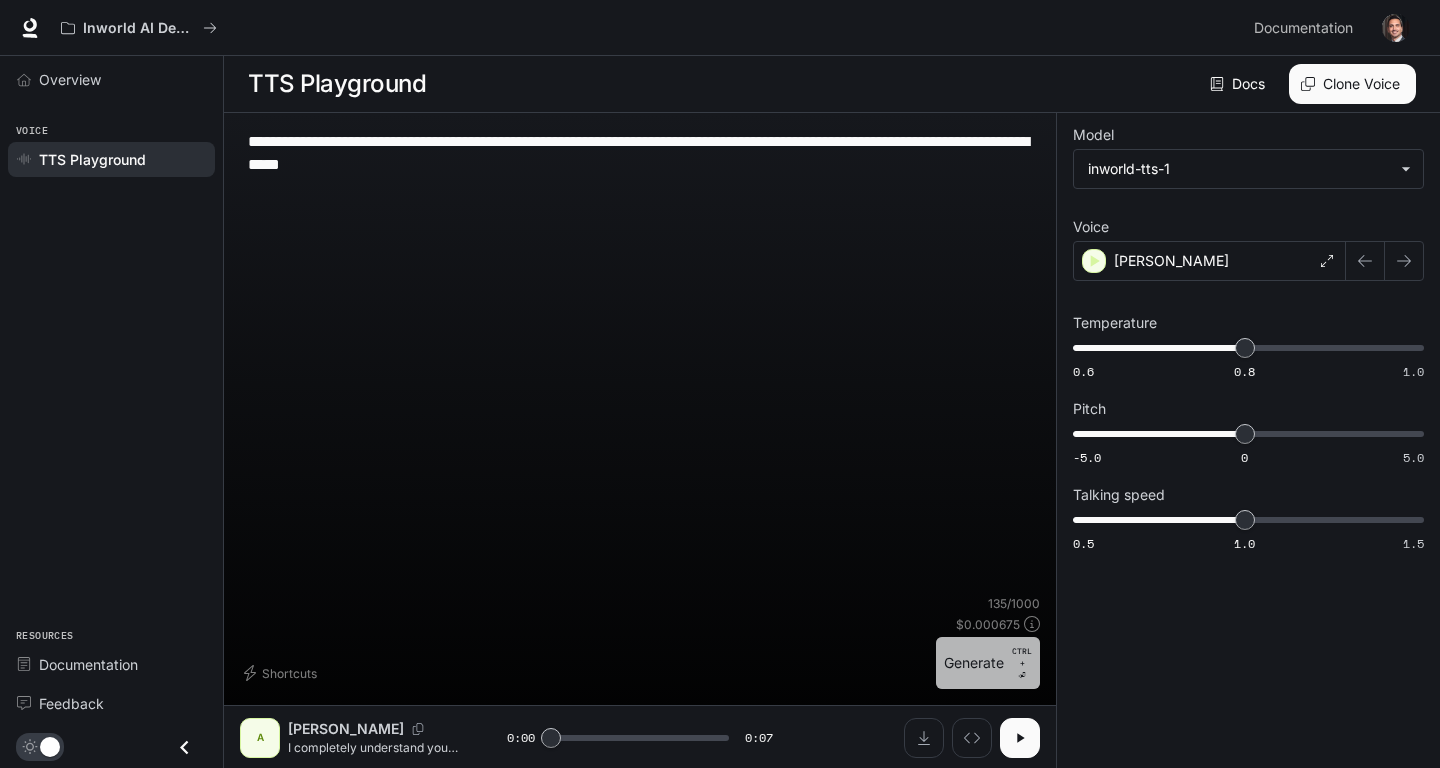 click on "Generate CTRL +  ⏎" at bounding box center [988, 663] 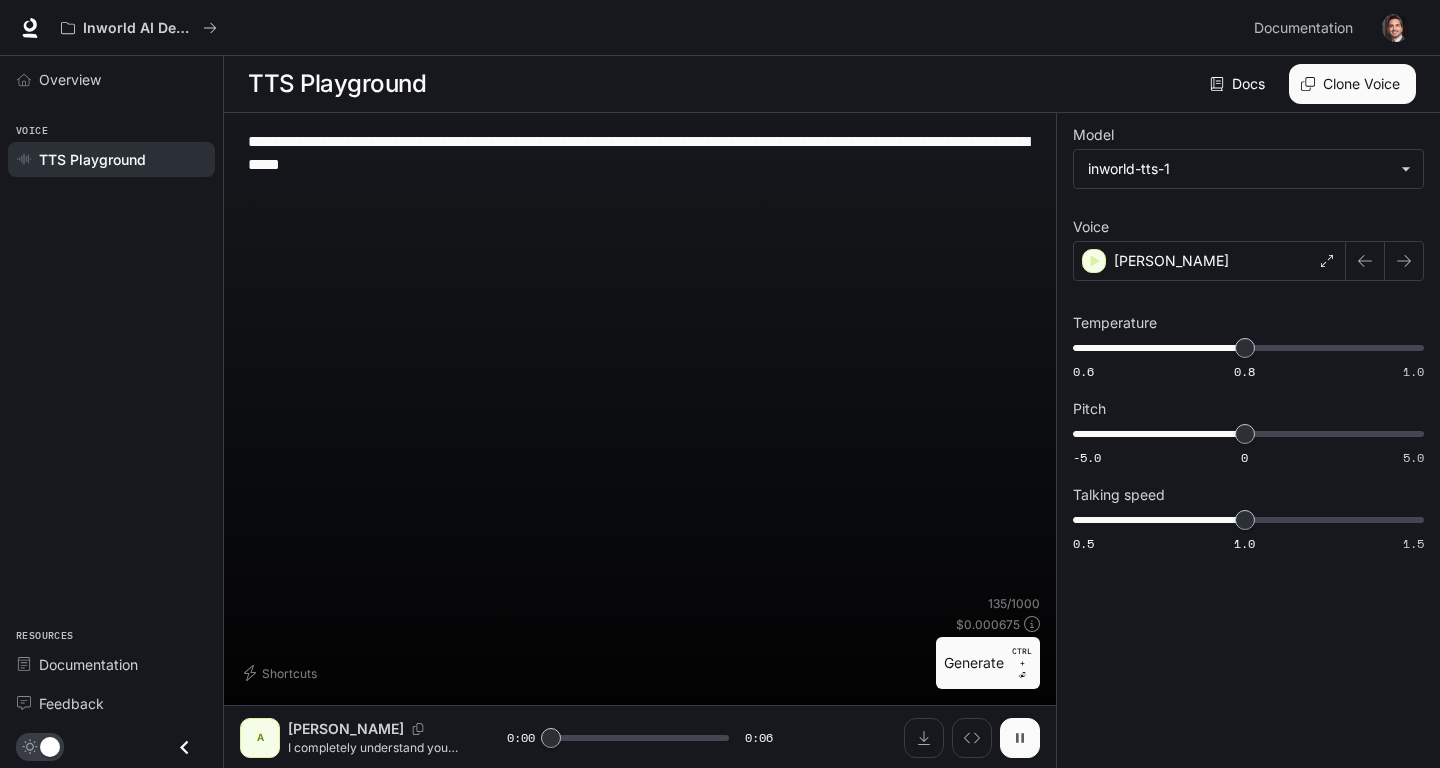 click 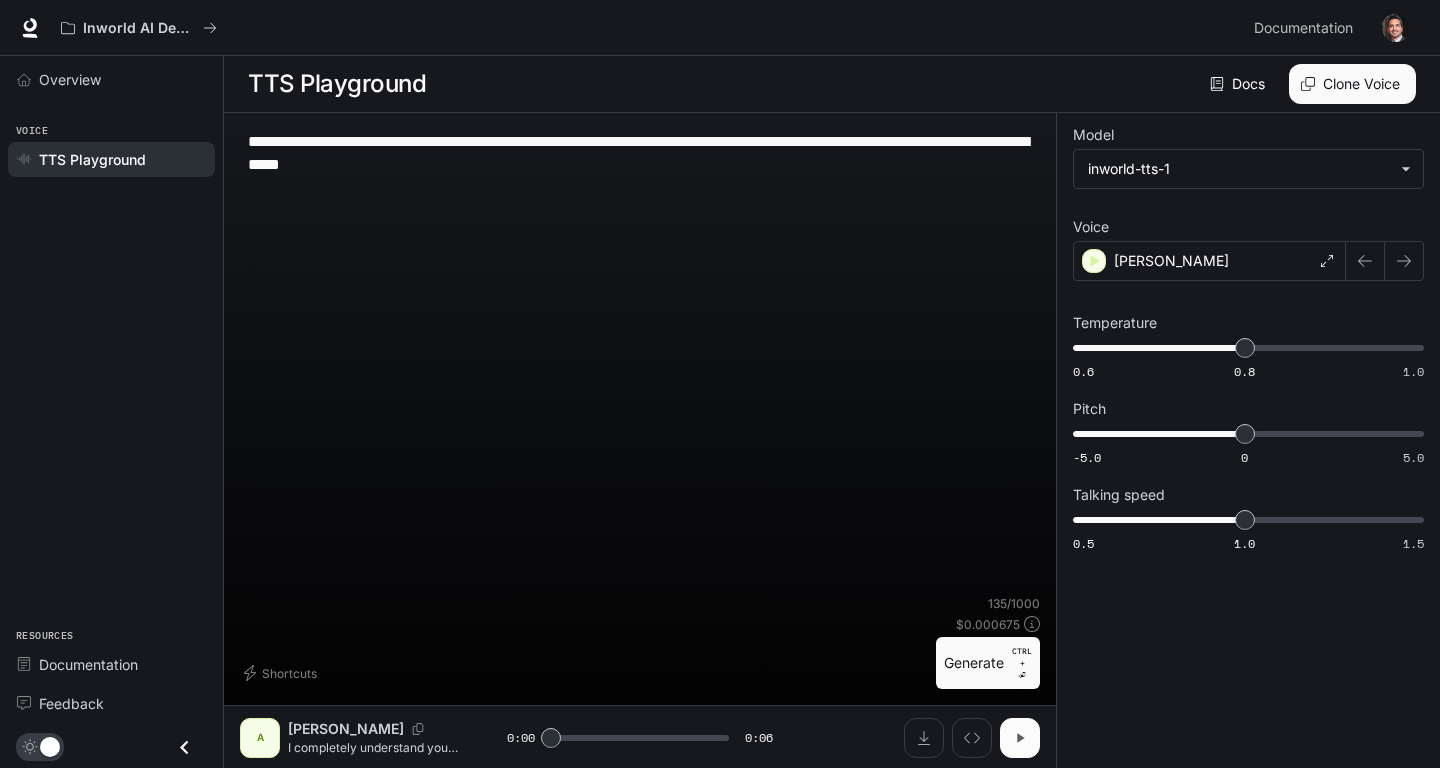 click 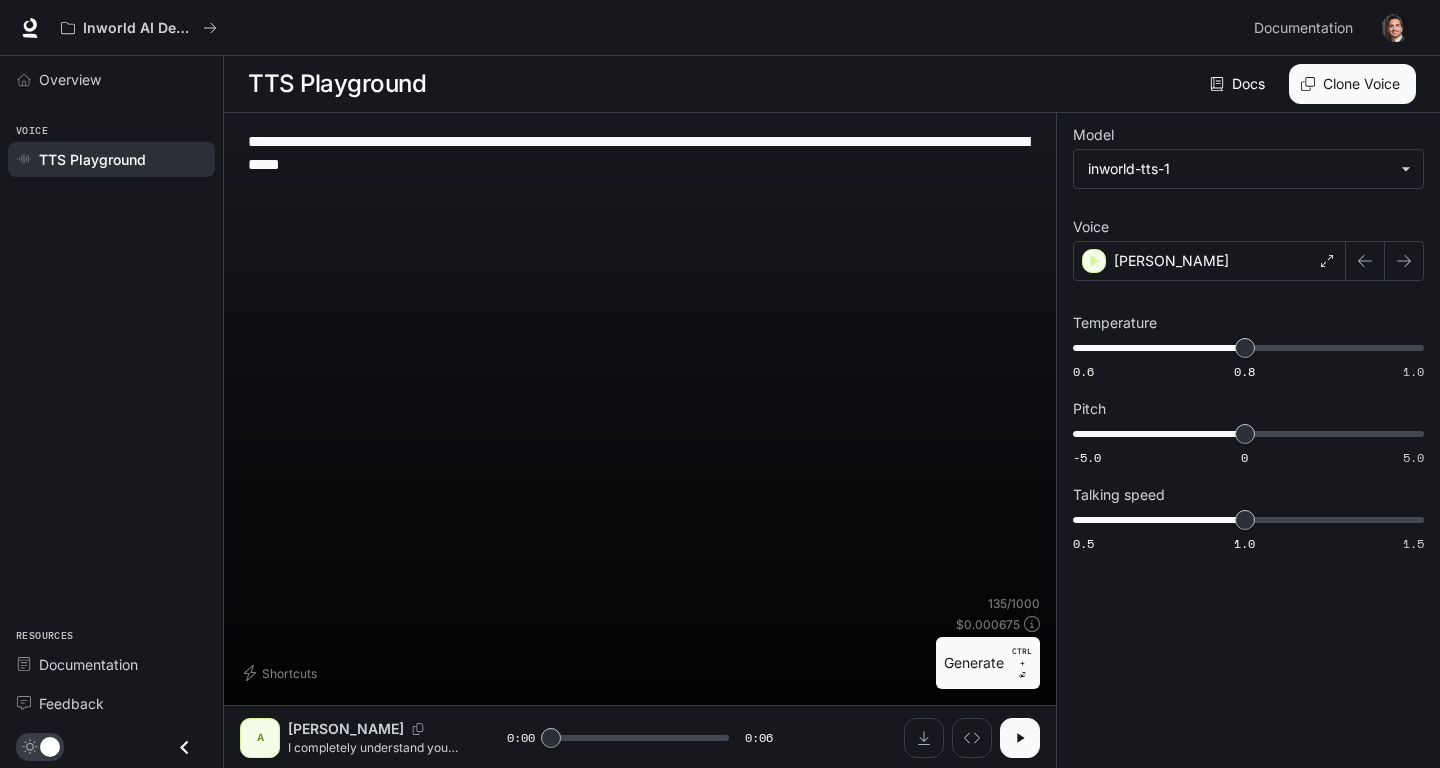 scroll, scrollTop: 1, scrollLeft: 0, axis: vertical 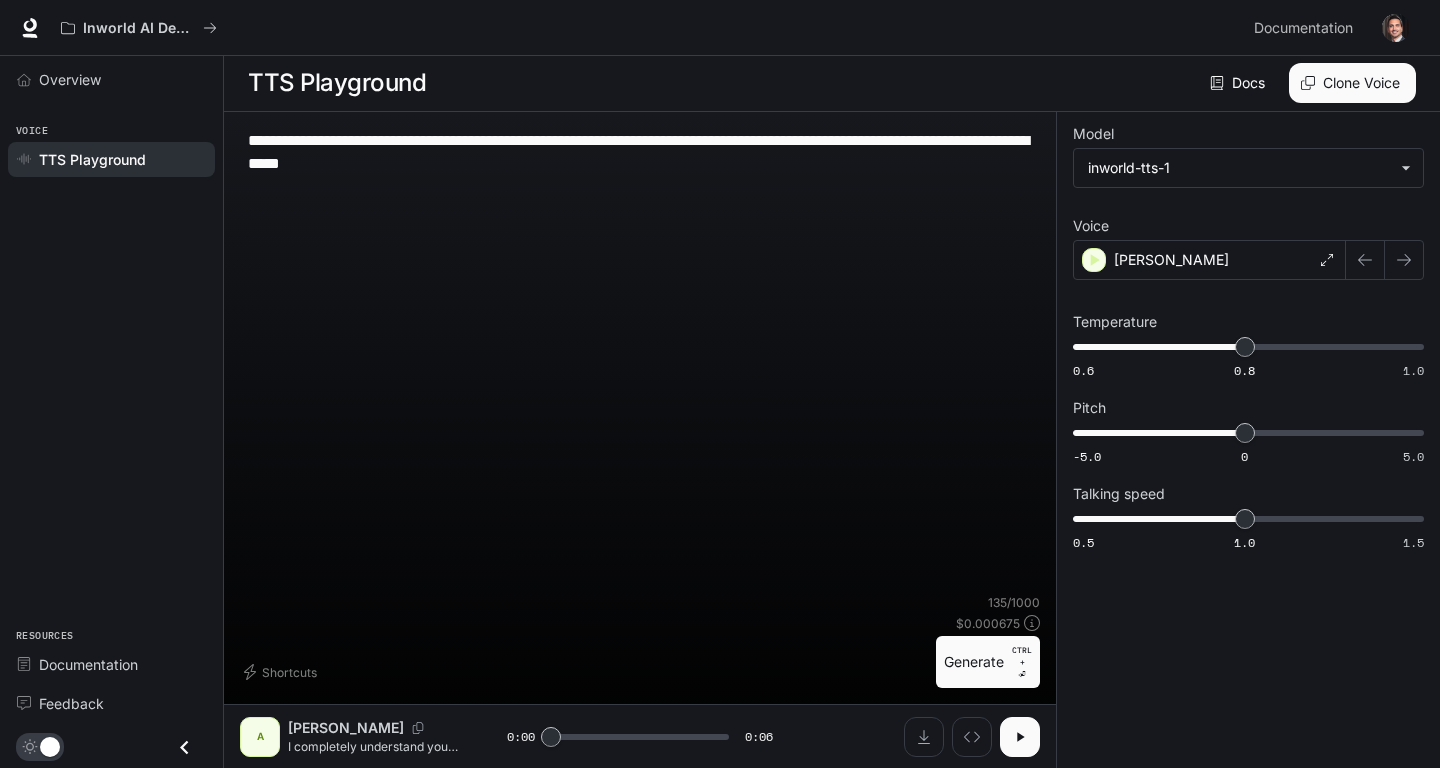 click 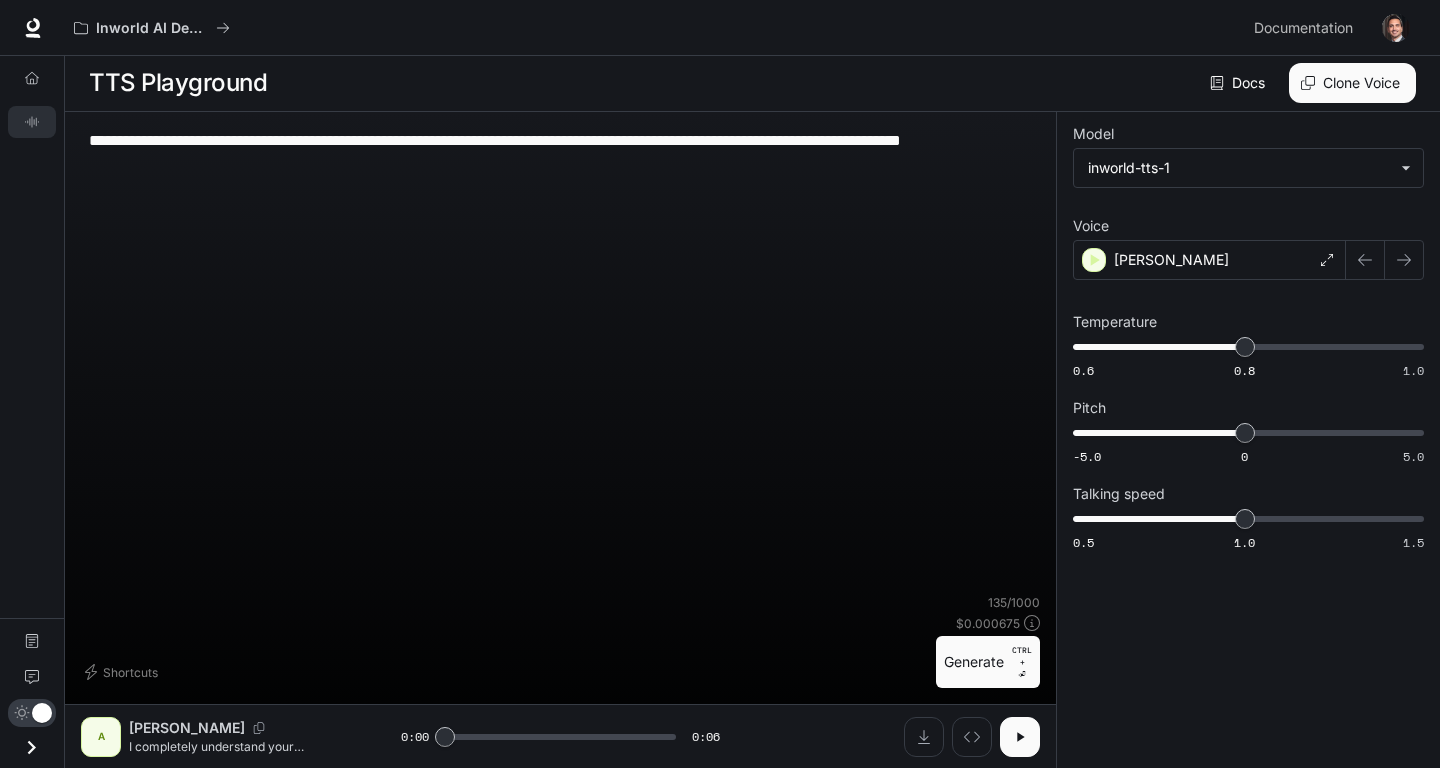 click at bounding box center [32, 733] 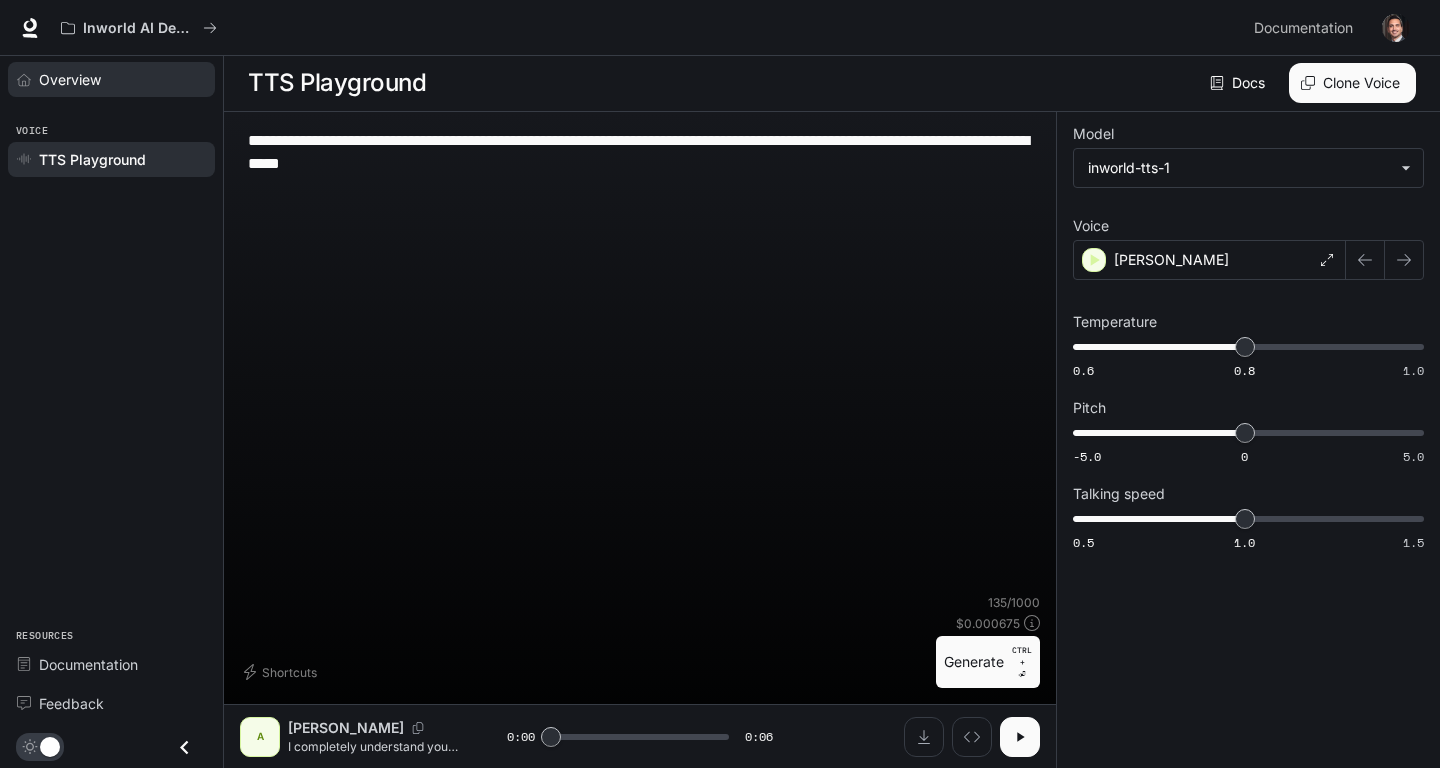 click on "Overview" at bounding box center [70, 79] 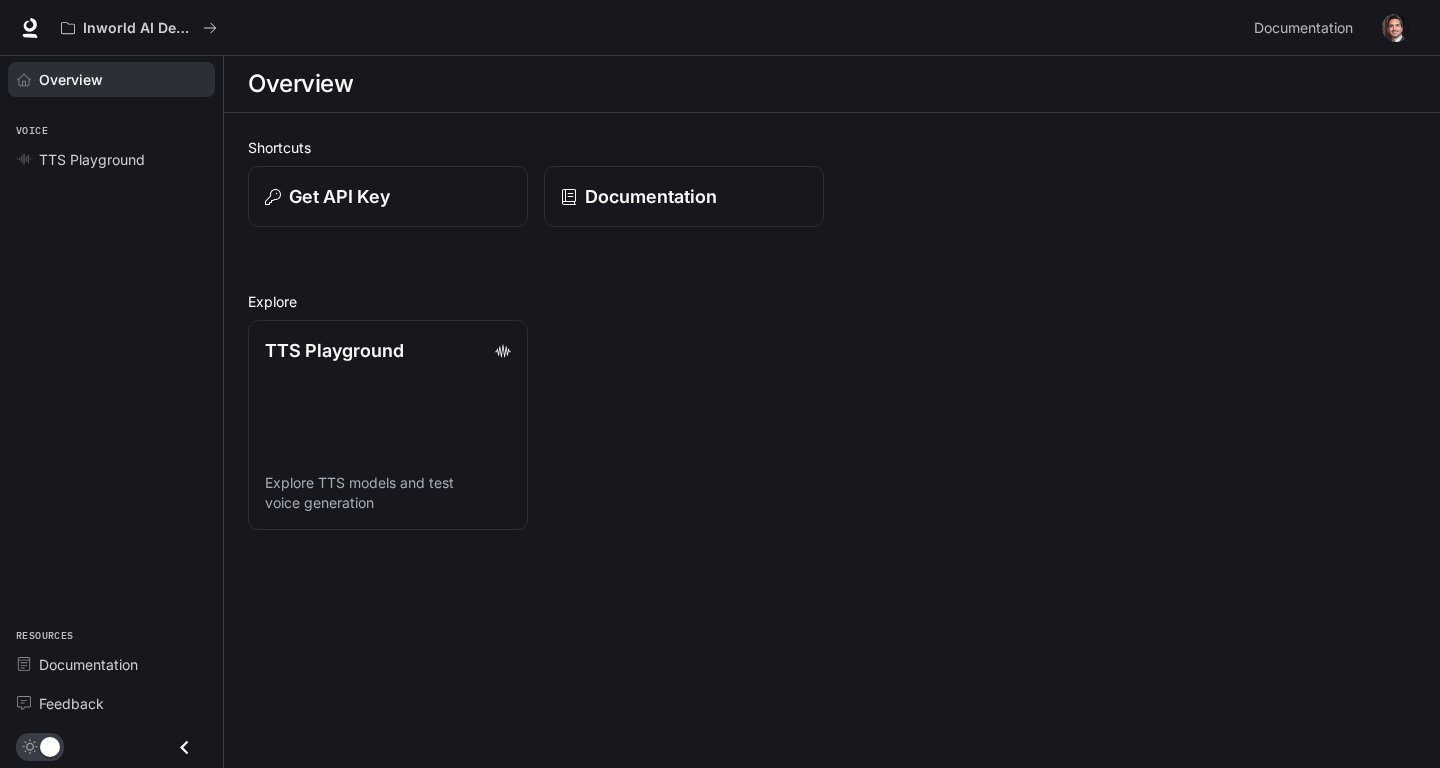 scroll, scrollTop: 0, scrollLeft: 0, axis: both 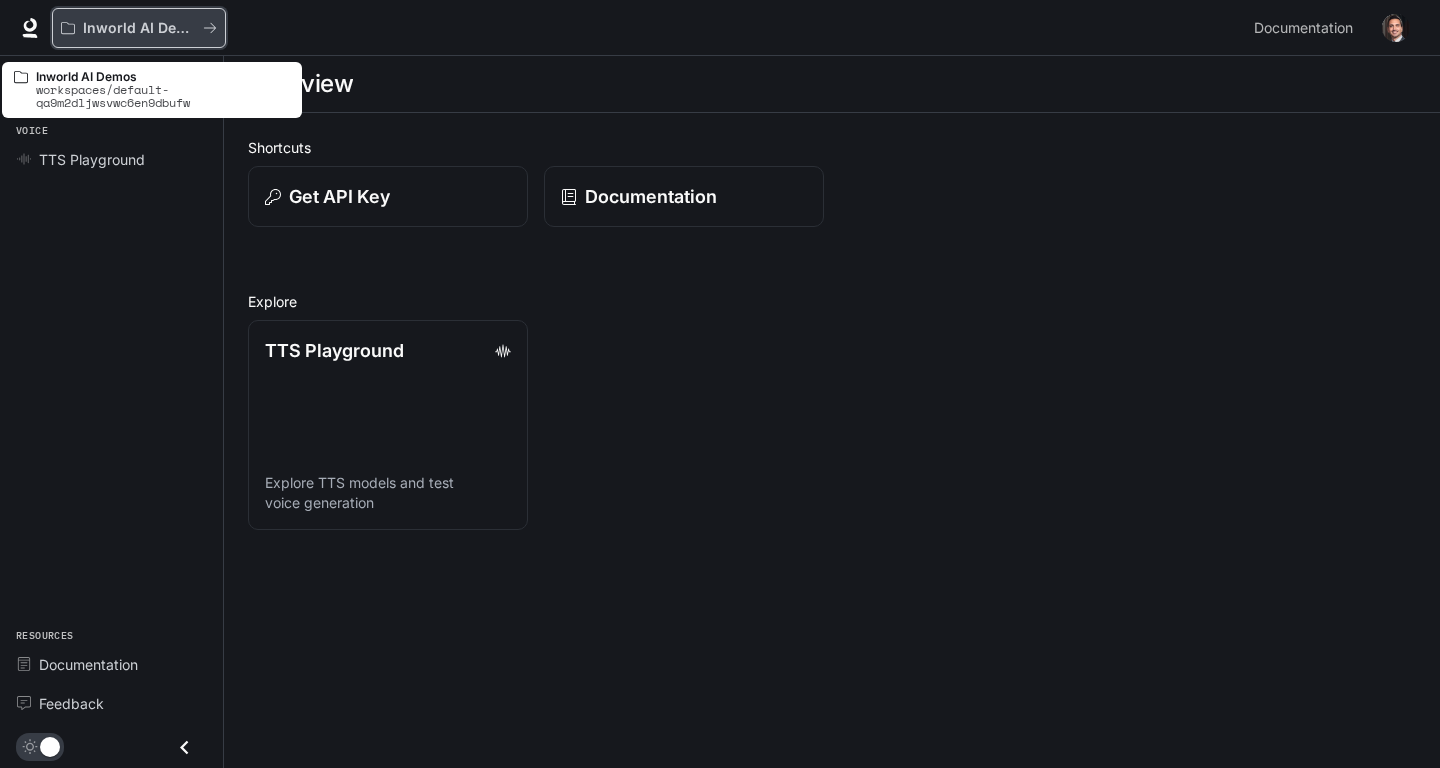 click on "Inworld AI Demos" at bounding box center (139, 28) 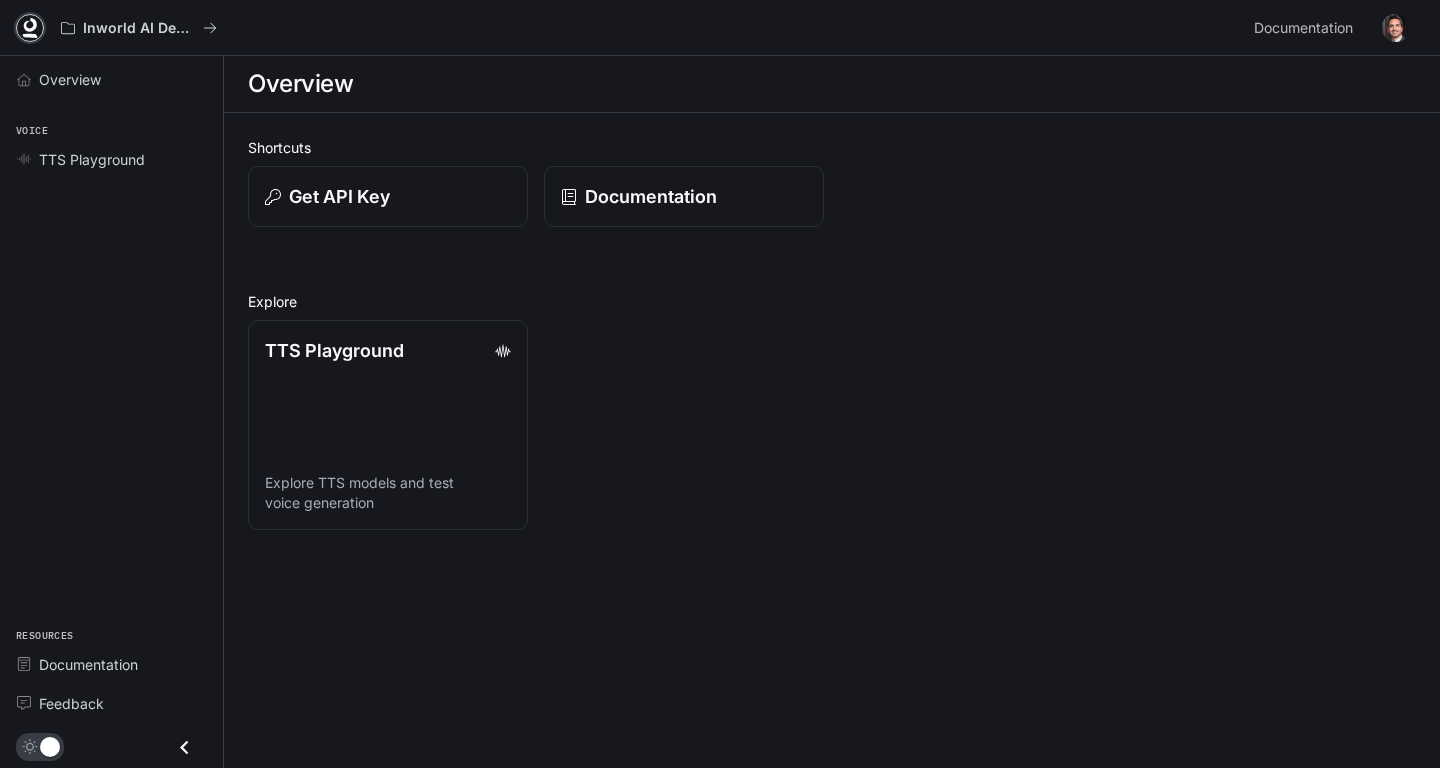 click at bounding box center (30, 28) 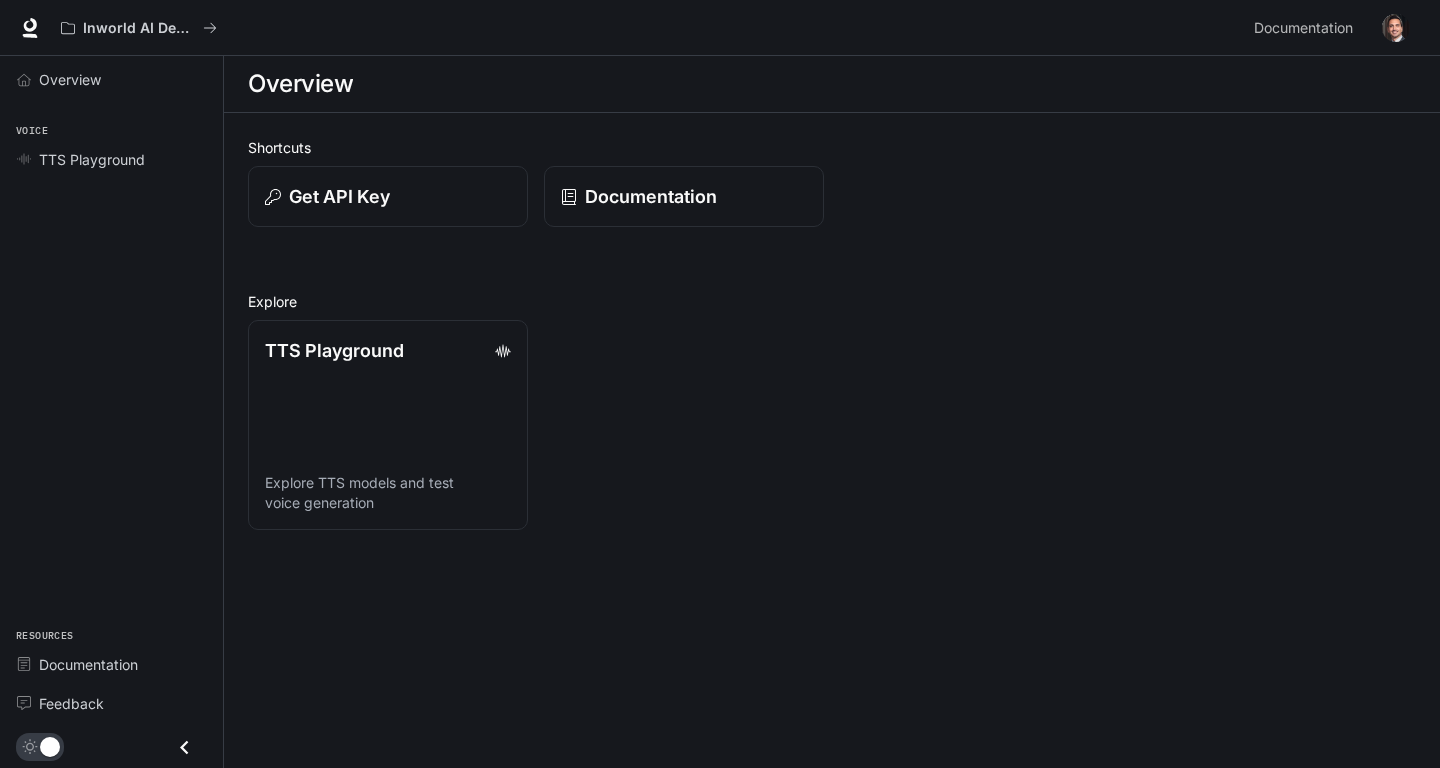 scroll, scrollTop: 0, scrollLeft: 0, axis: both 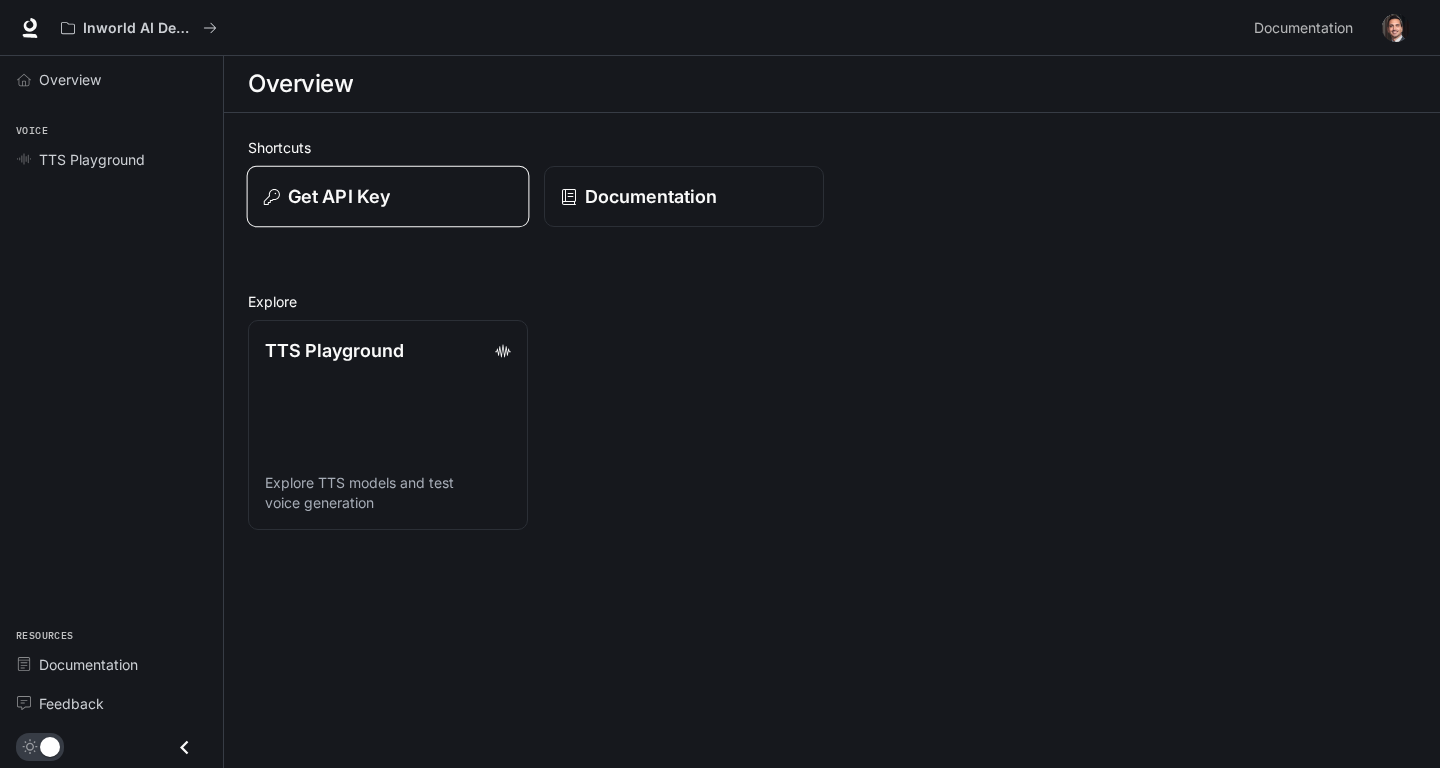 click on "Get API Key" at bounding box center (339, 196) 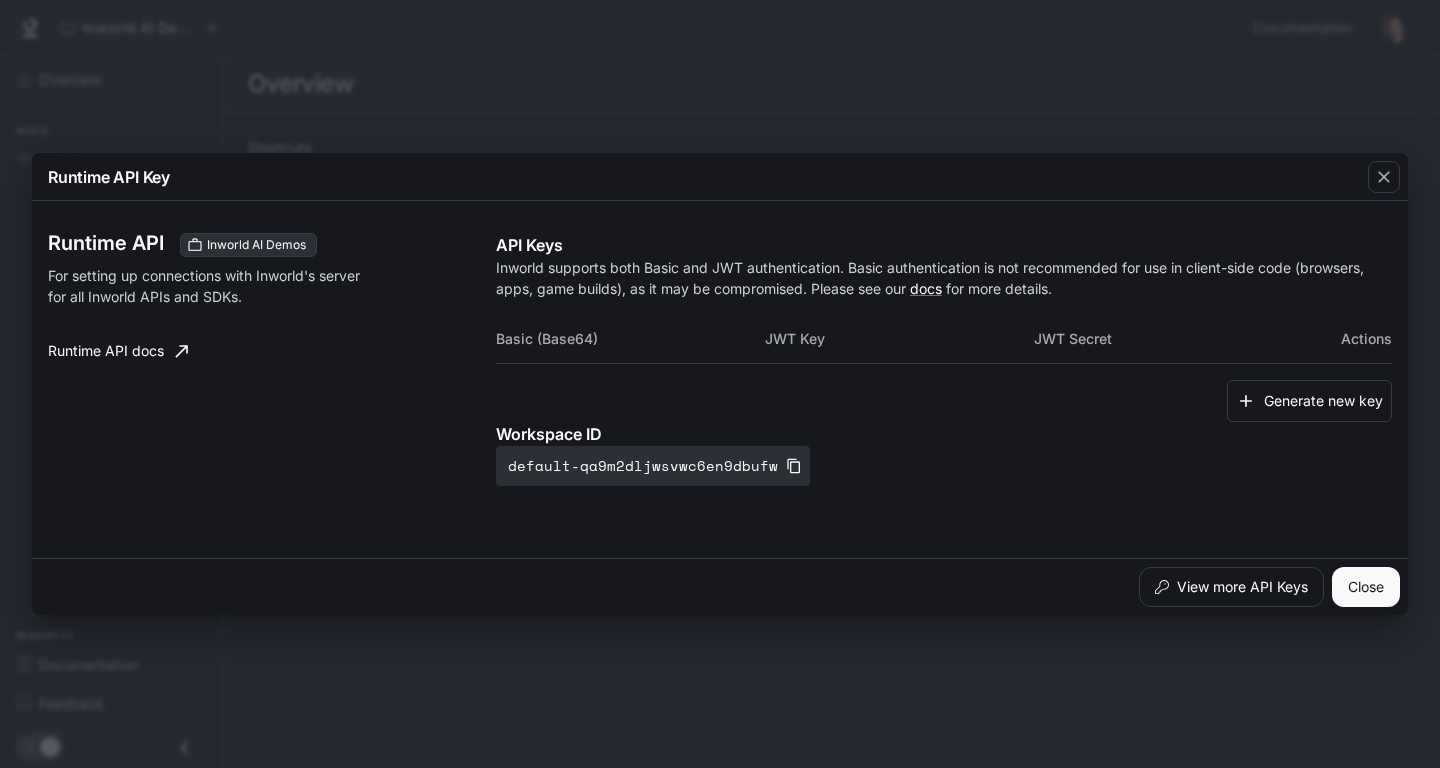 click on "Runtime API Key" at bounding box center (720, 177) 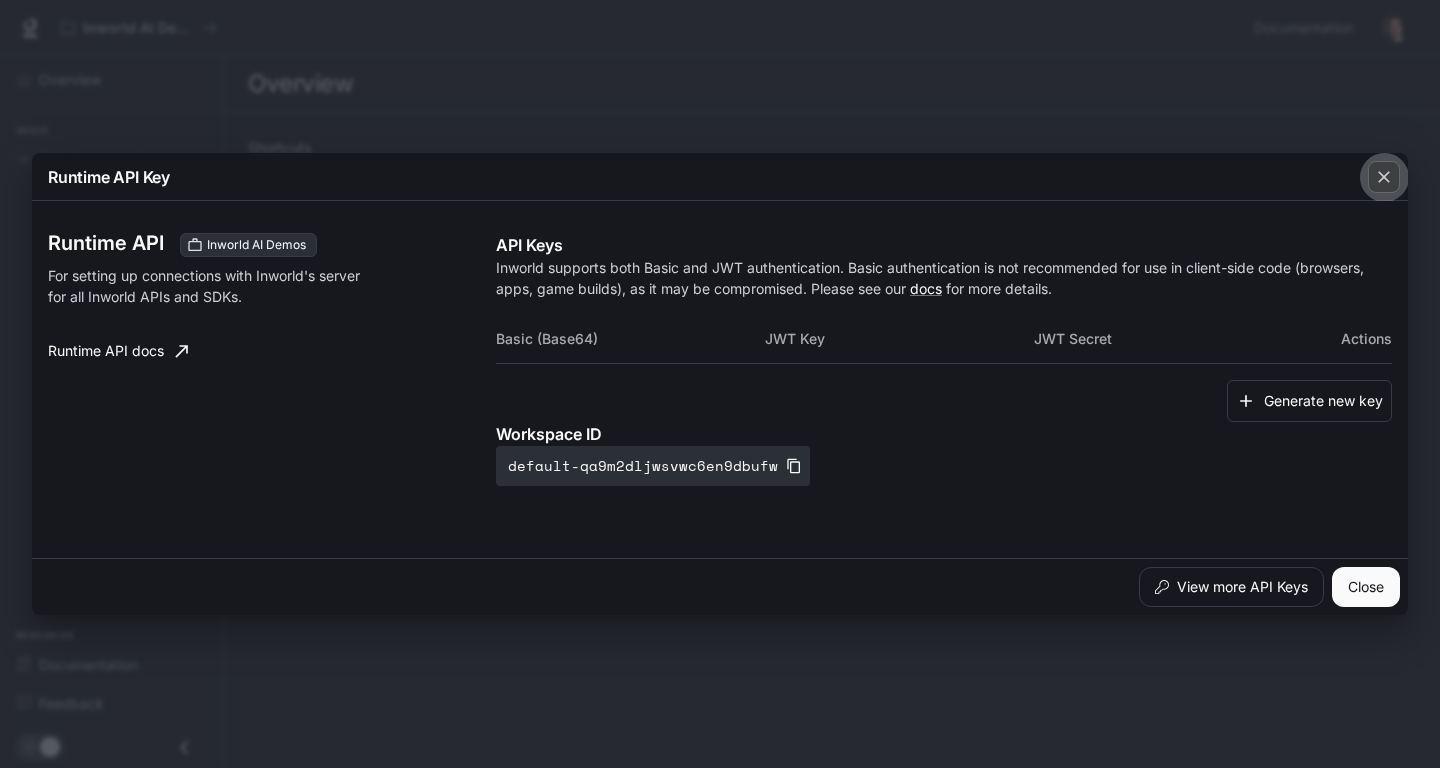 click at bounding box center [1384, 177] 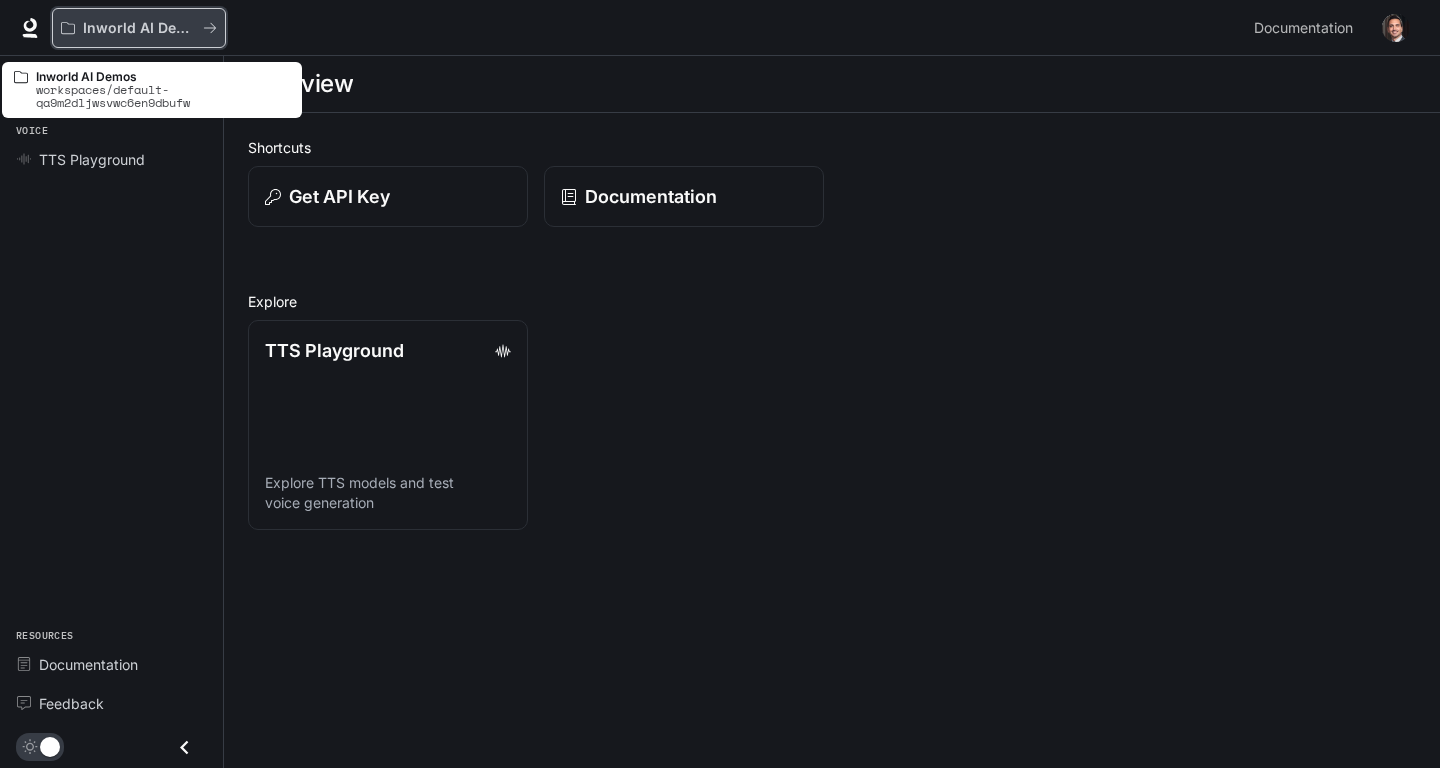 click on "Inworld AI Demos" at bounding box center [139, 28] 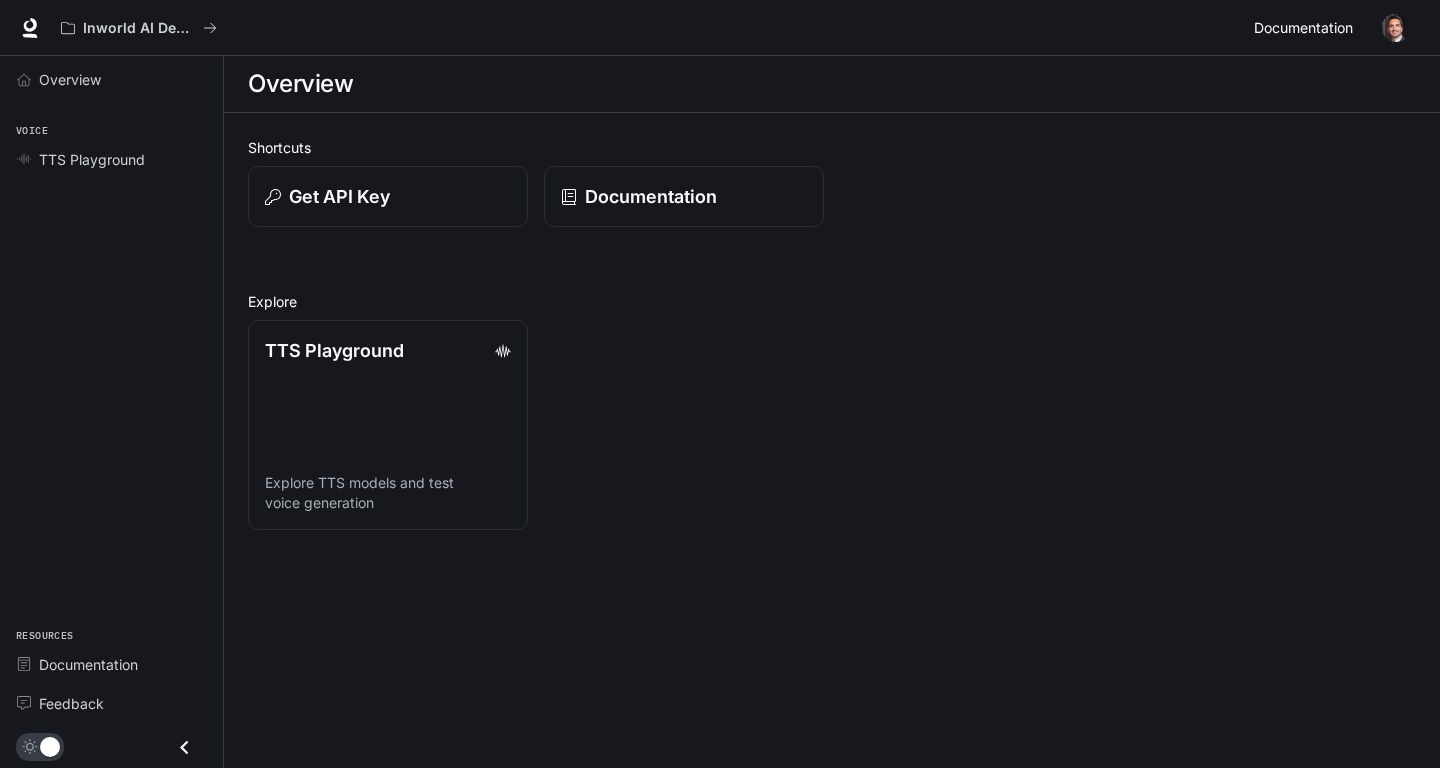 click on "Documentation" at bounding box center (1303, 28) 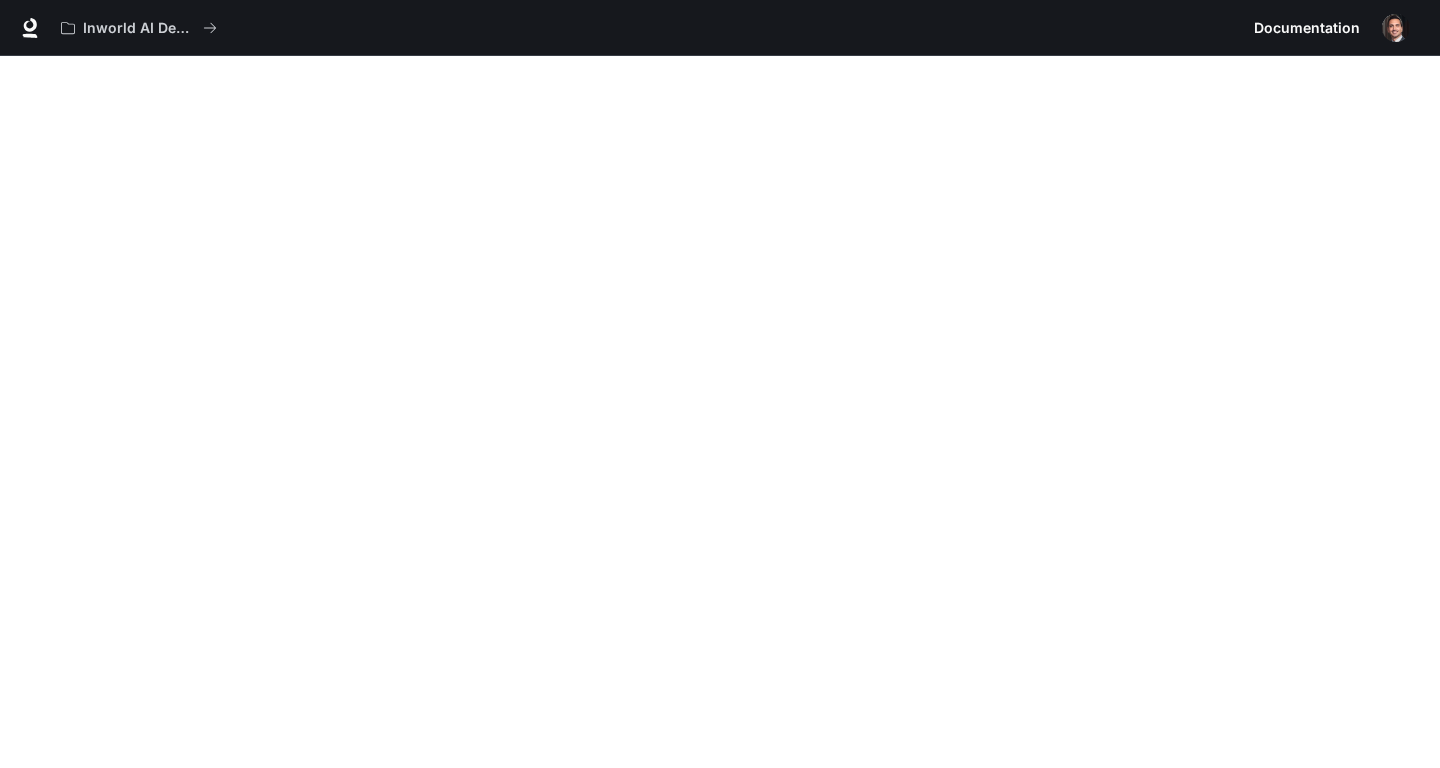 scroll, scrollTop: 62, scrollLeft: 0, axis: vertical 